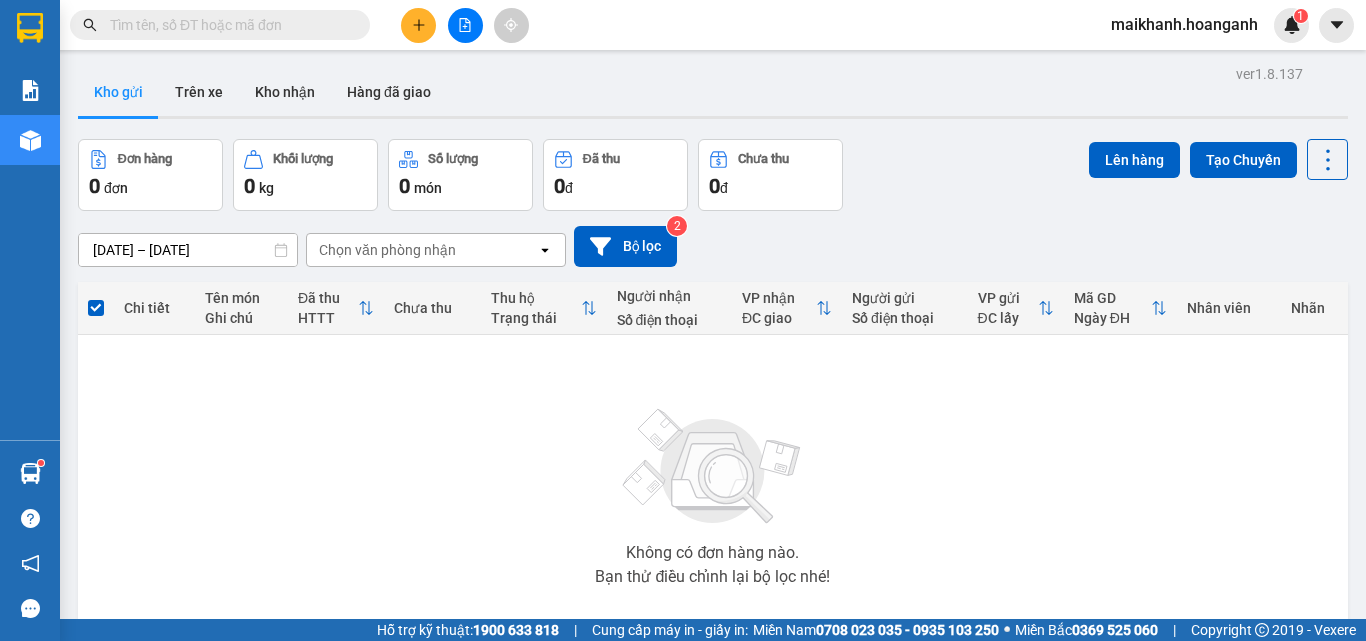scroll, scrollTop: 0, scrollLeft: 0, axis: both 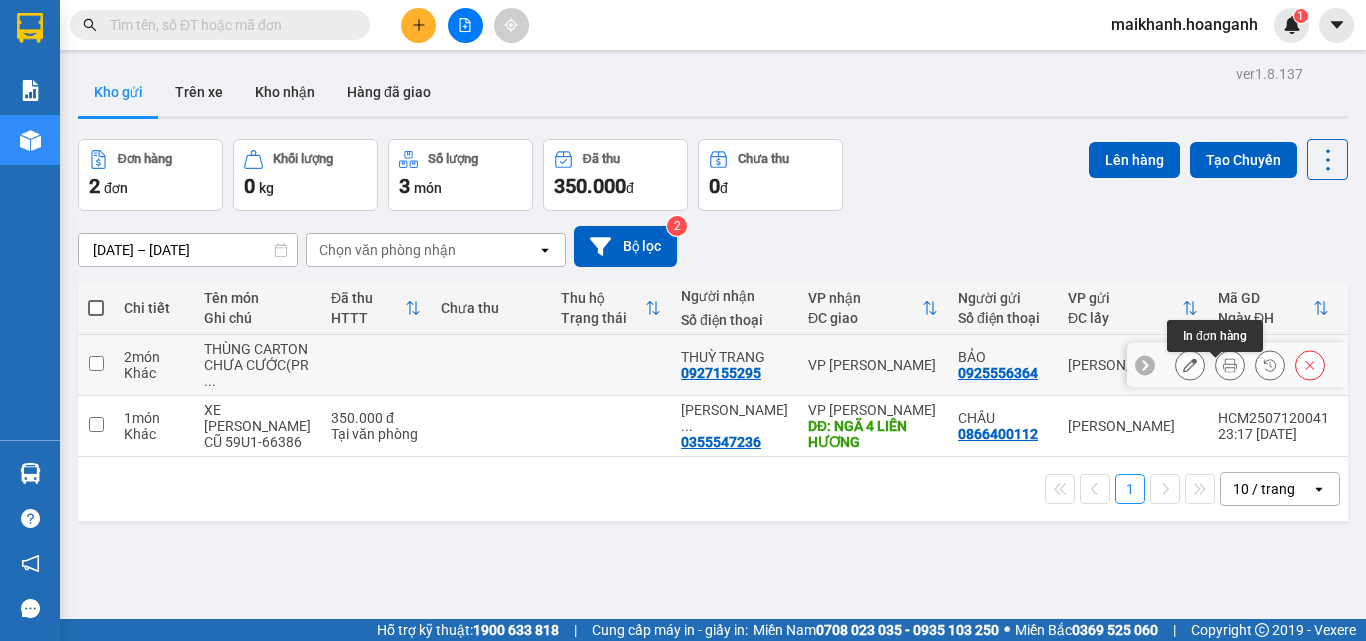 click 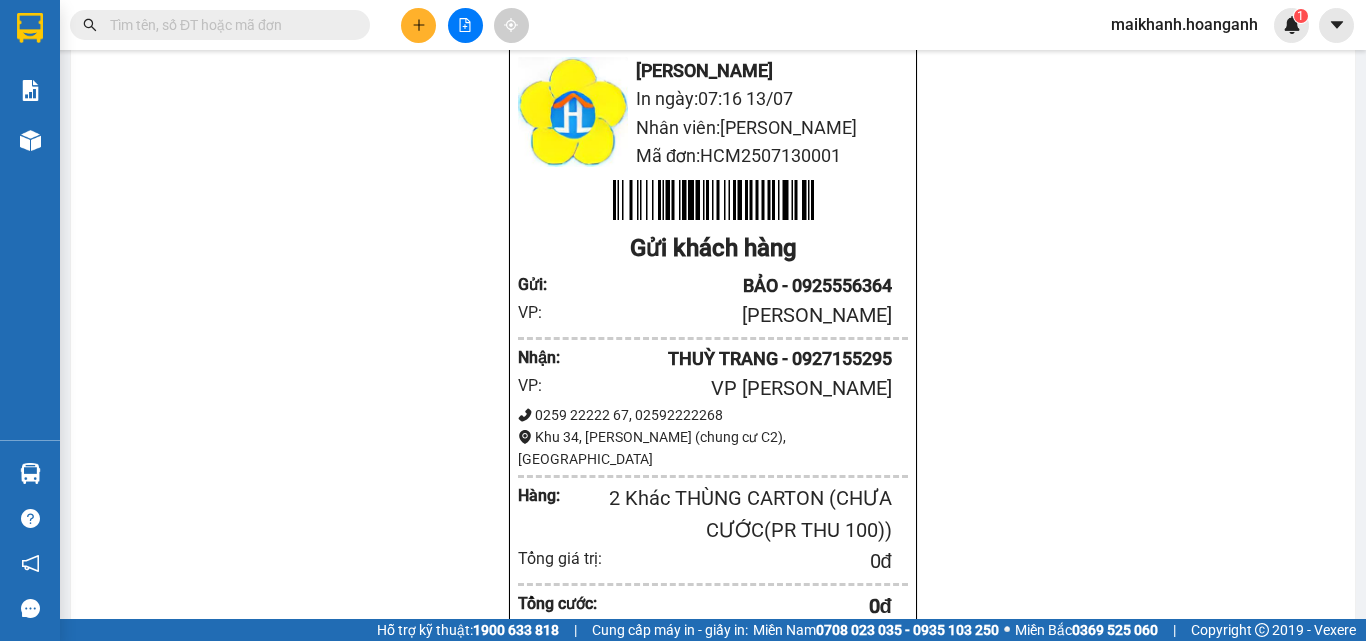 scroll, scrollTop: 0, scrollLeft: 0, axis: both 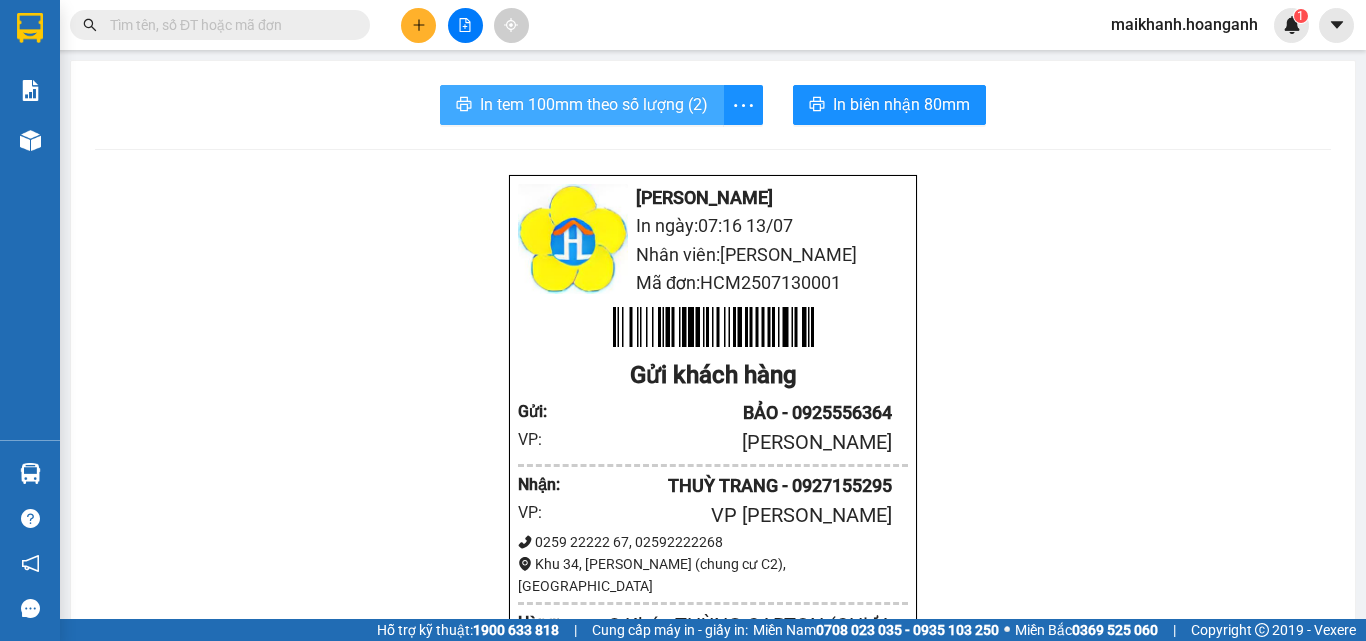 click on "In tem 100mm theo số lượng
(2)" at bounding box center (594, 104) 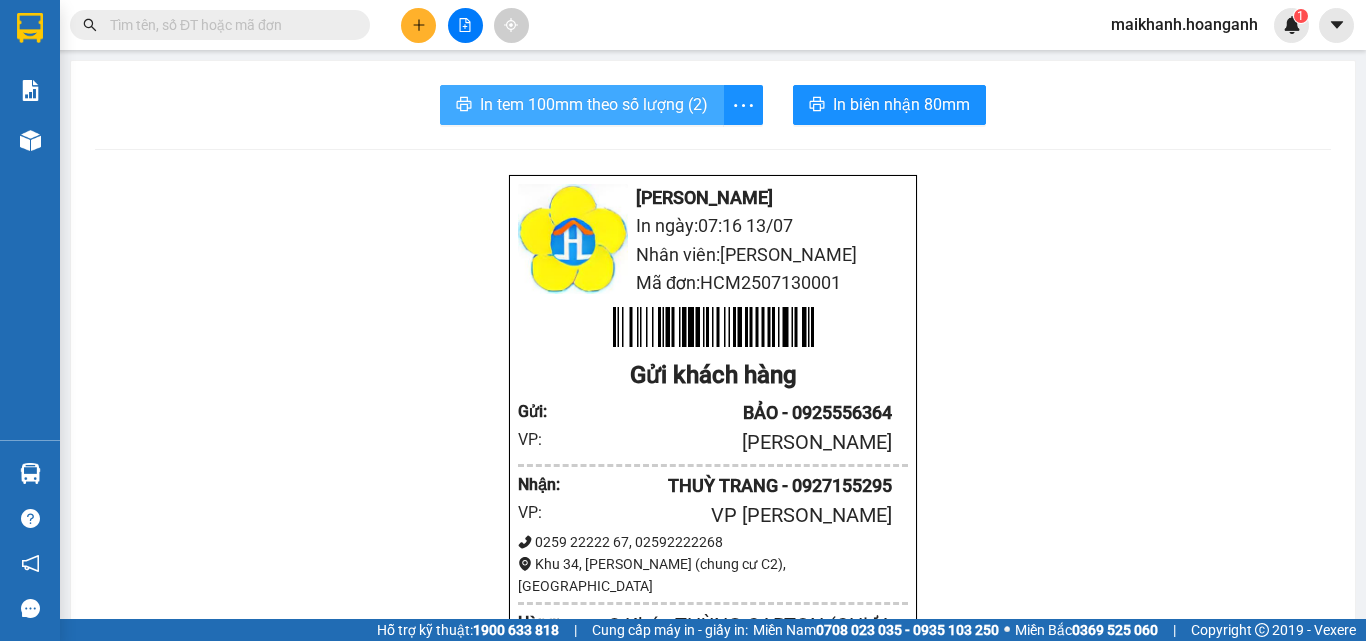 scroll, scrollTop: 0, scrollLeft: 0, axis: both 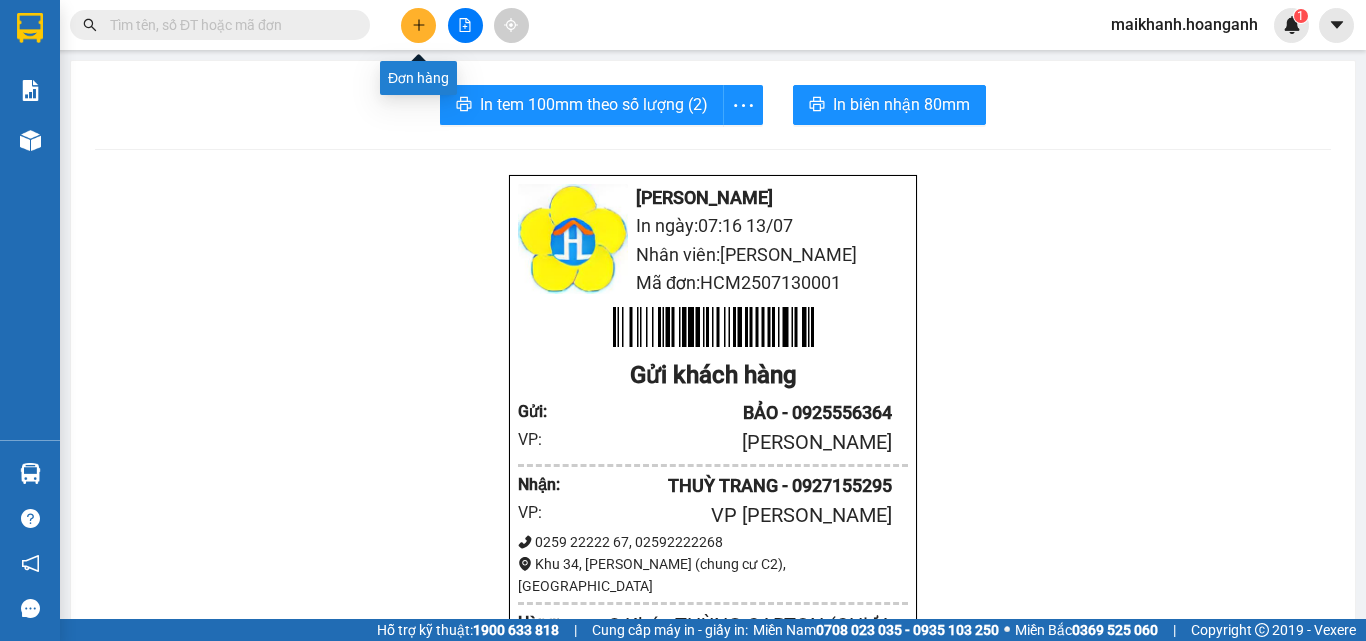 click 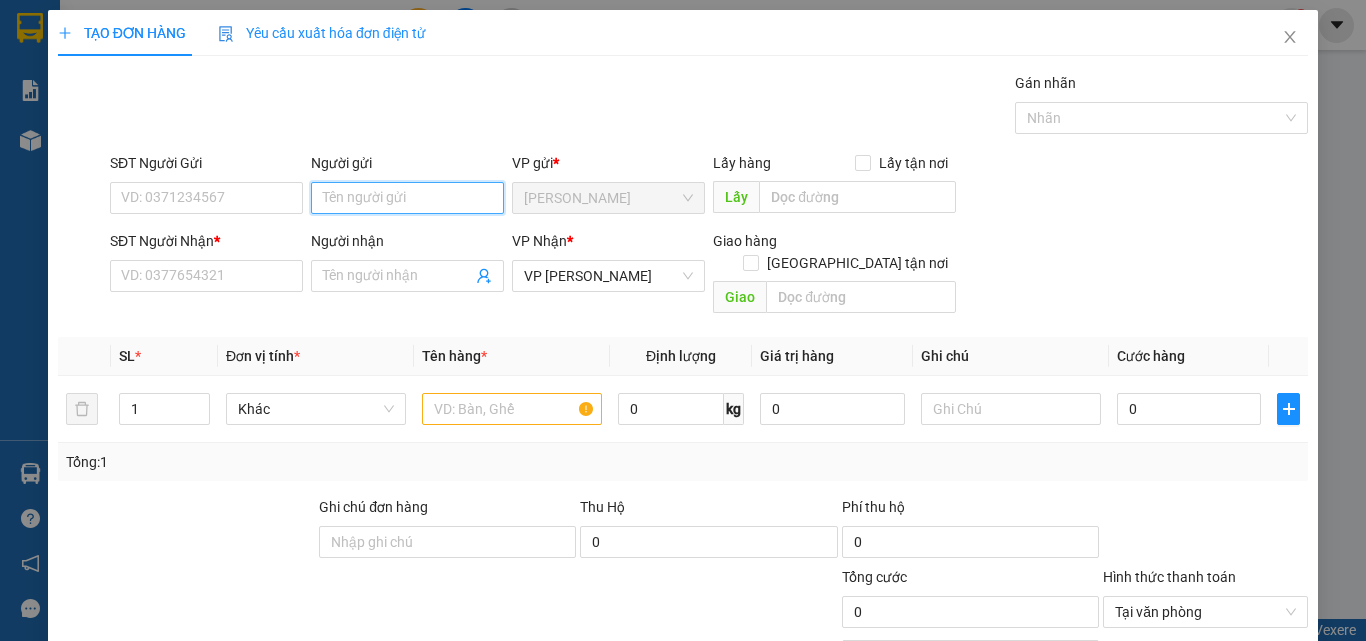 click on "Người gửi" at bounding box center [407, 198] 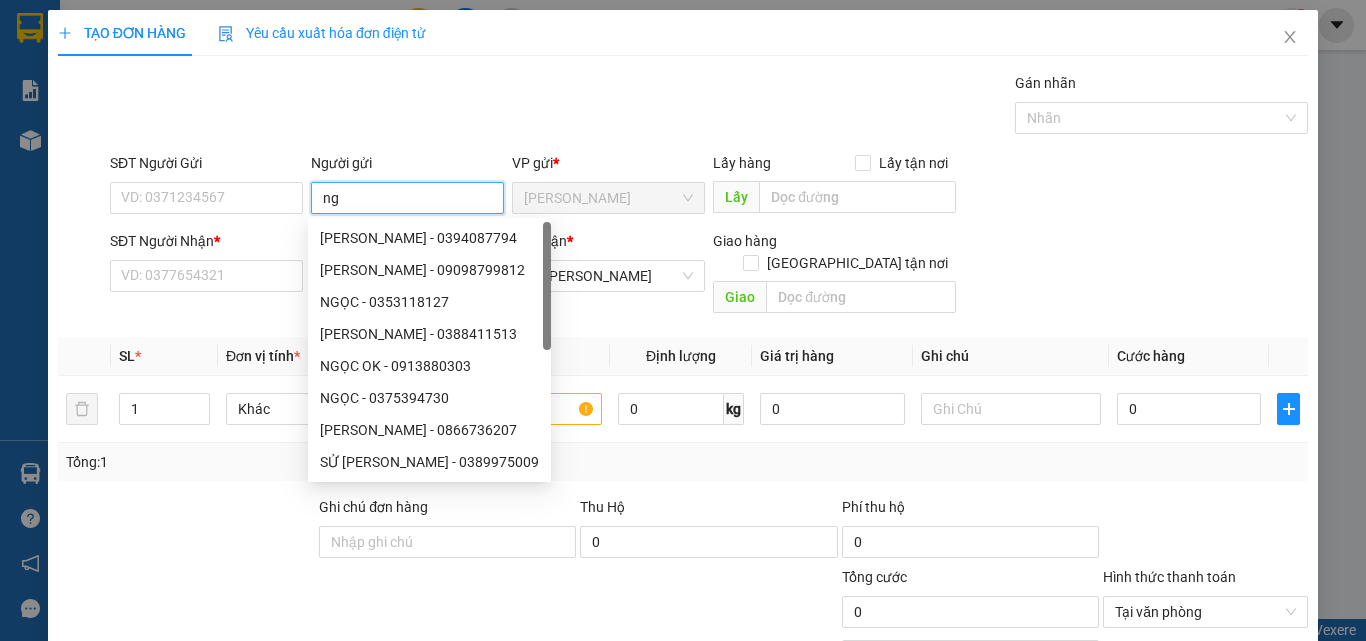 type on "n" 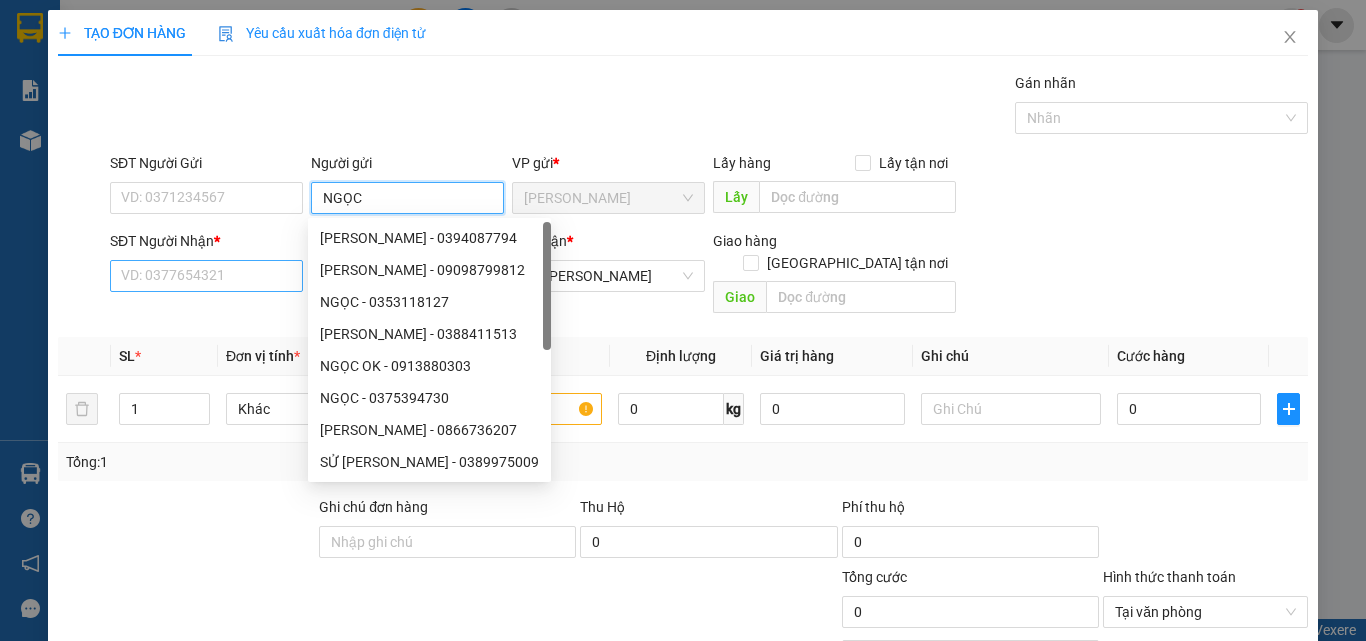 type on "NGỌC" 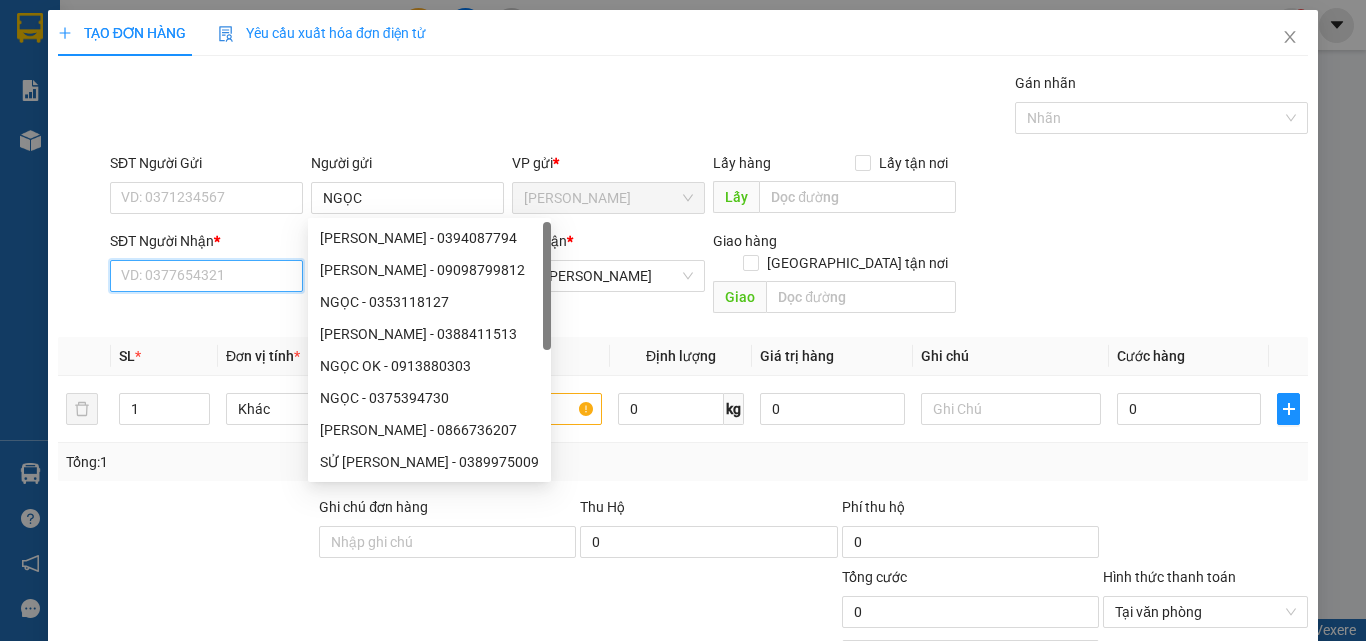click on "SĐT Người Nhận  *" at bounding box center (206, 276) 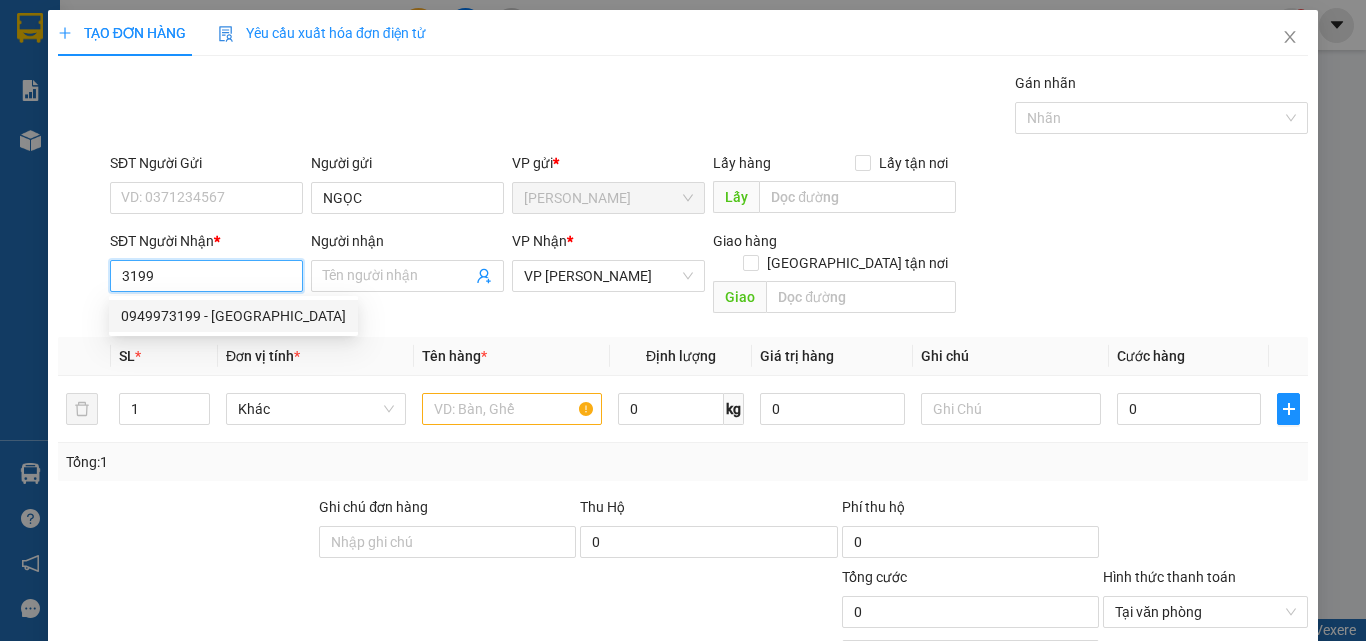 click on "0949973199 - [GEOGRAPHIC_DATA]" at bounding box center (233, 316) 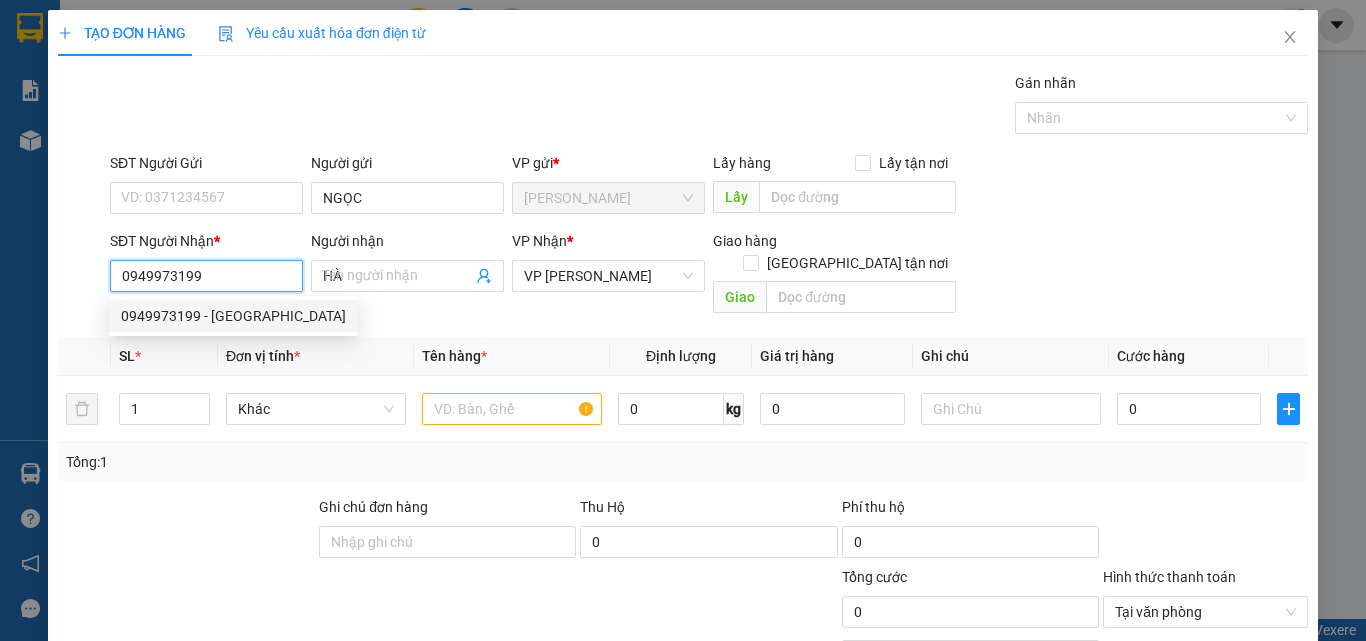 type on "30.000" 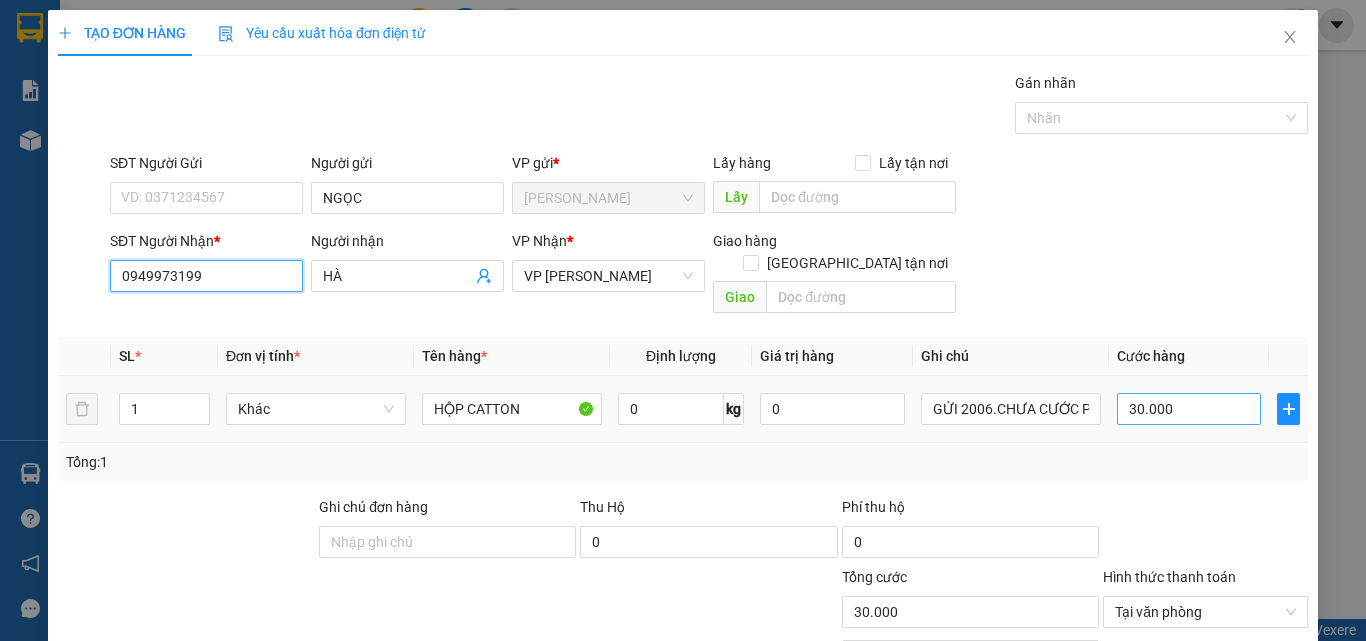 type on "0949973199" 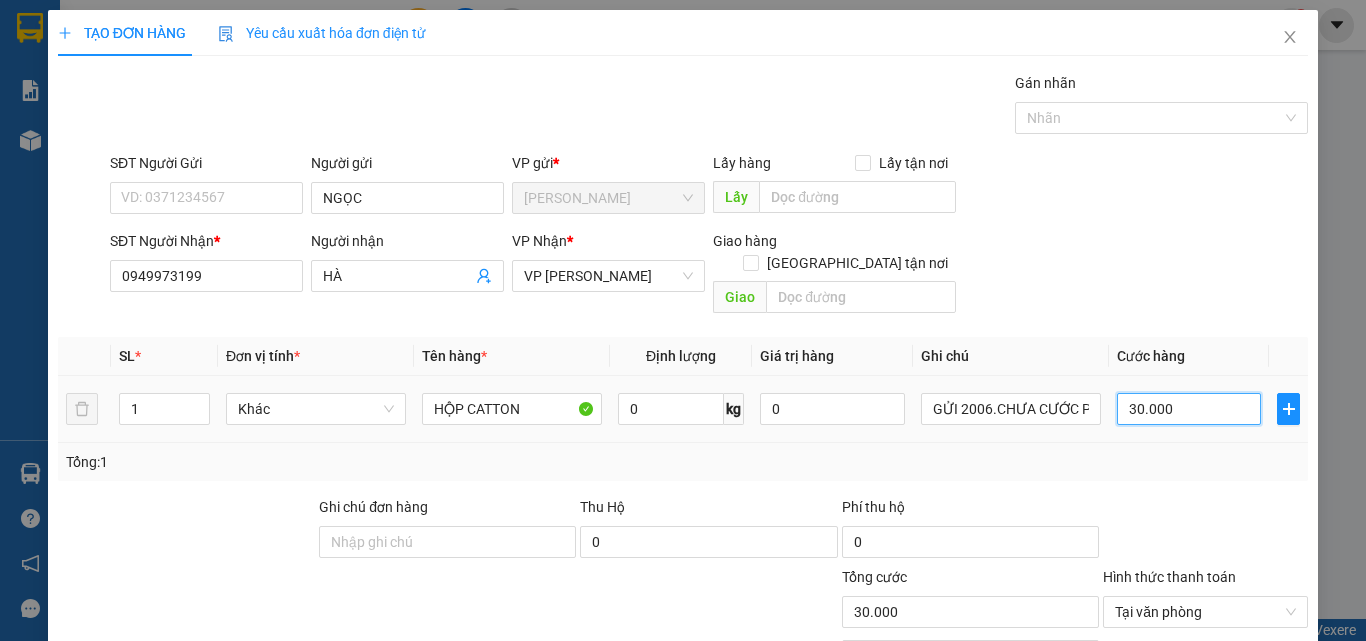 click on "30.000" at bounding box center (1189, 409) 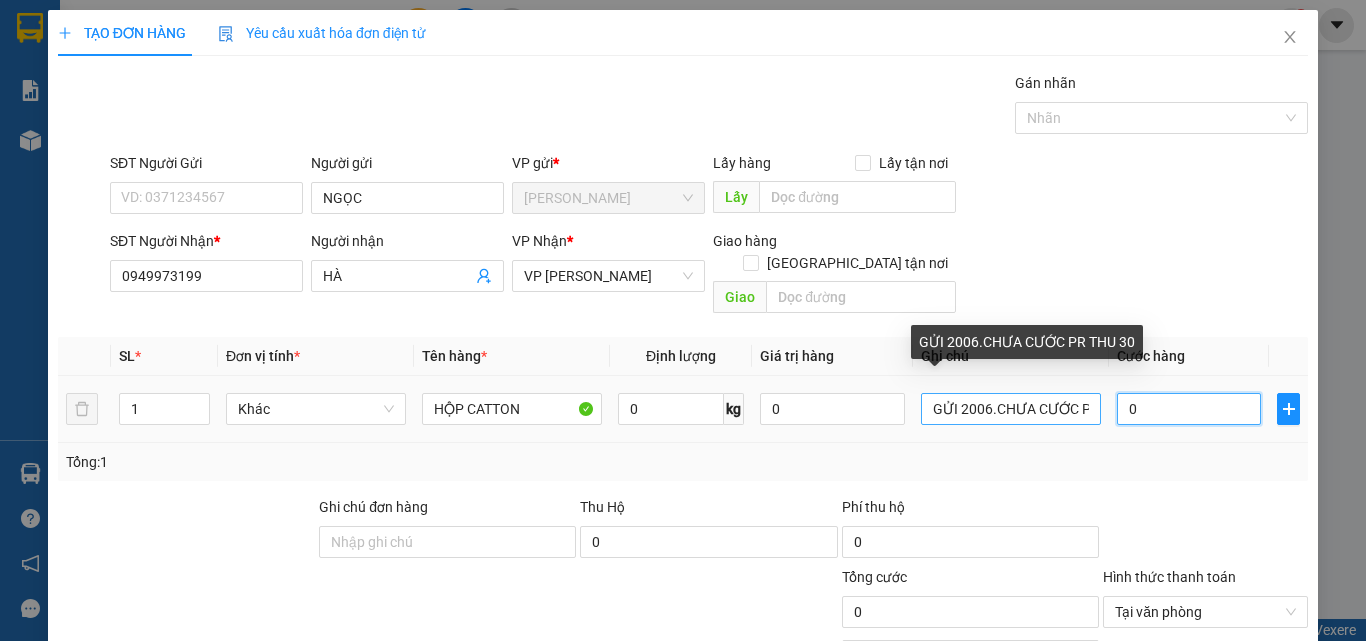 type on "0" 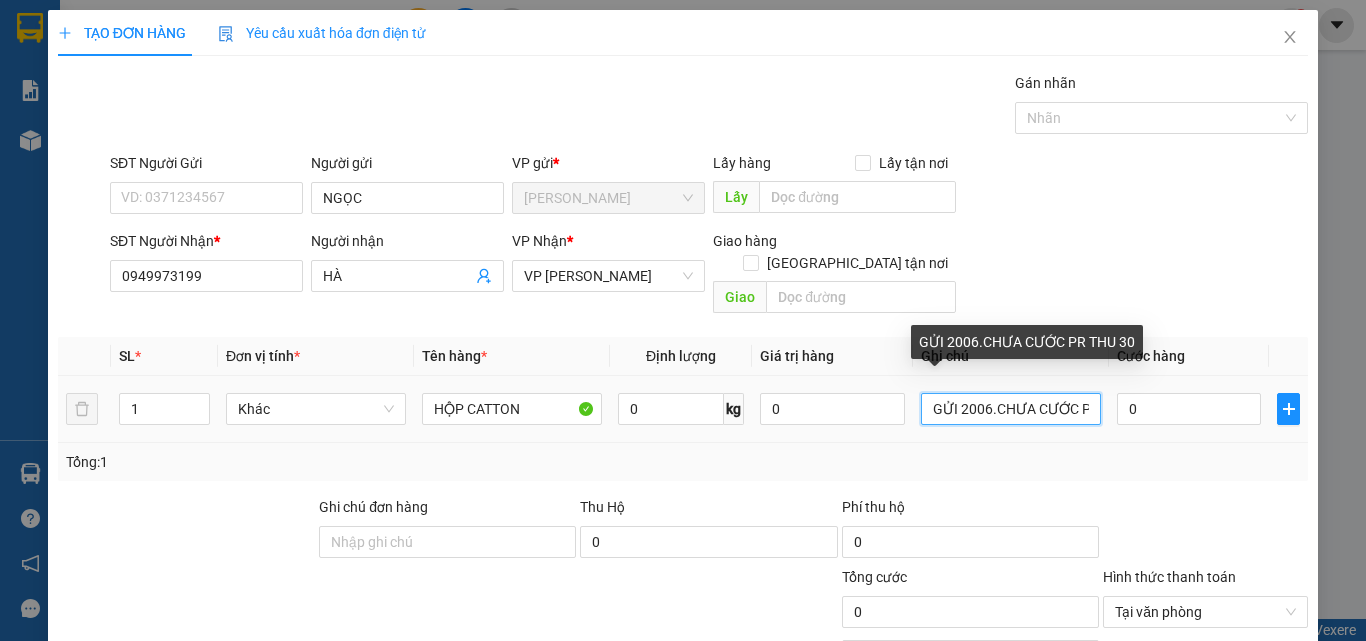 click on "GỬI 2006.CHƯA CƯỚC PR THU 30" at bounding box center (1011, 409) 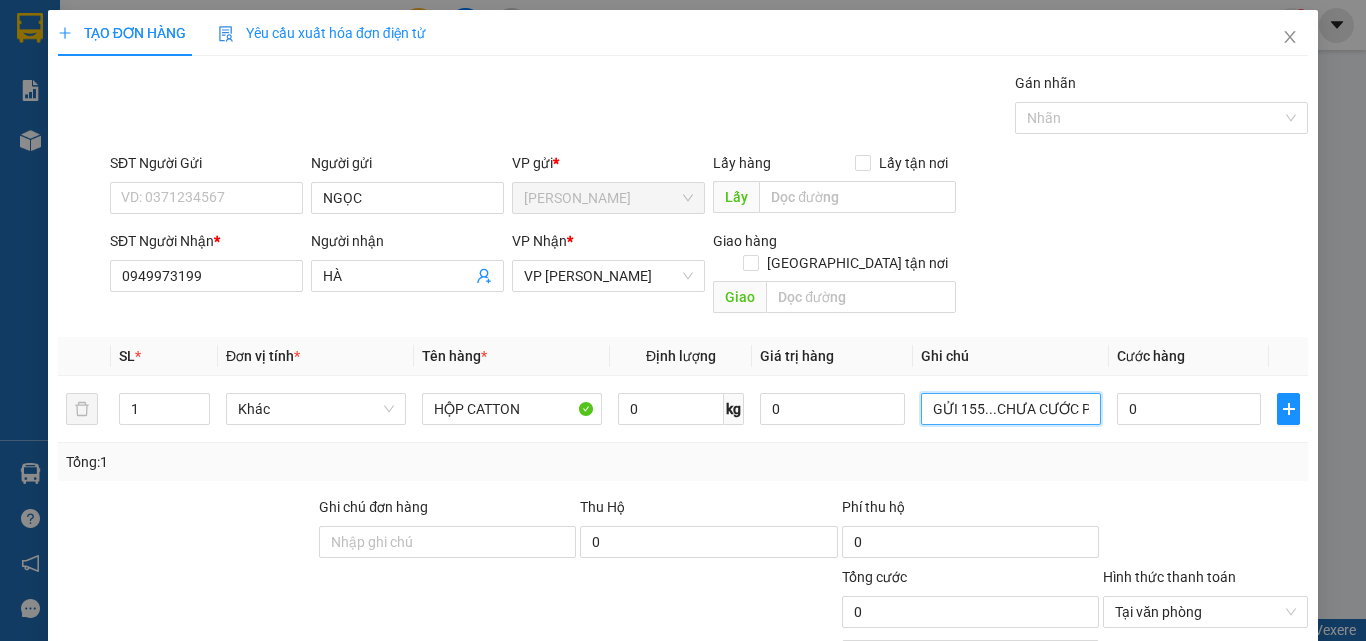 type on "GỬI 155...CHƯA CƯỚC PR THU 30" 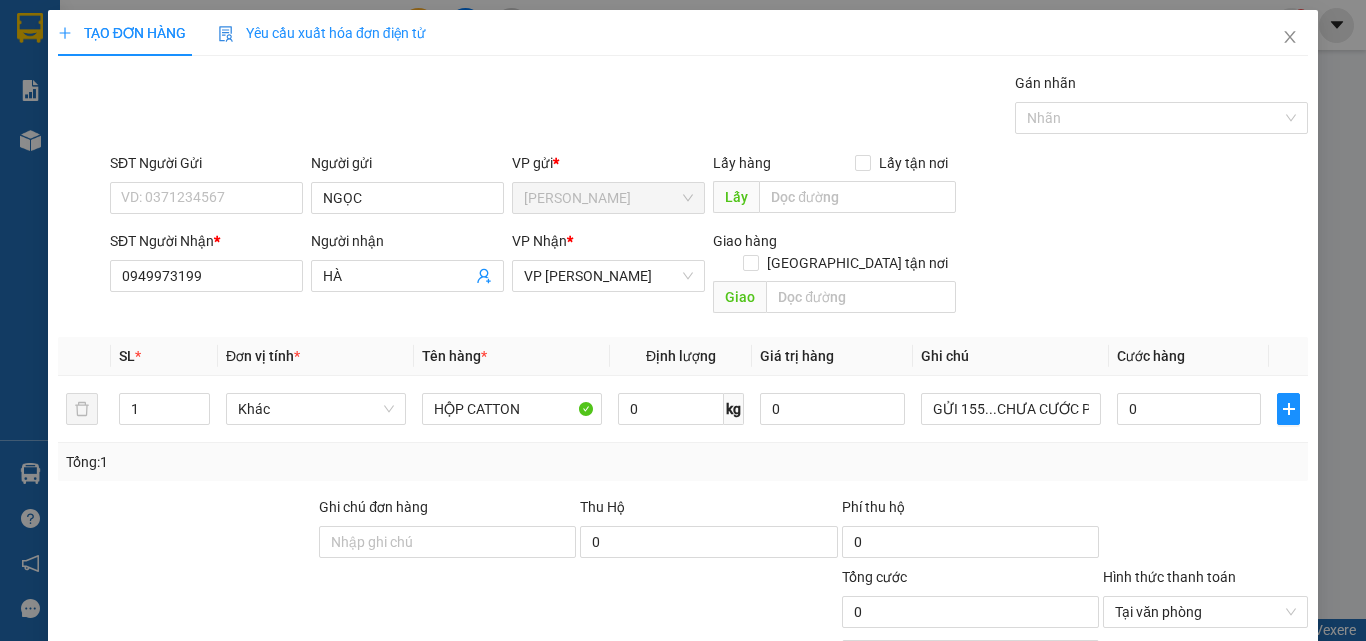 scroll, scrollTop: 161, scrollLeft: 0, axis: vertical 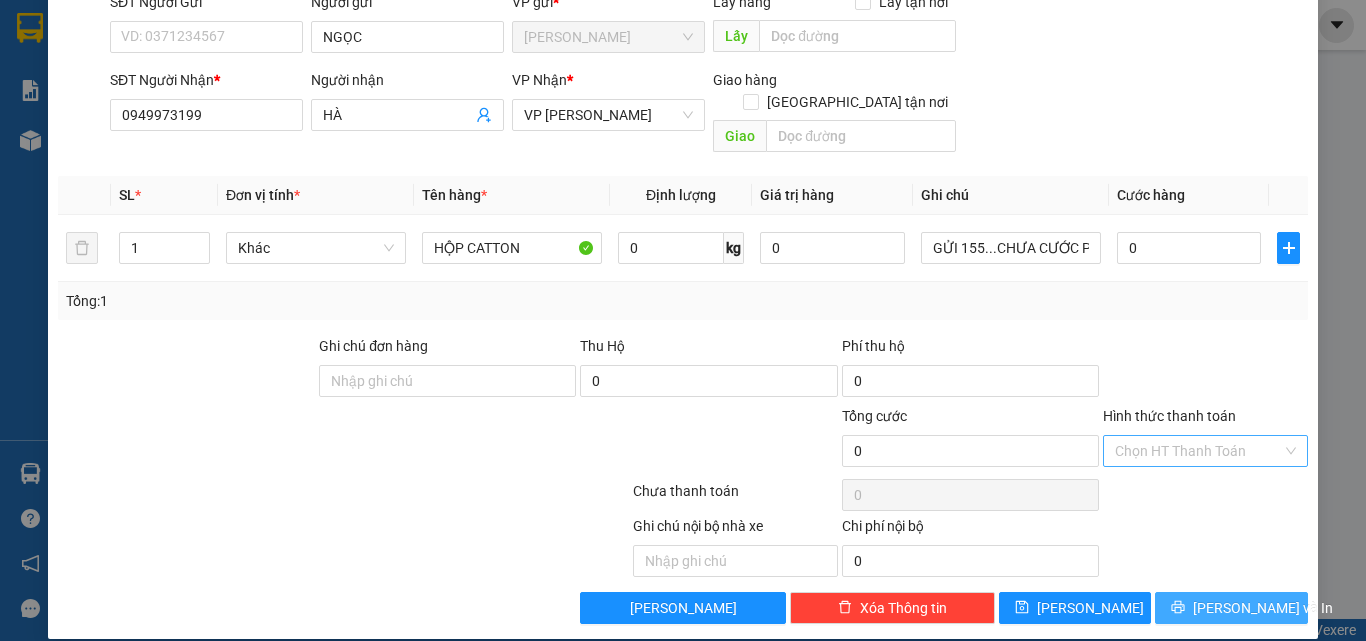 click on "[PERSON_NAME] và In" at bounding box center [1263, 608] 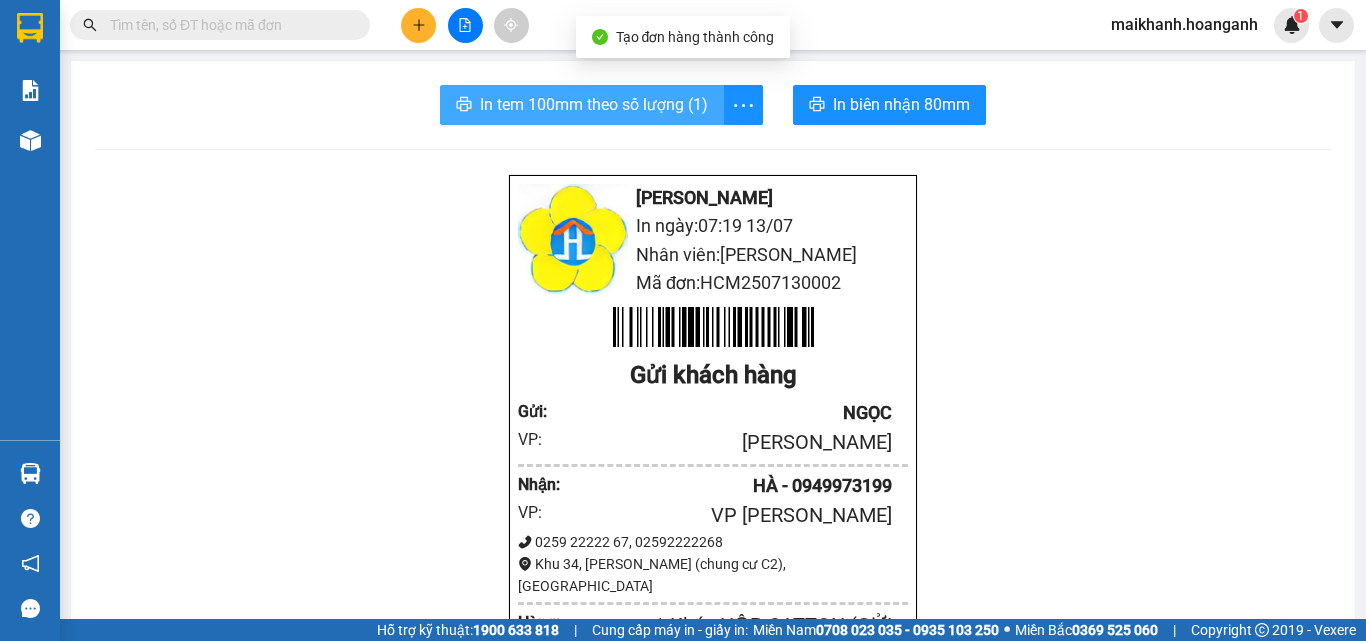 click on "In tem 100mm theo số lượng
(1)" at bounding box center (594, 104) 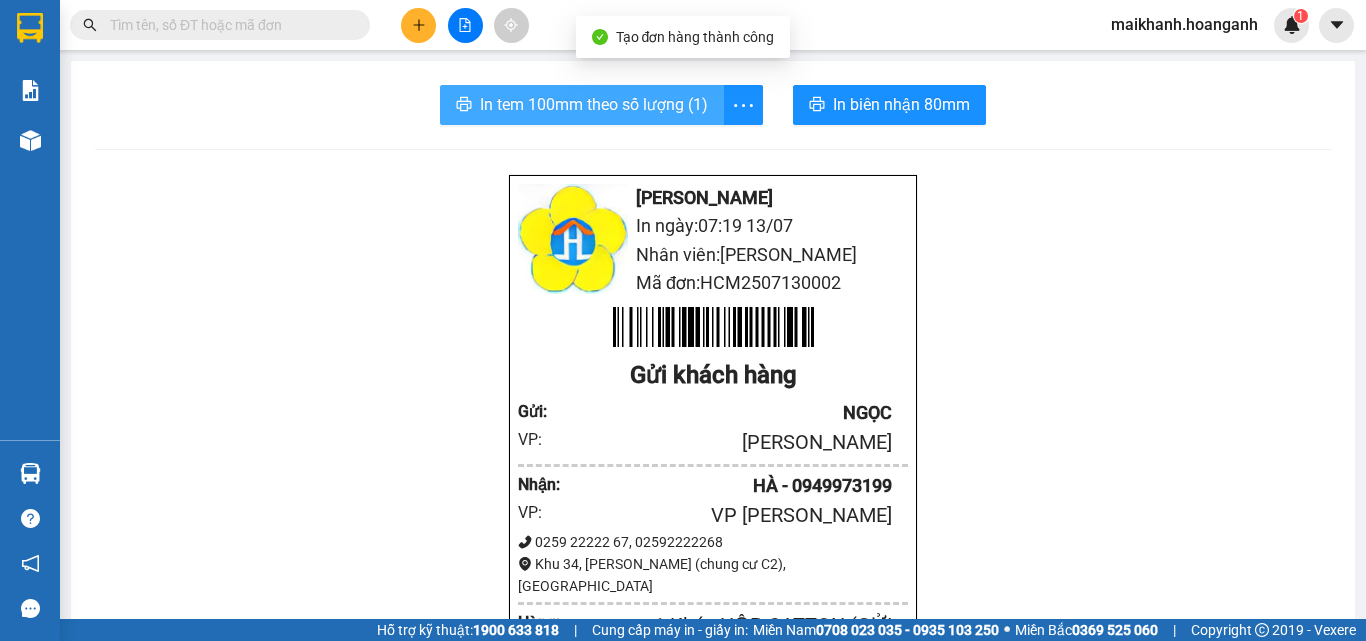 scroll, scrollTop: 0, scrollLeft: 0, axis: both 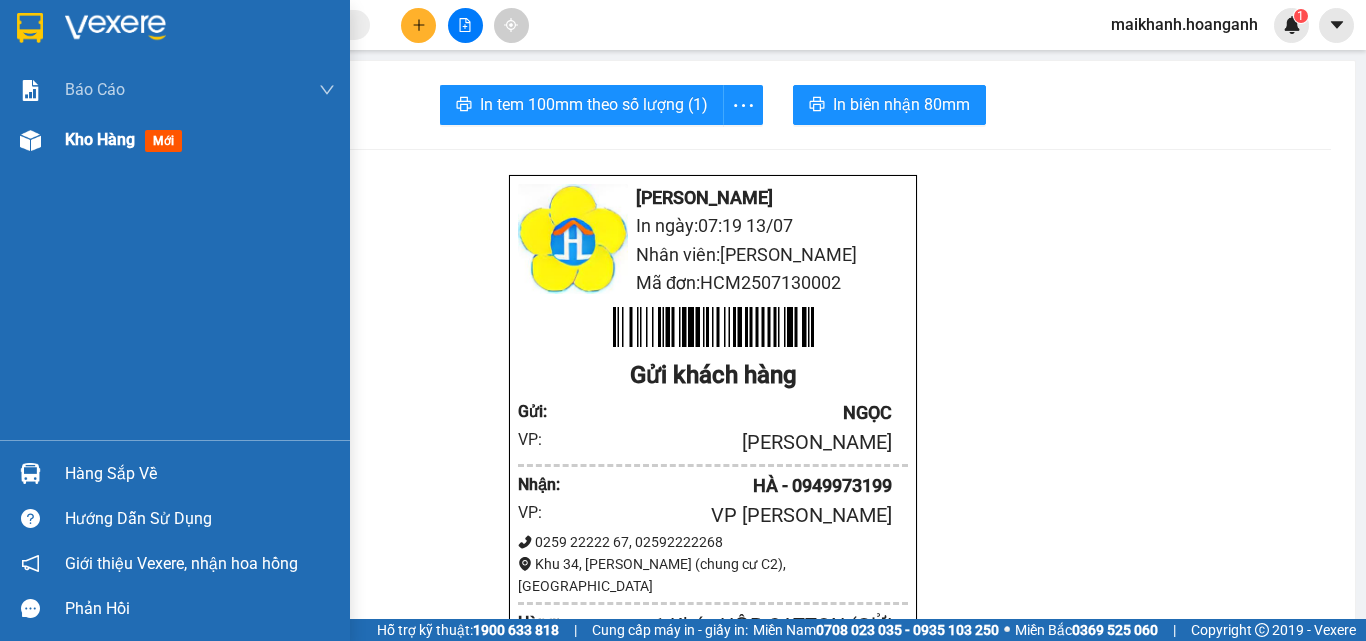 click on "Kho hàng" at bounding box center (100, 139) 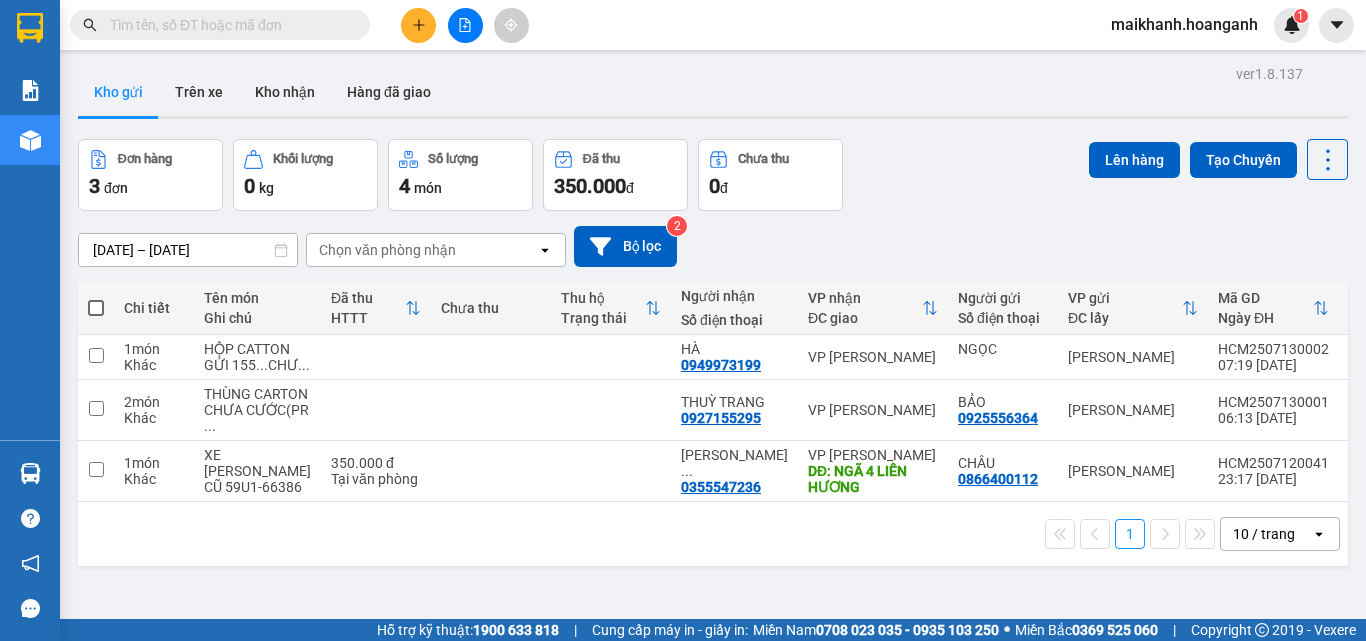 click at bounding box center [228, 25] 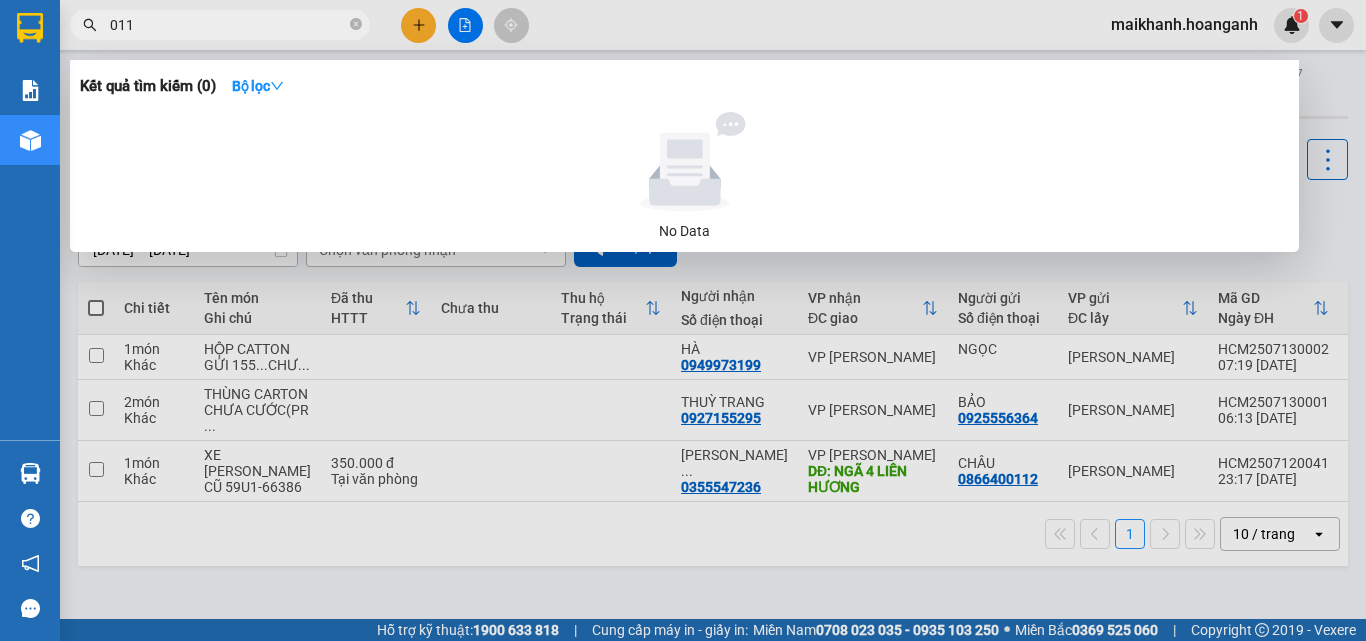 type on "0112" 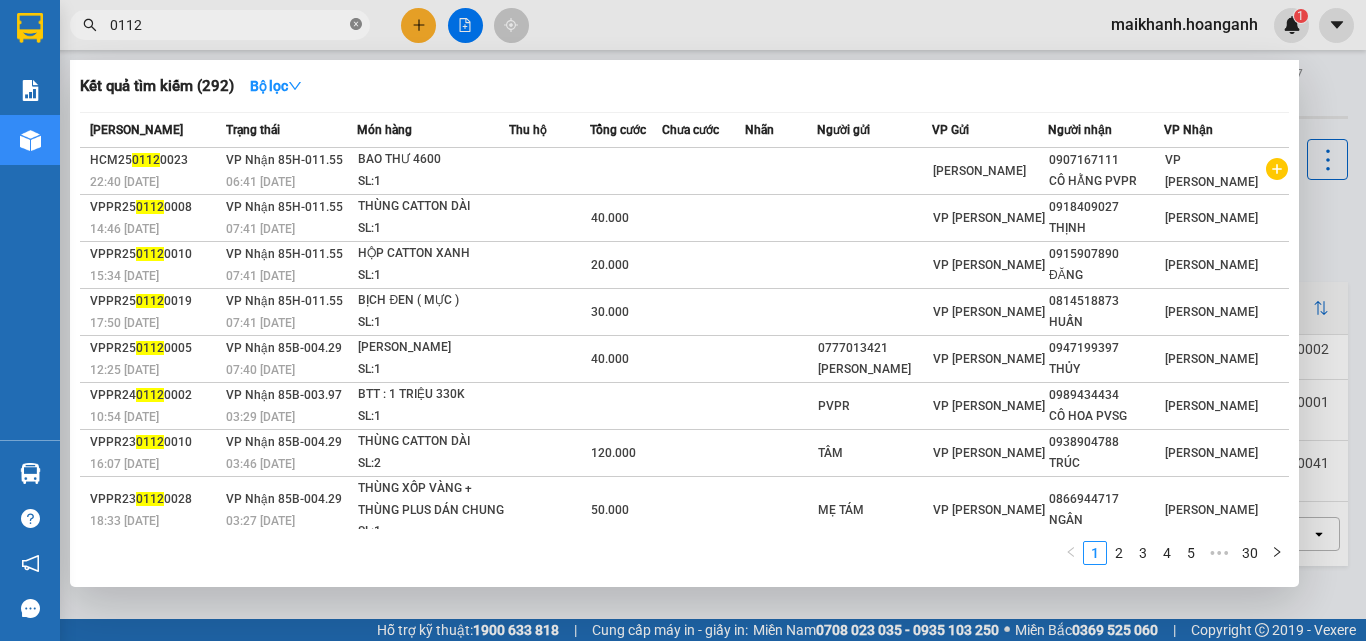 click 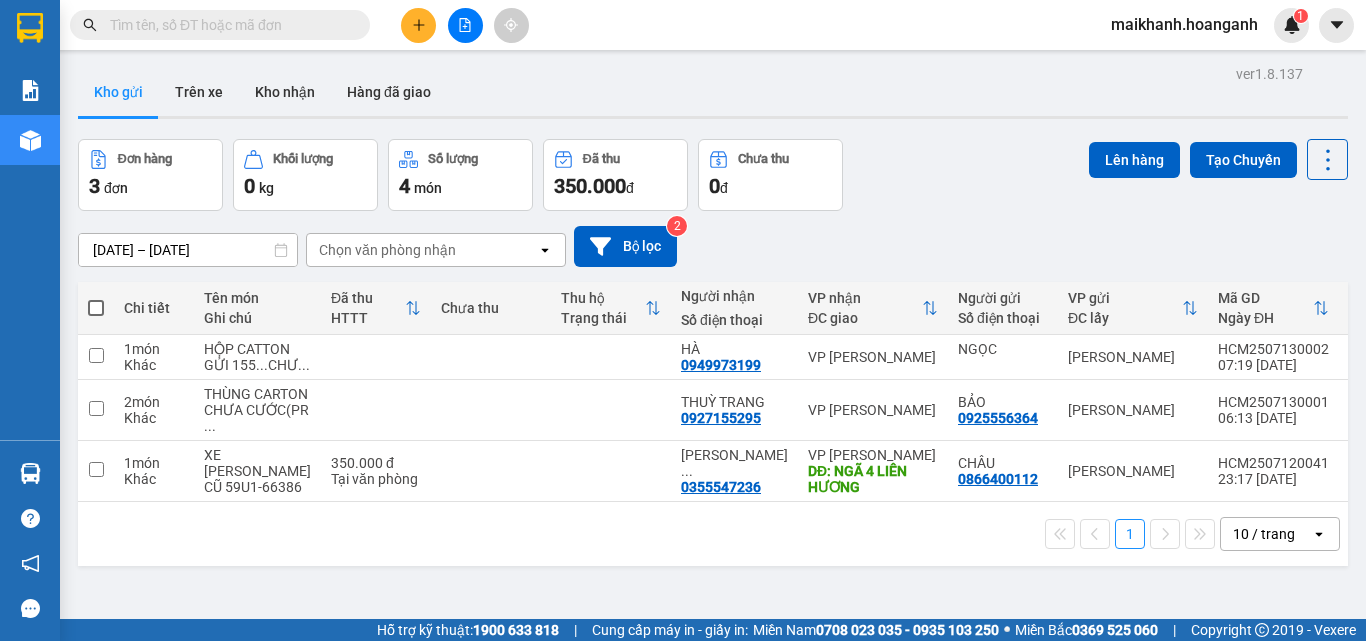 click at bounding box center [228, 25] 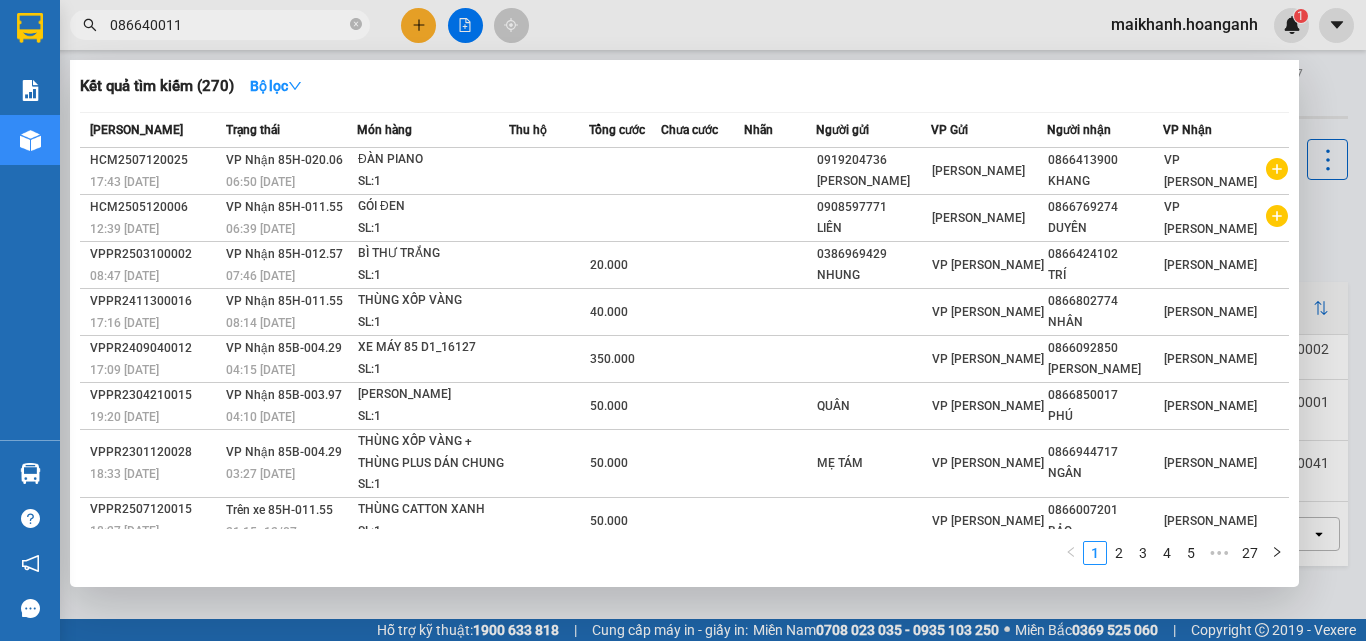type on "0866400112" 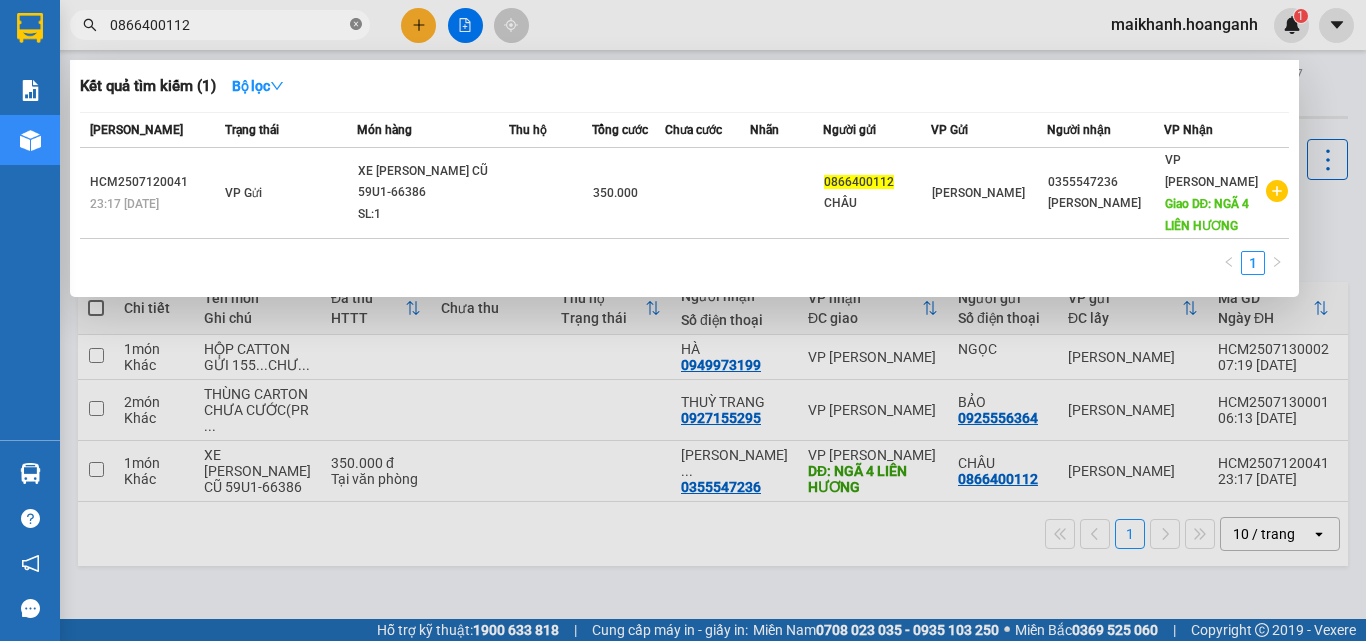 click 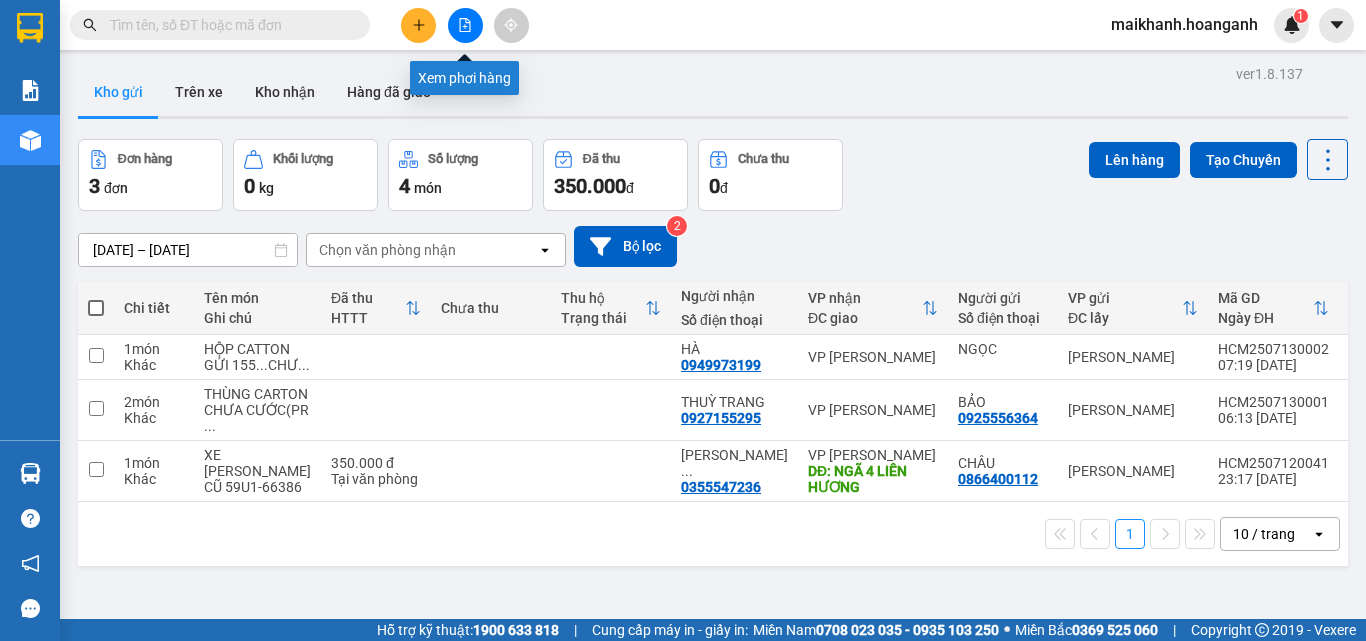click 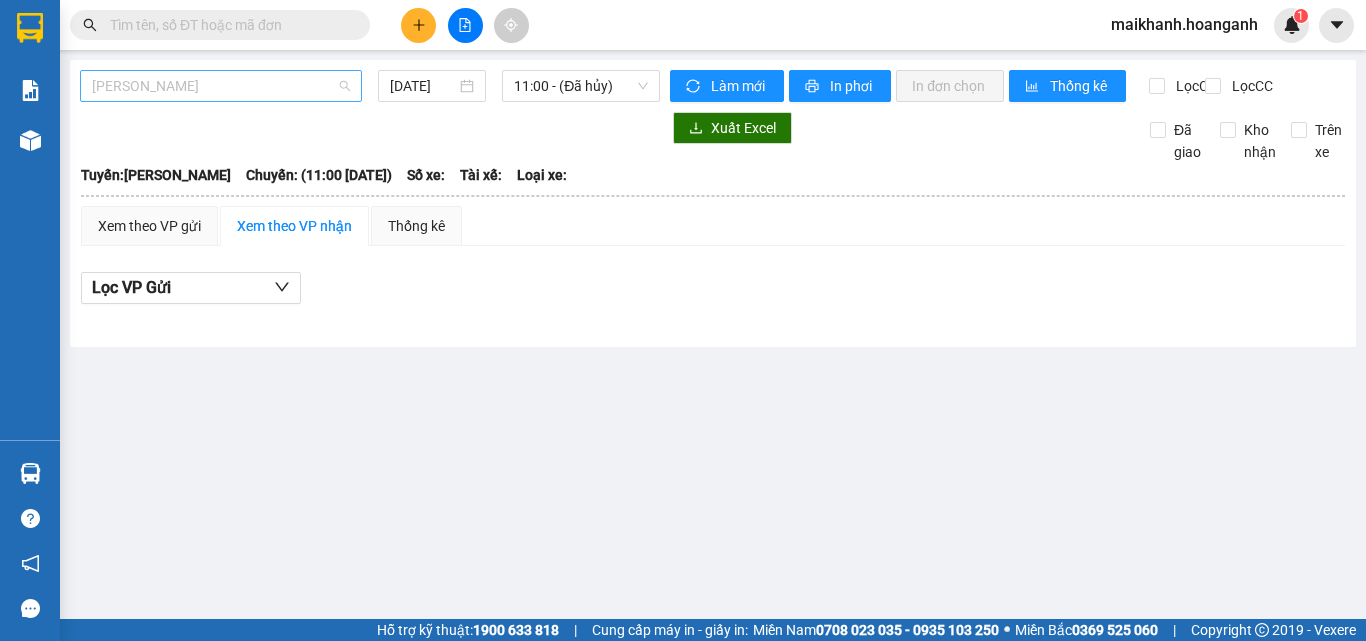 click on "[PERSON_NAME]" at bounding box center [221, 86] 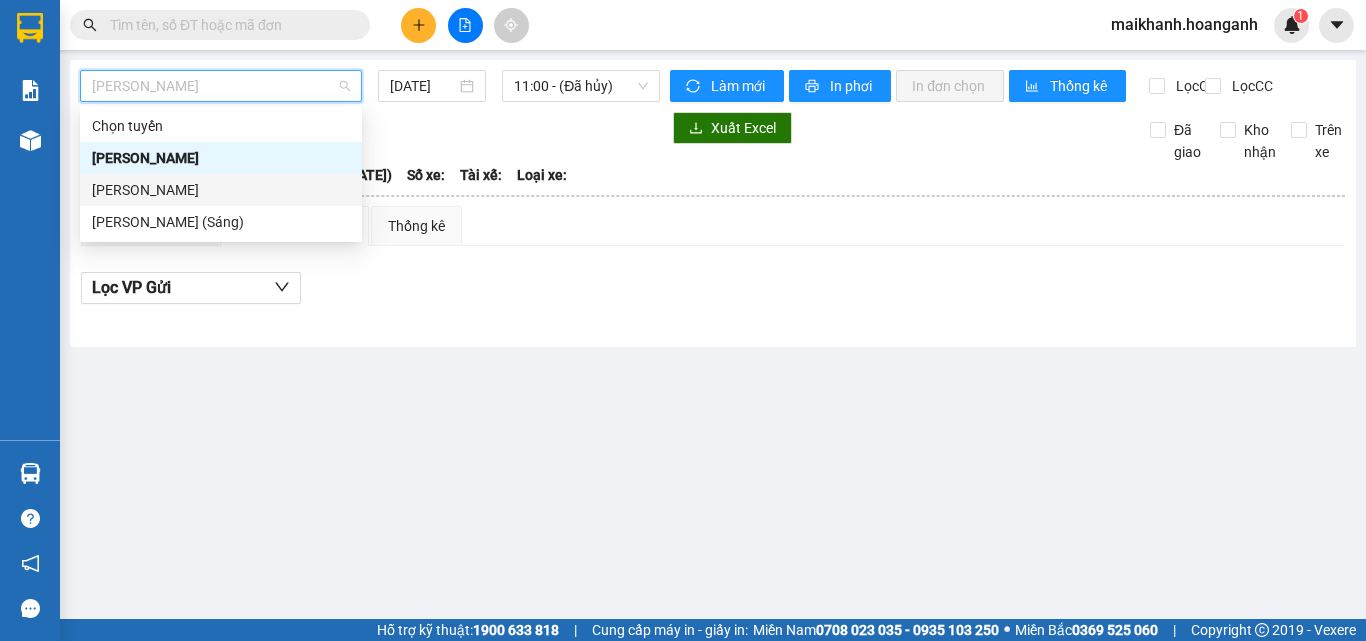 click on "[PERSON_NAME]" at bounding box center (221, 190) 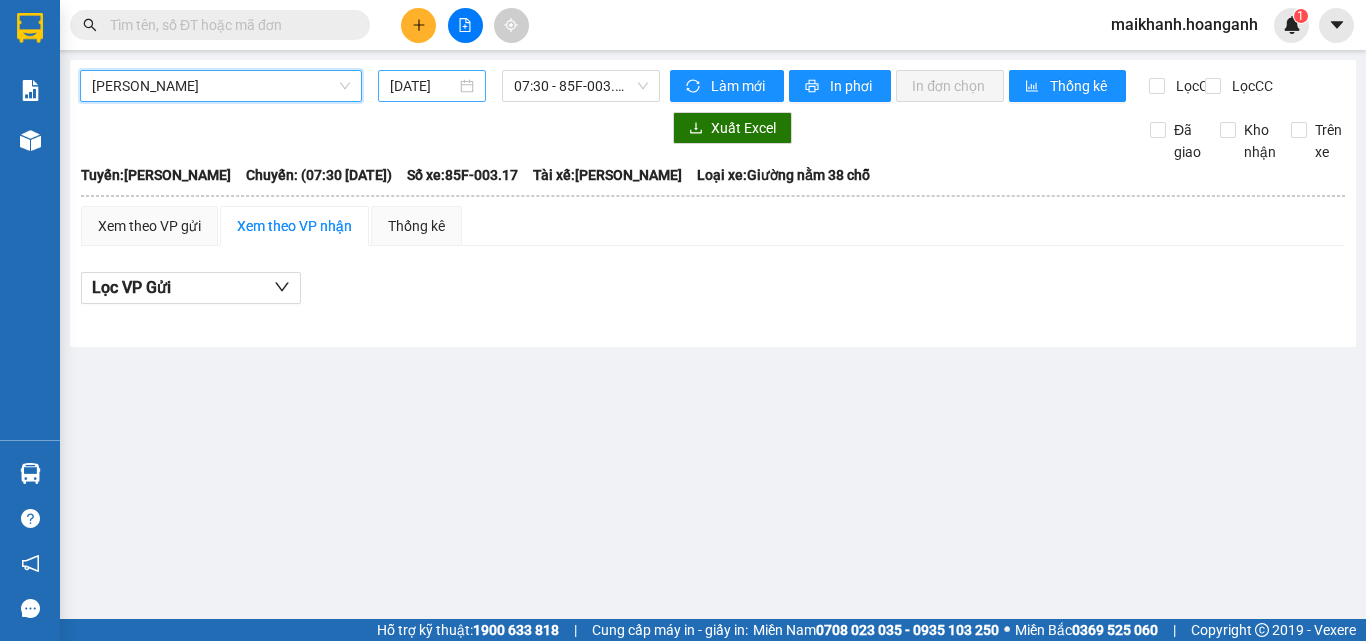click on "[DATE]" at bounding box center [423, 86] 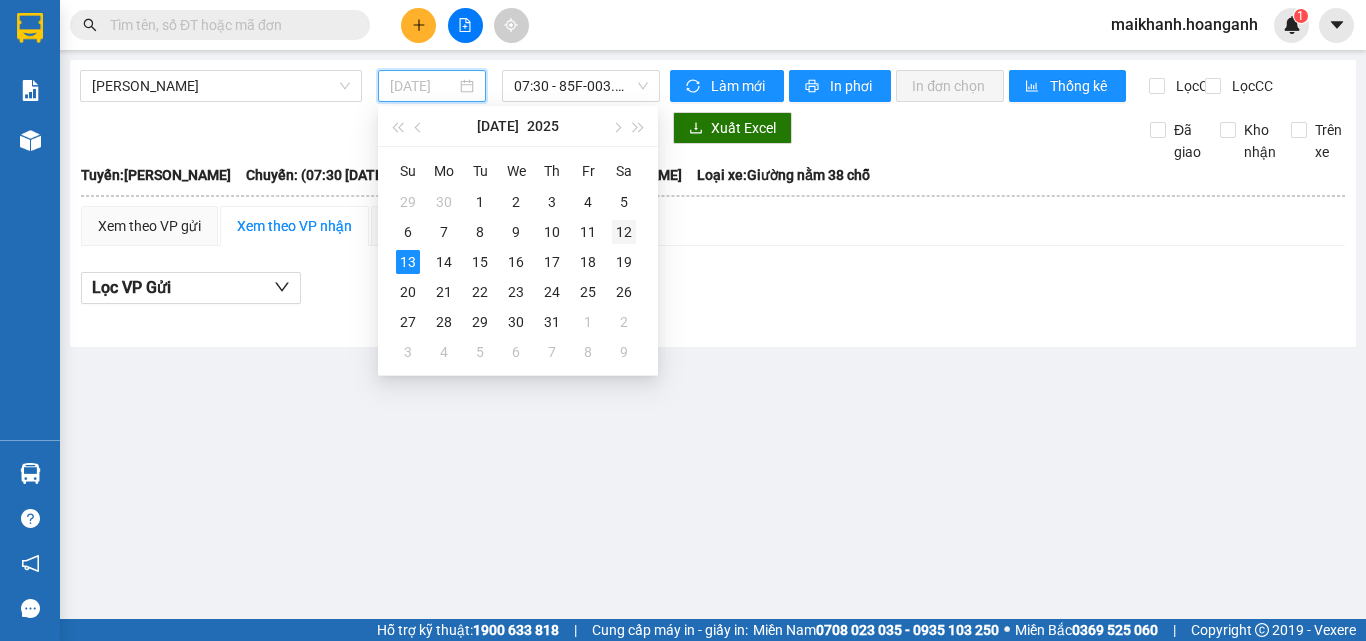 click on "12" at bounding box center [624, 232] 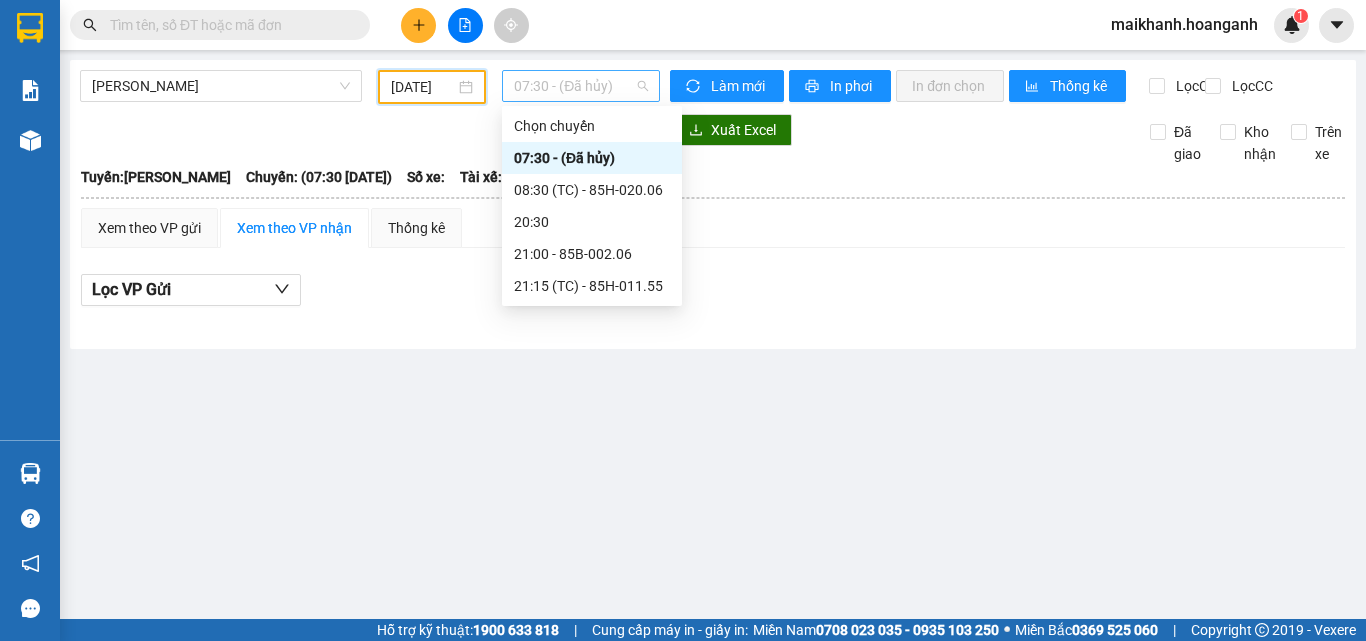 click on "07:30     - (Đã hủy)" at bounding box center [581, 86] 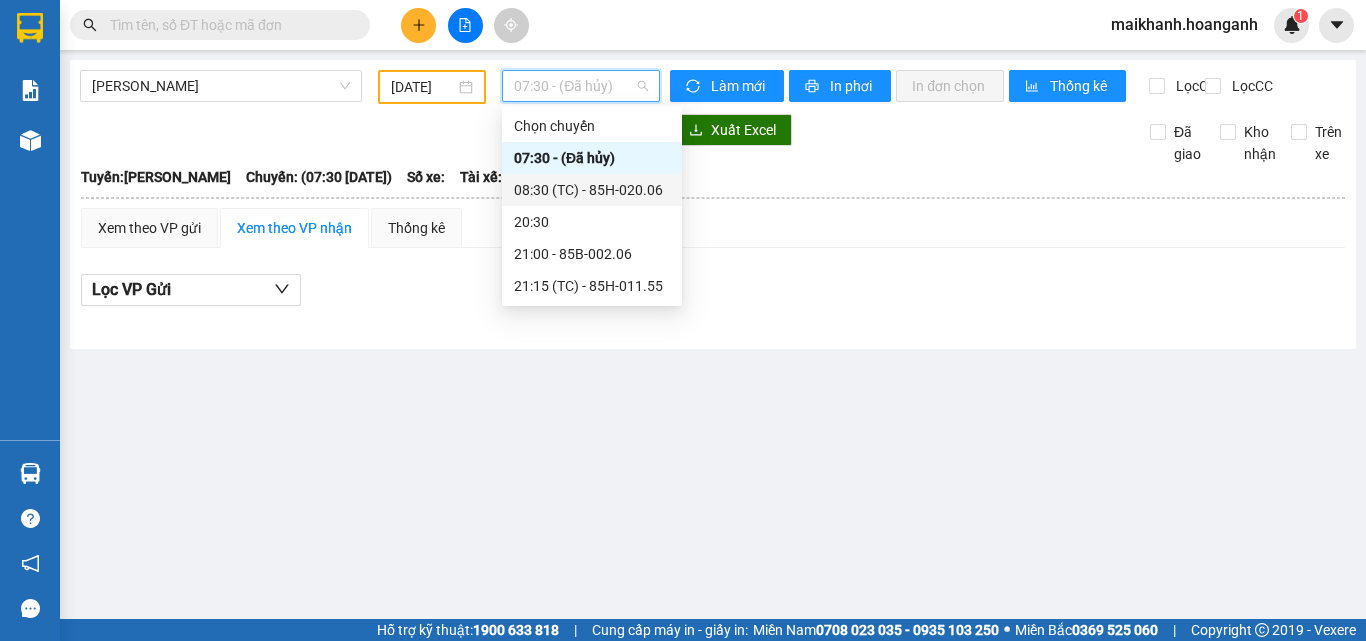 click on "08:30   (TC)   - 85H-020.06" at bounding box center [592, 190] 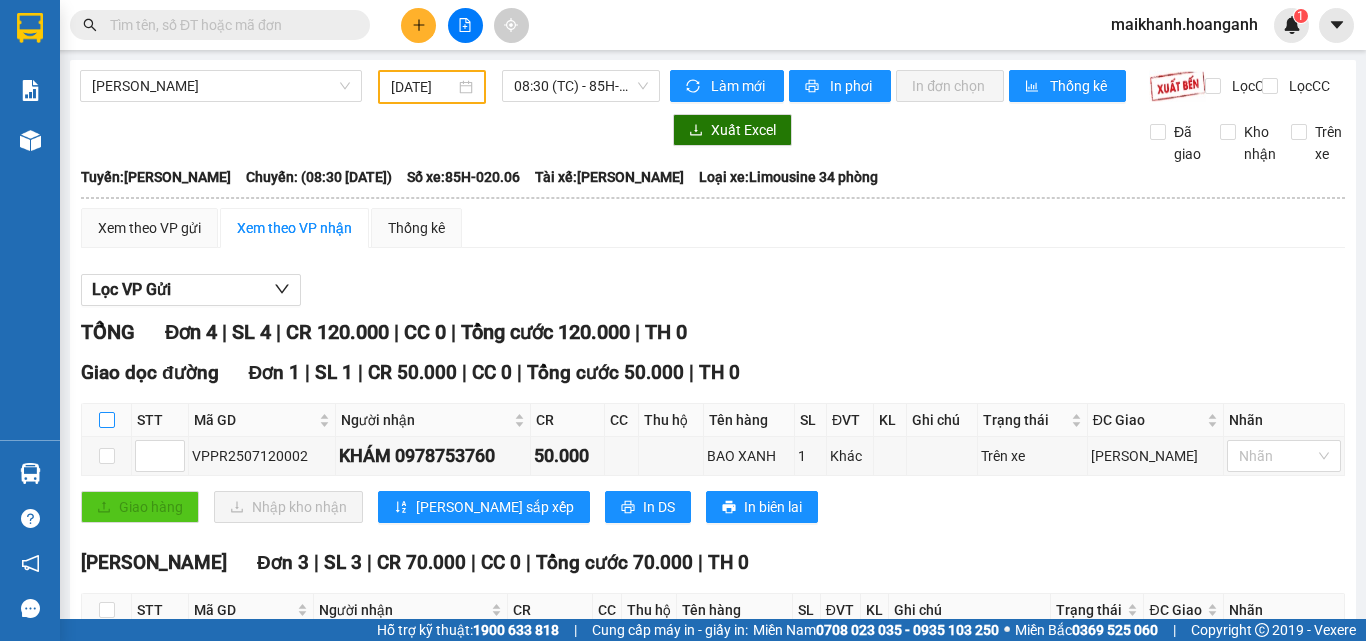 click at bounding box center [107, 420] 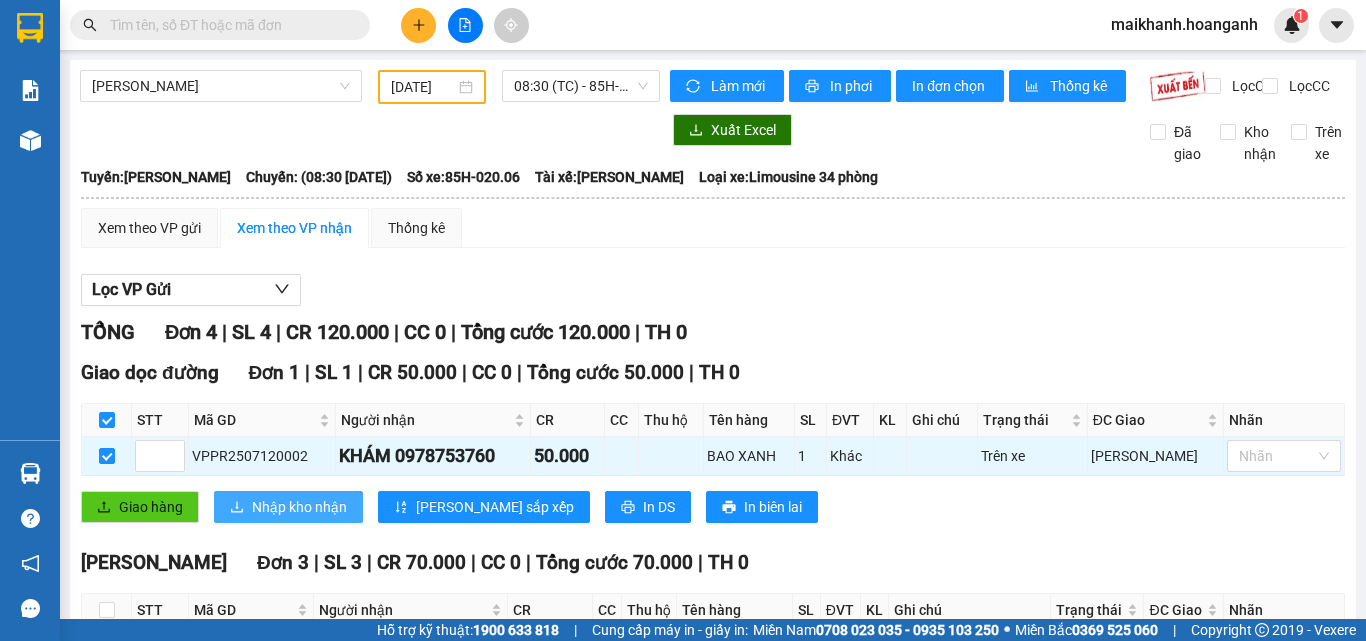 click on "Nhập kho nhận" at bounding box center [299, 507] 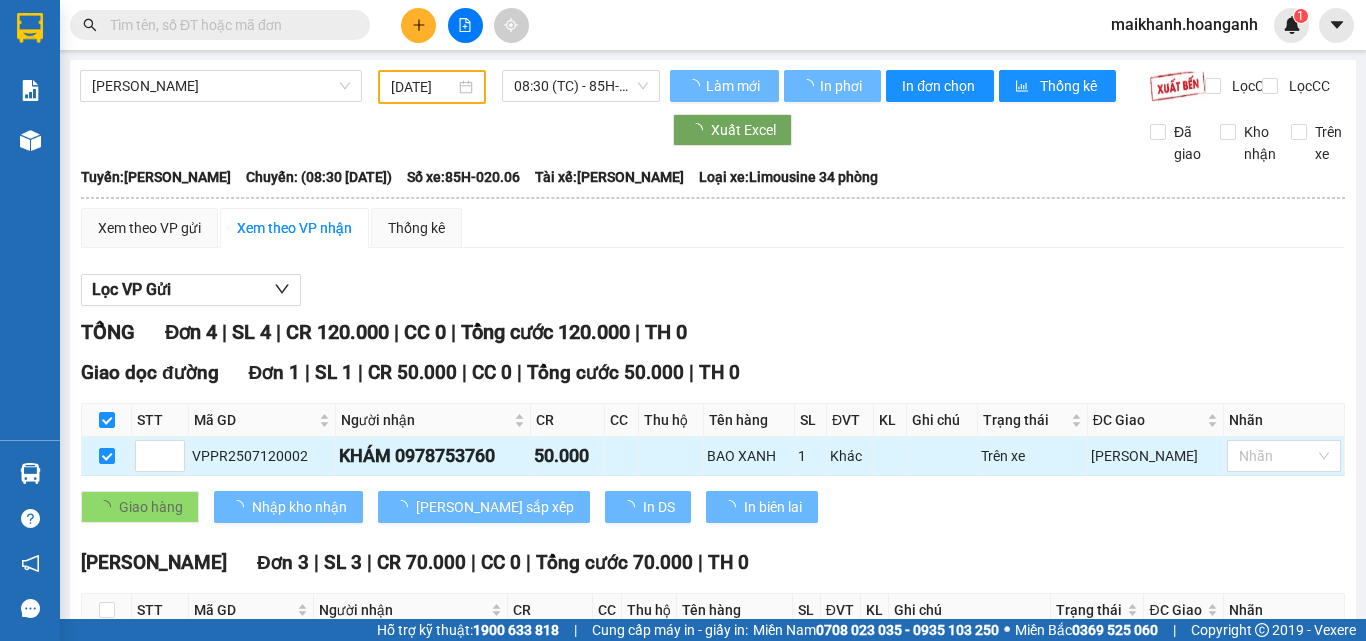 checkbox on "false" 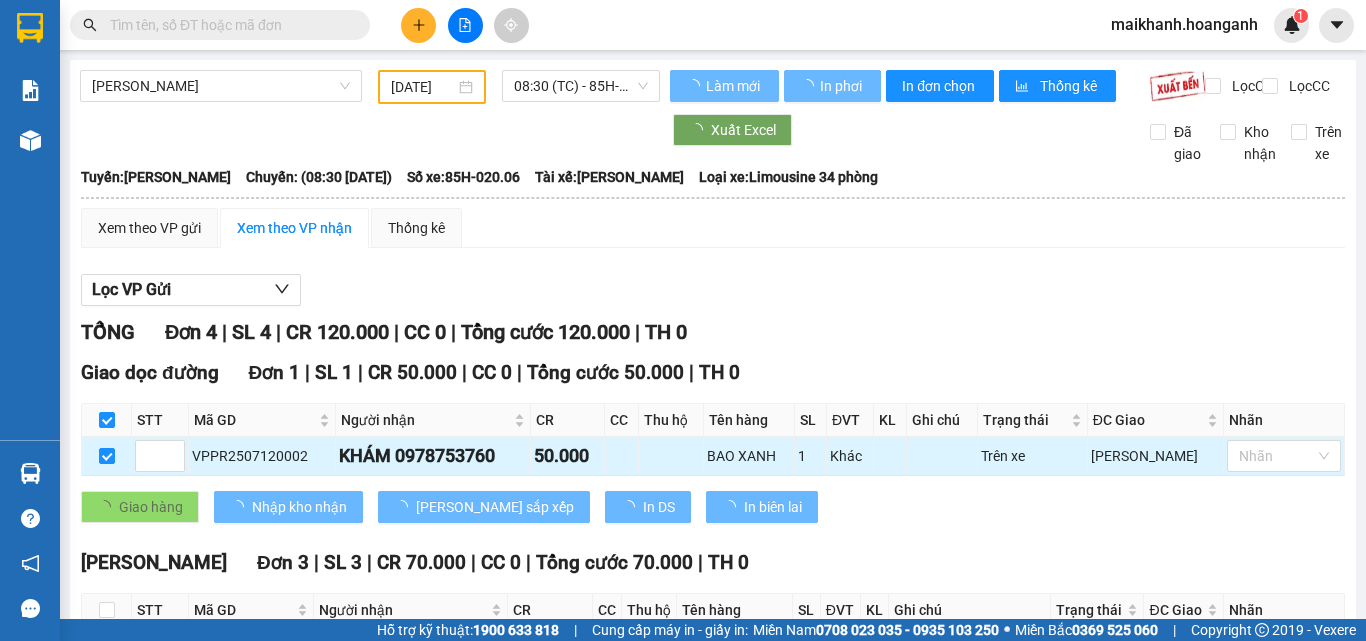 checkbox on "false" 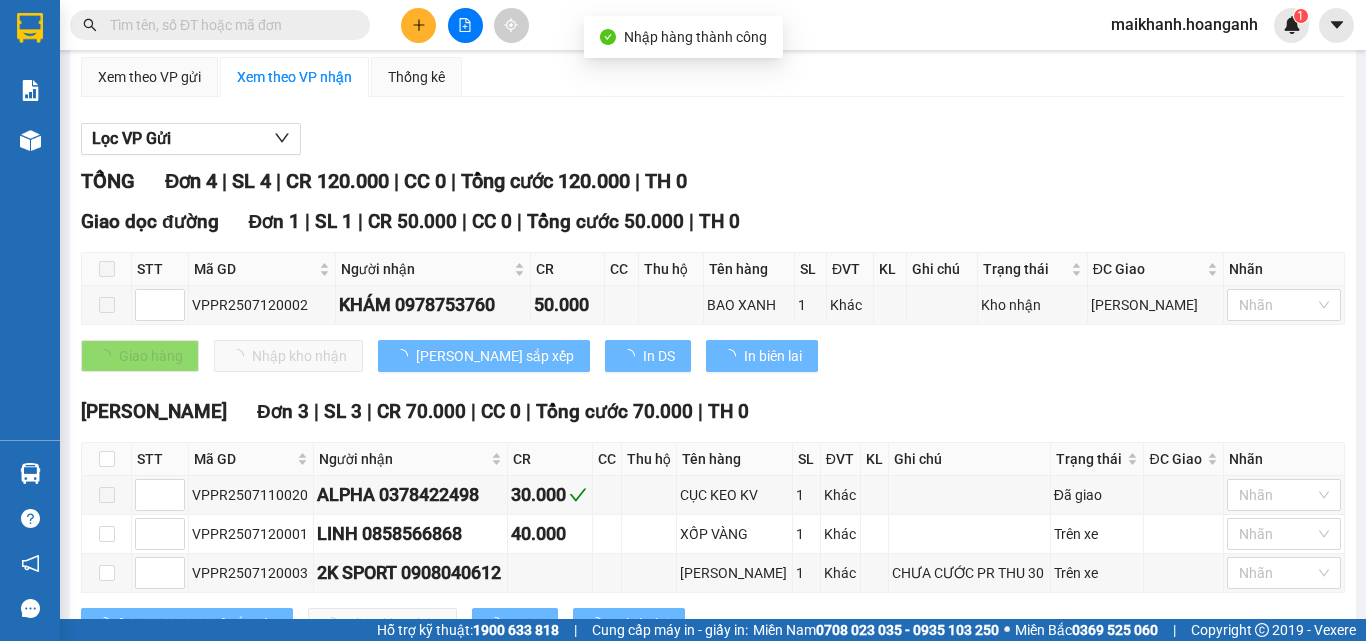 scroll, scrollTop: 243, scrollLeft: 0, axis: vertical 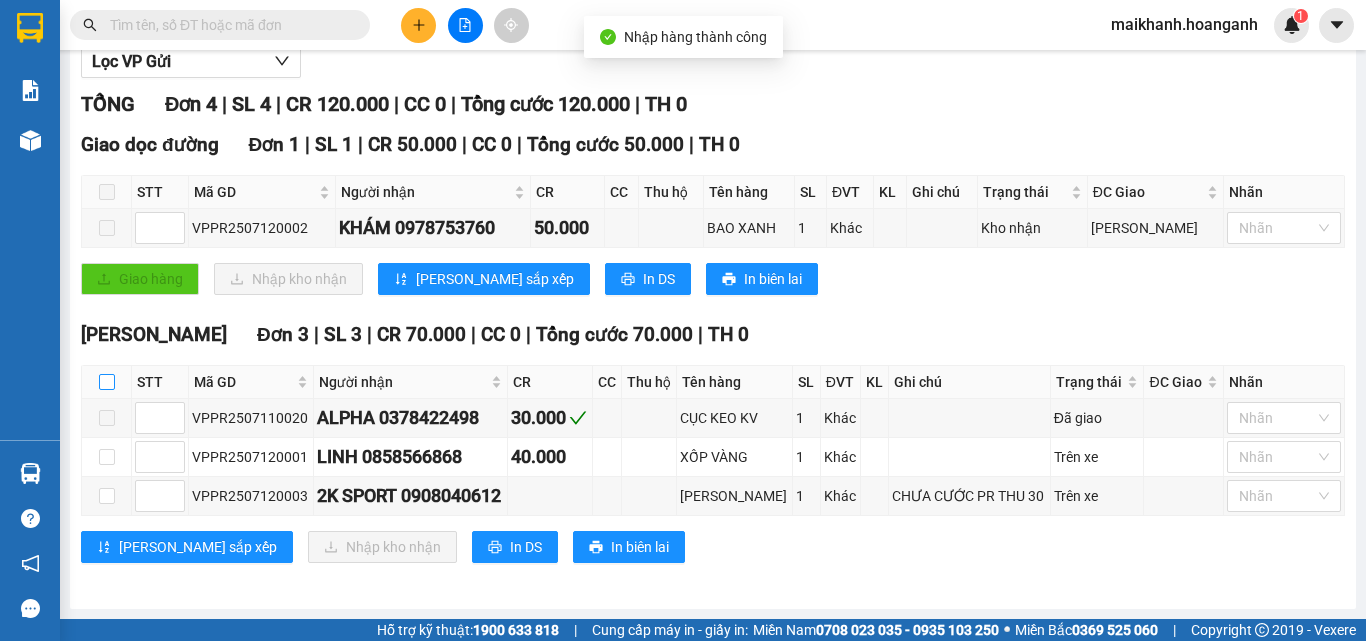 click at bounding box center [107, 382] 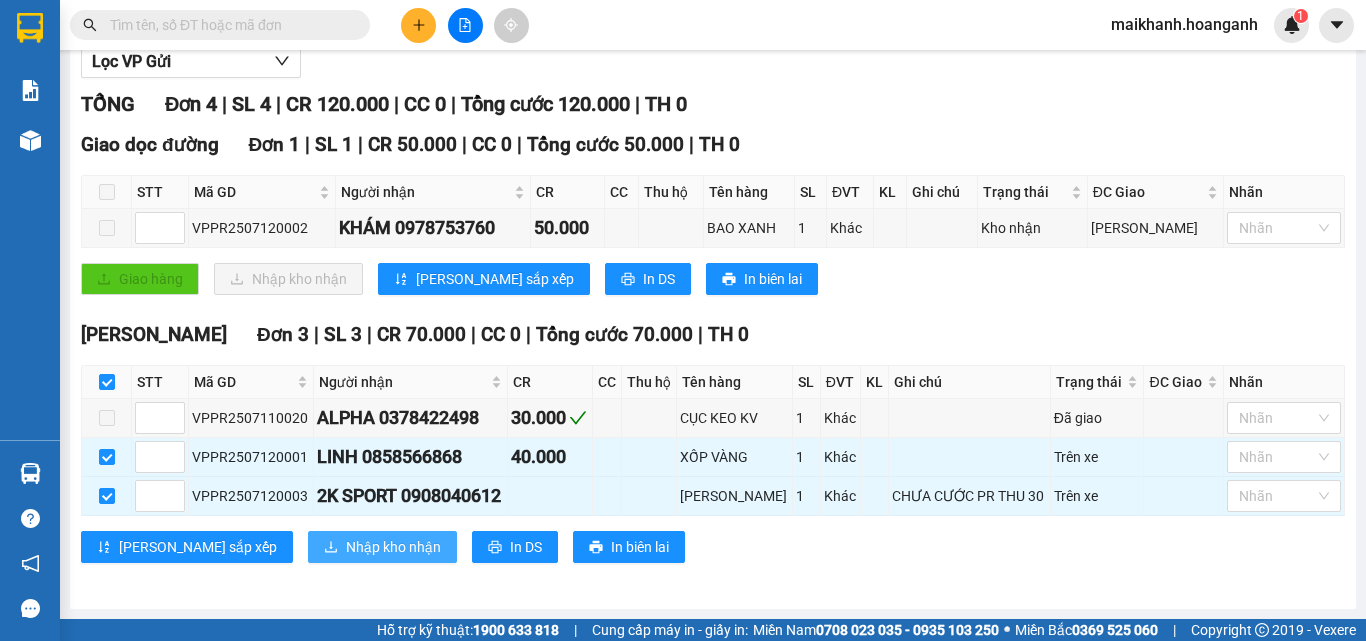 click on "Nhập kho nhận" at bounding box center [393, 547] 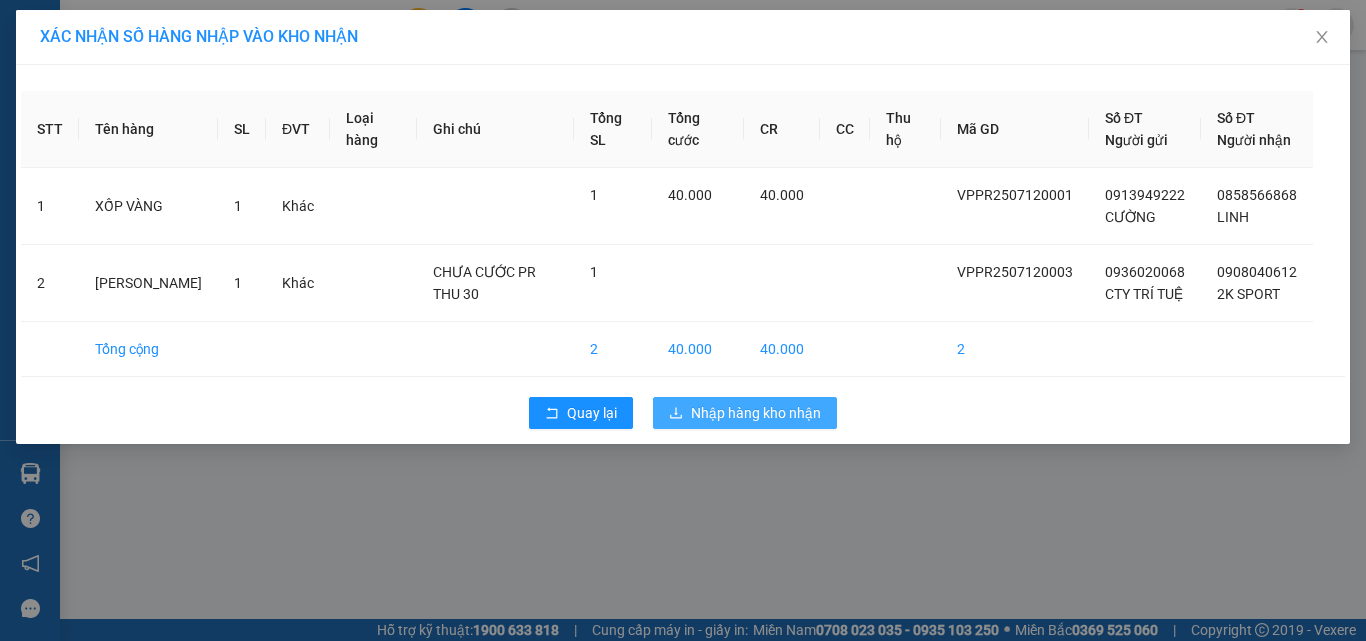 click on "Nhập hàng kho nhận" at bounding box center [745, 413] 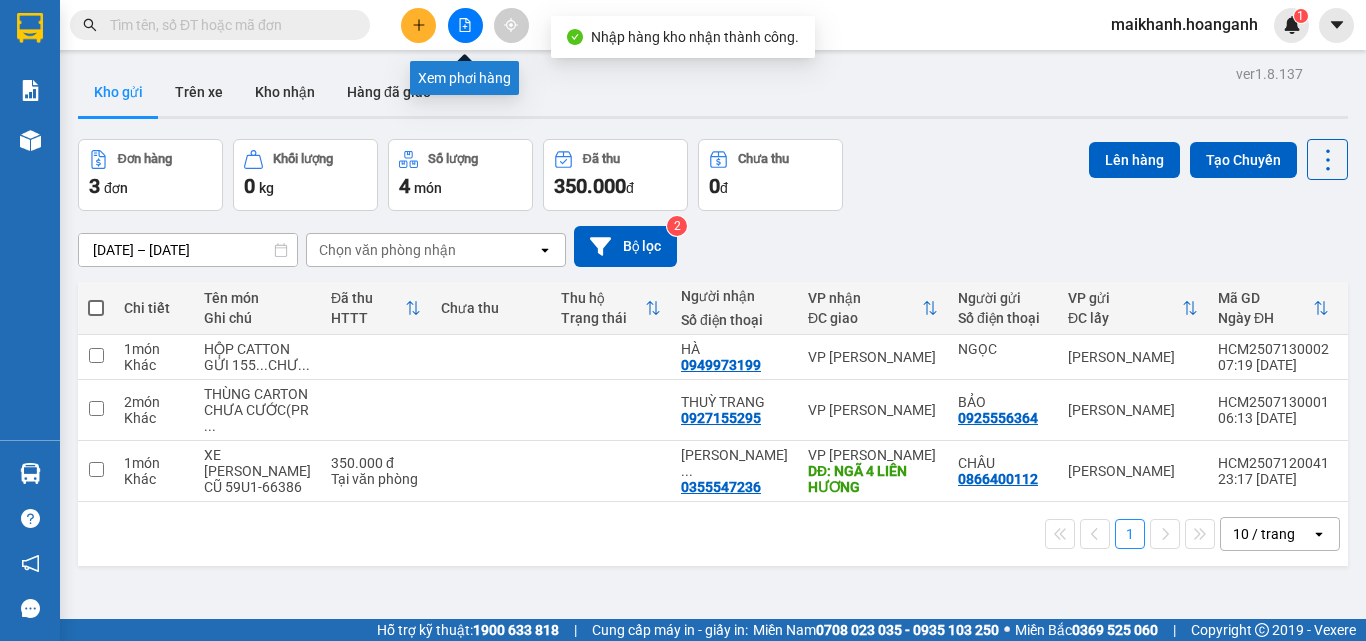 click 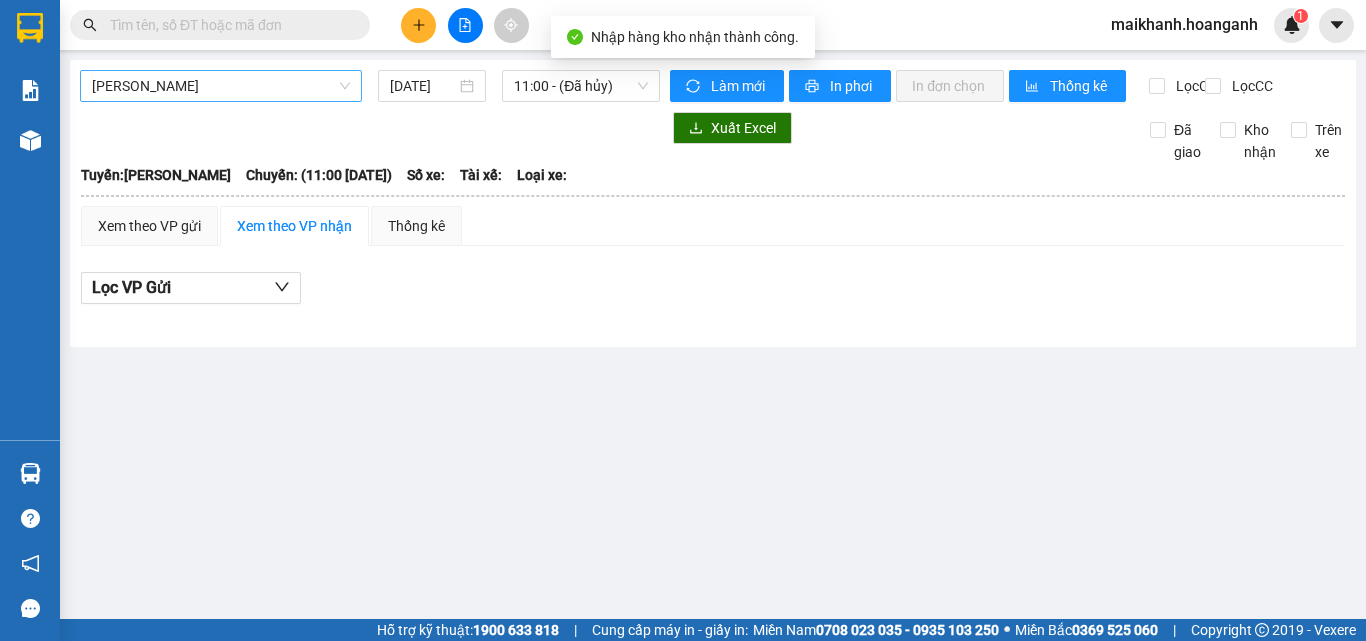 click on "[PERSON_NAME]" at bounding box center [221, 86] 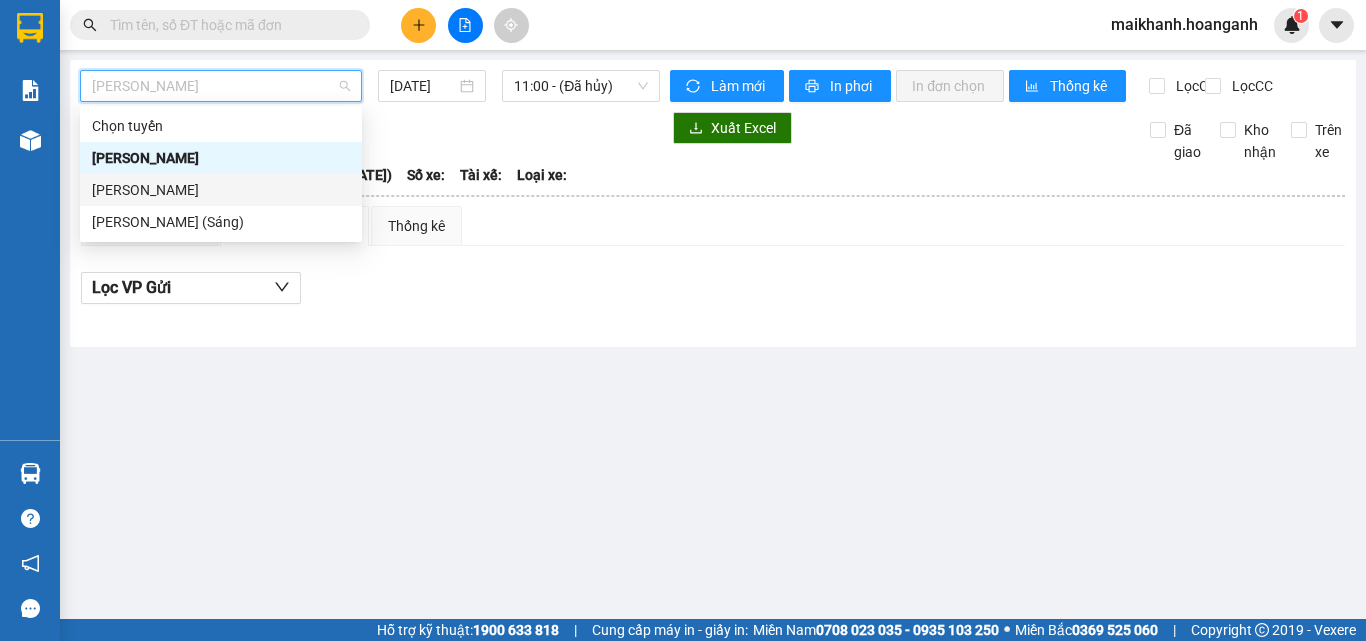 click on "[PERSON_NAME]" at bounding box center [221, 190] 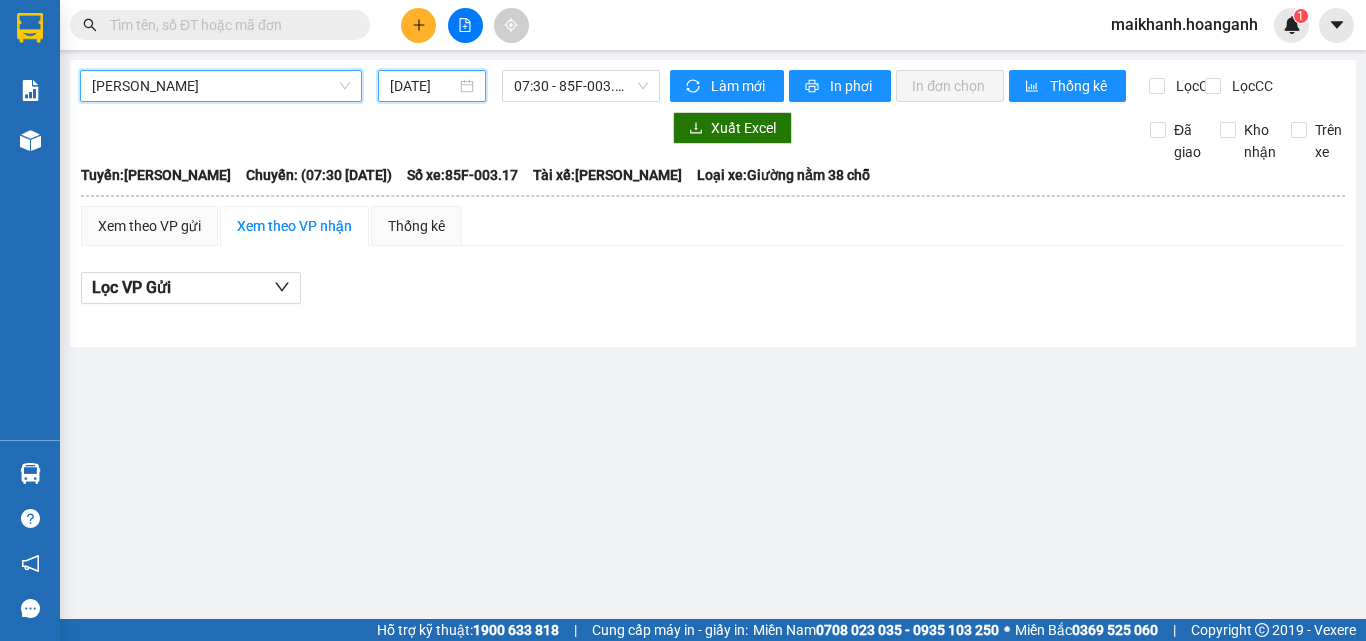 click on "[DATE]" at bounding box center [423, 86] 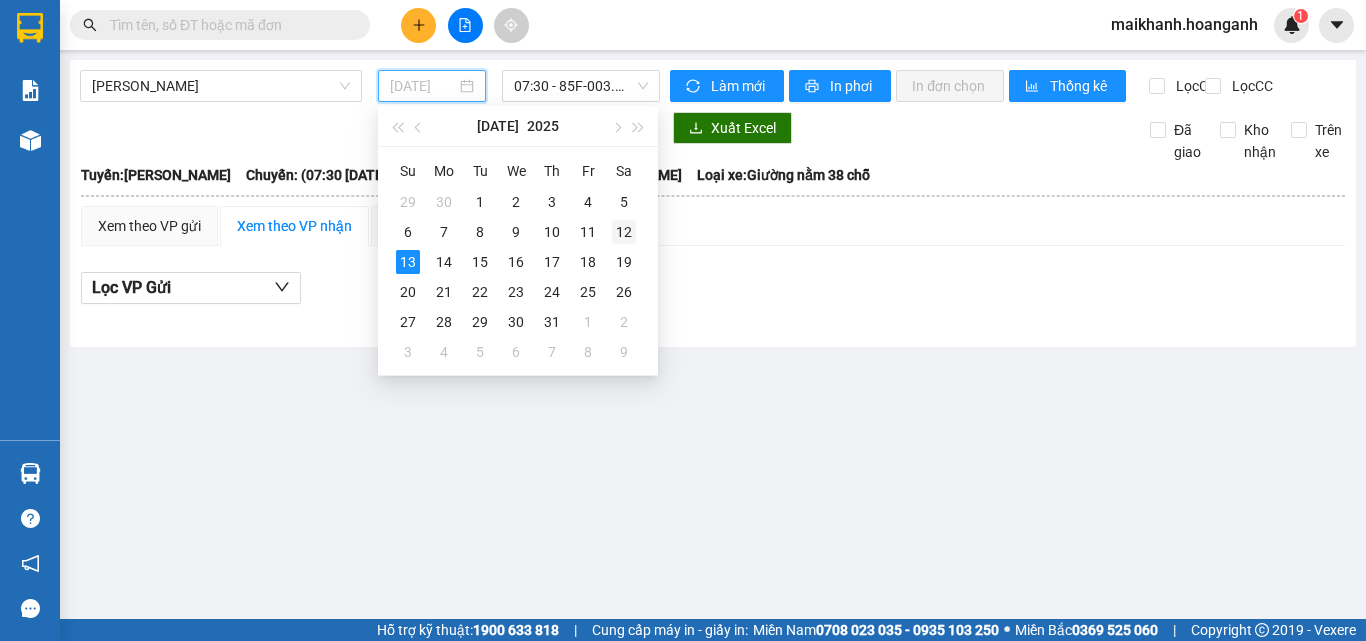 click on "12" at bounding box center (624, 232) 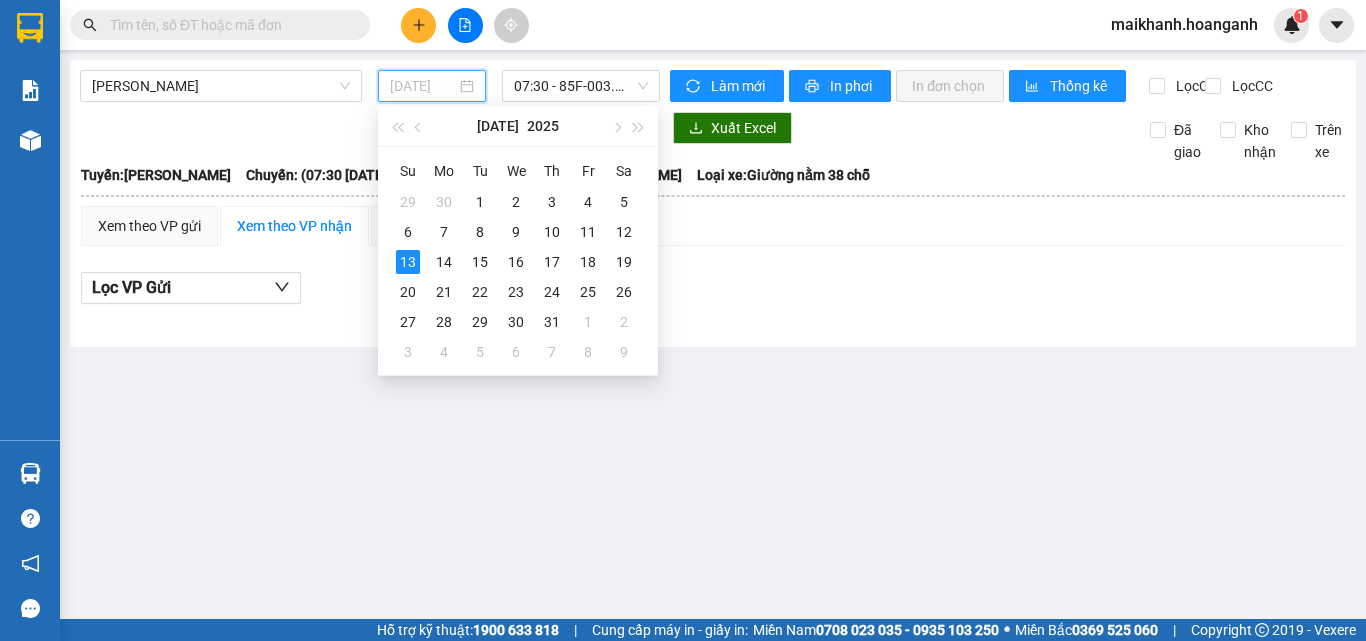type on "[DATE]" 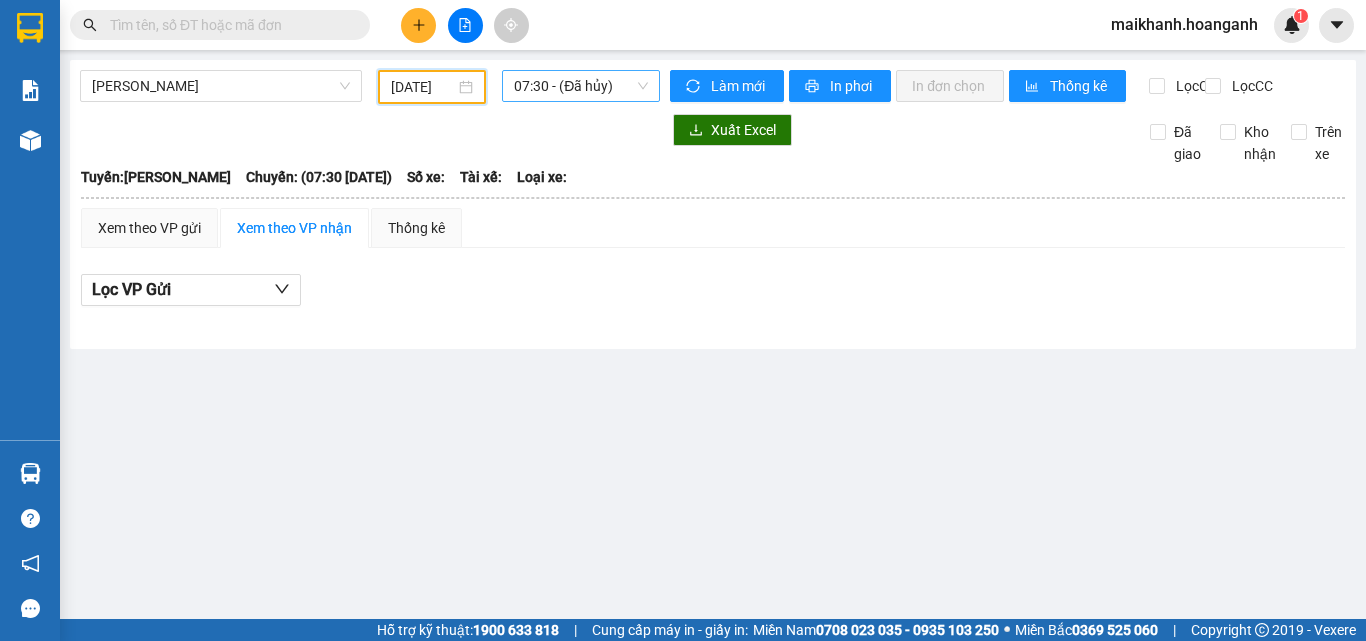 click on "07:30     - (Đã hủy)" at bounding box center (581, 86) 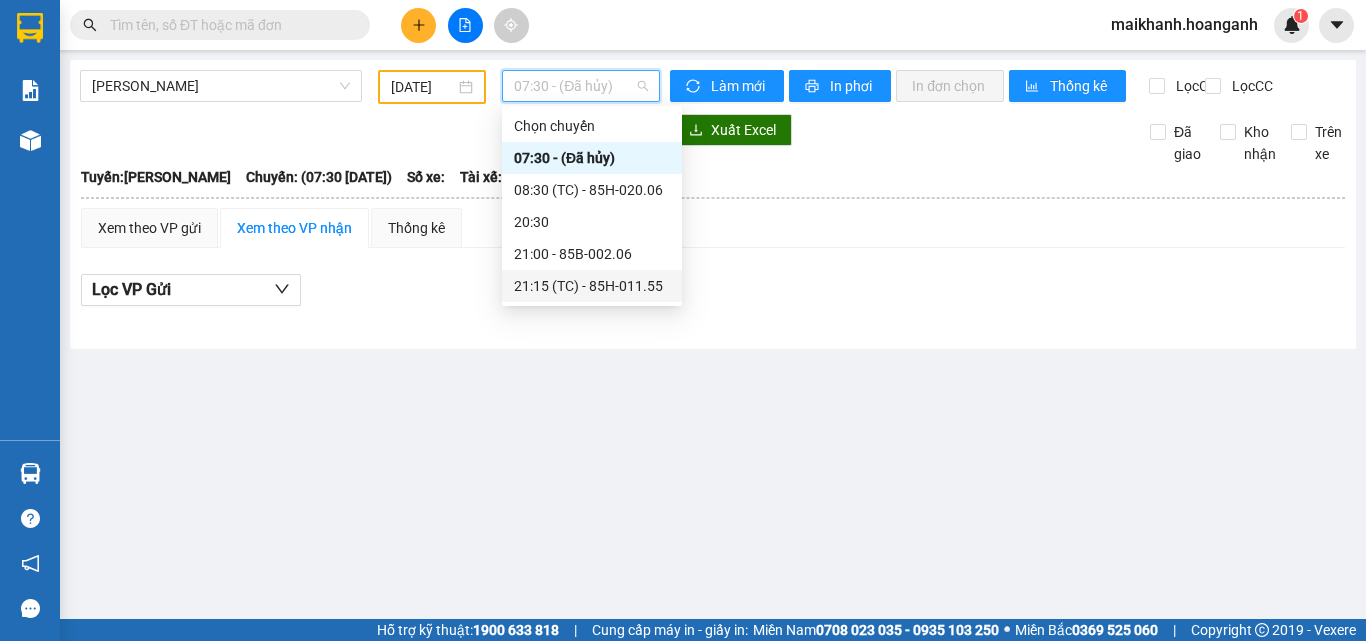 click on "21:15   (TC)   - 85H-011.55" at bounding box center [592, 286] 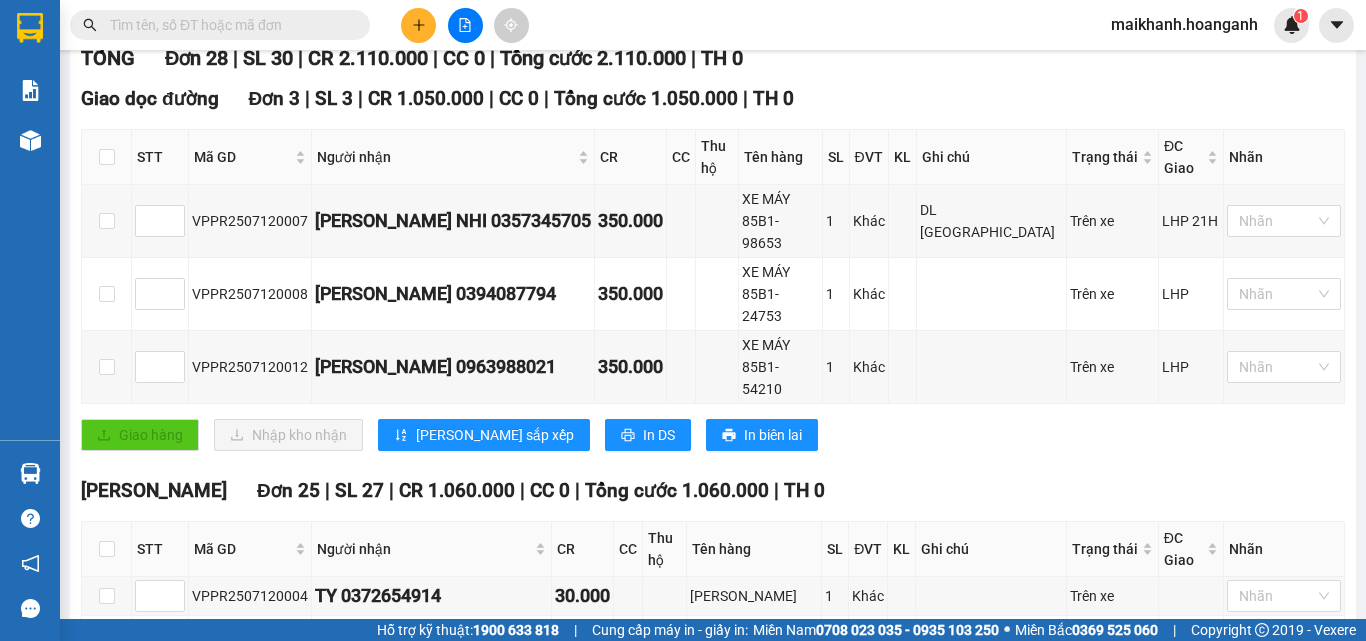 scroll, scrollTop: 304, scrollLeft: 0, axis: vertical 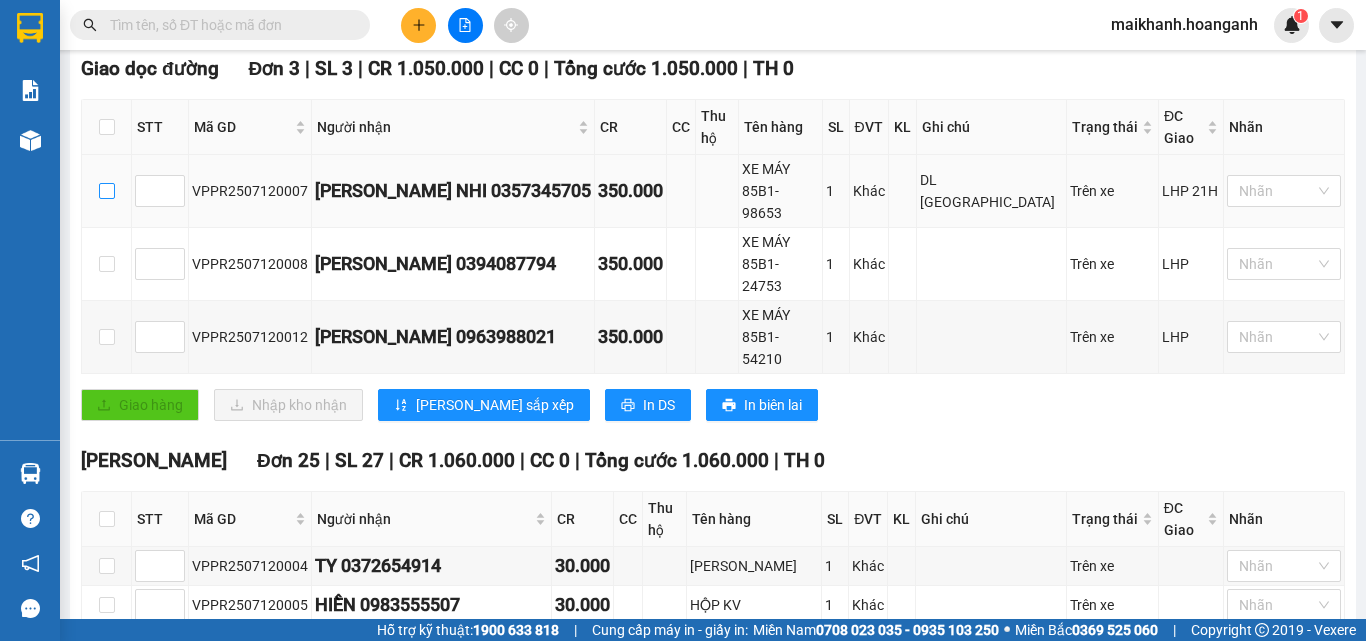 click at bounding box center [107, 191] 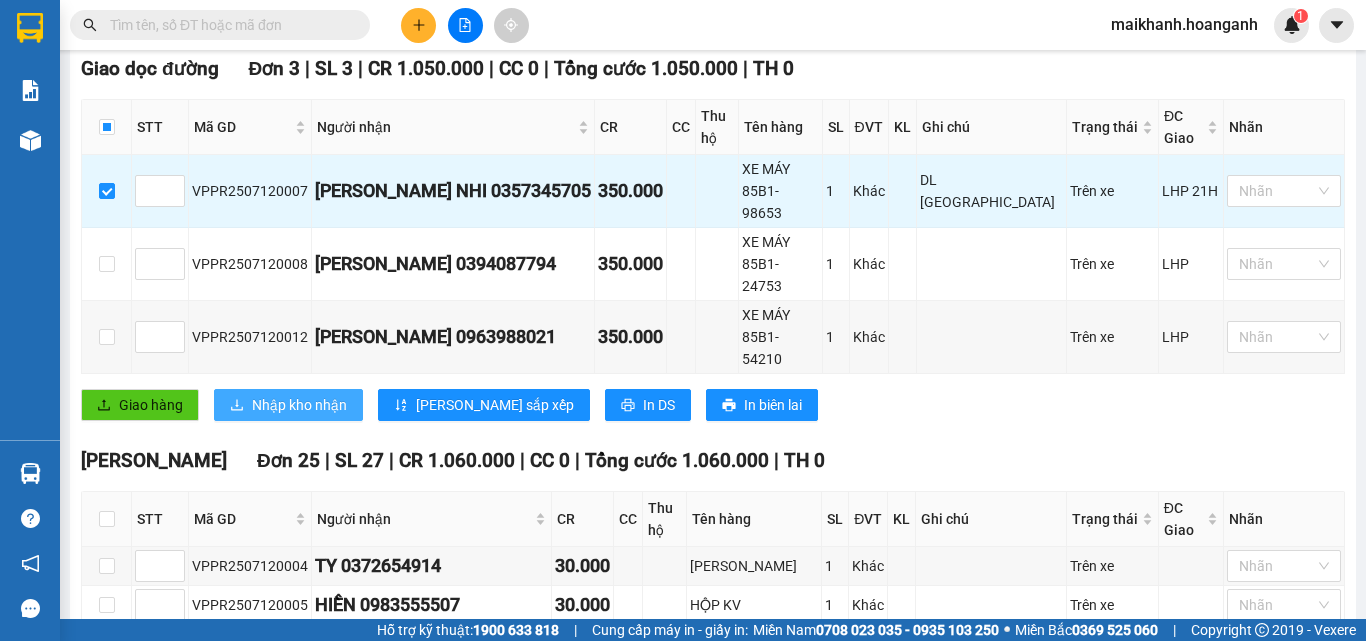 click on "Nhập kho nhận" at bounding box center [299, 405] 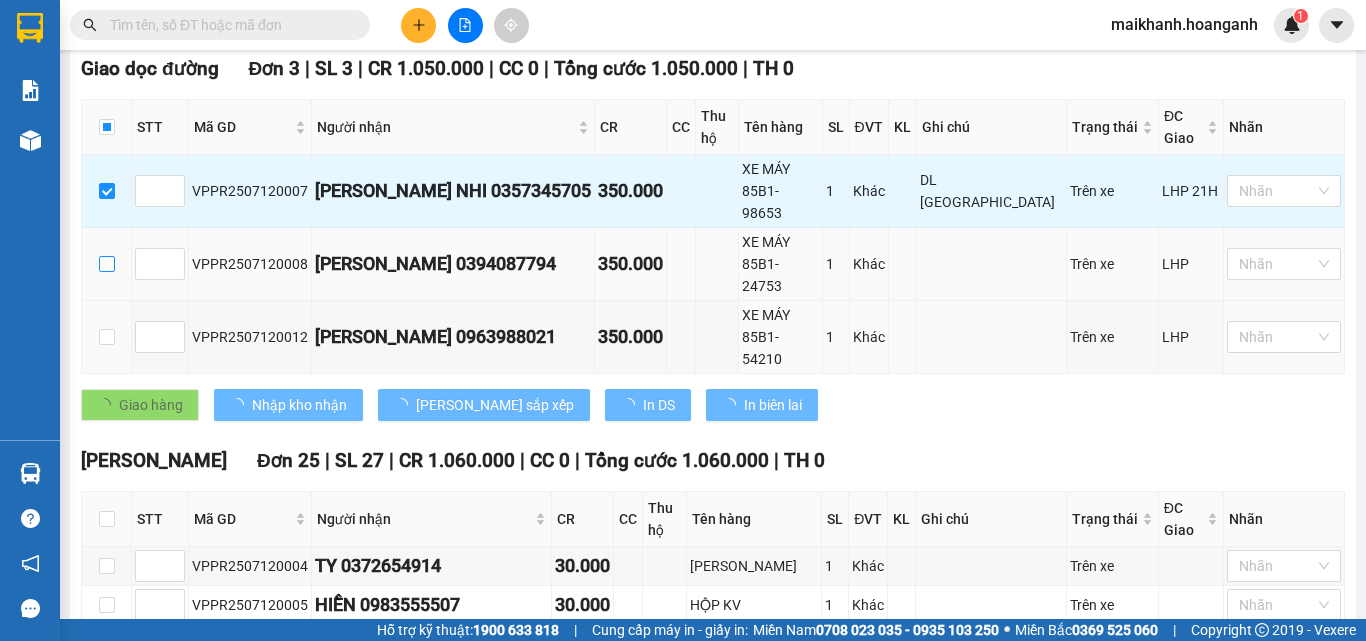 checkbox on "false" 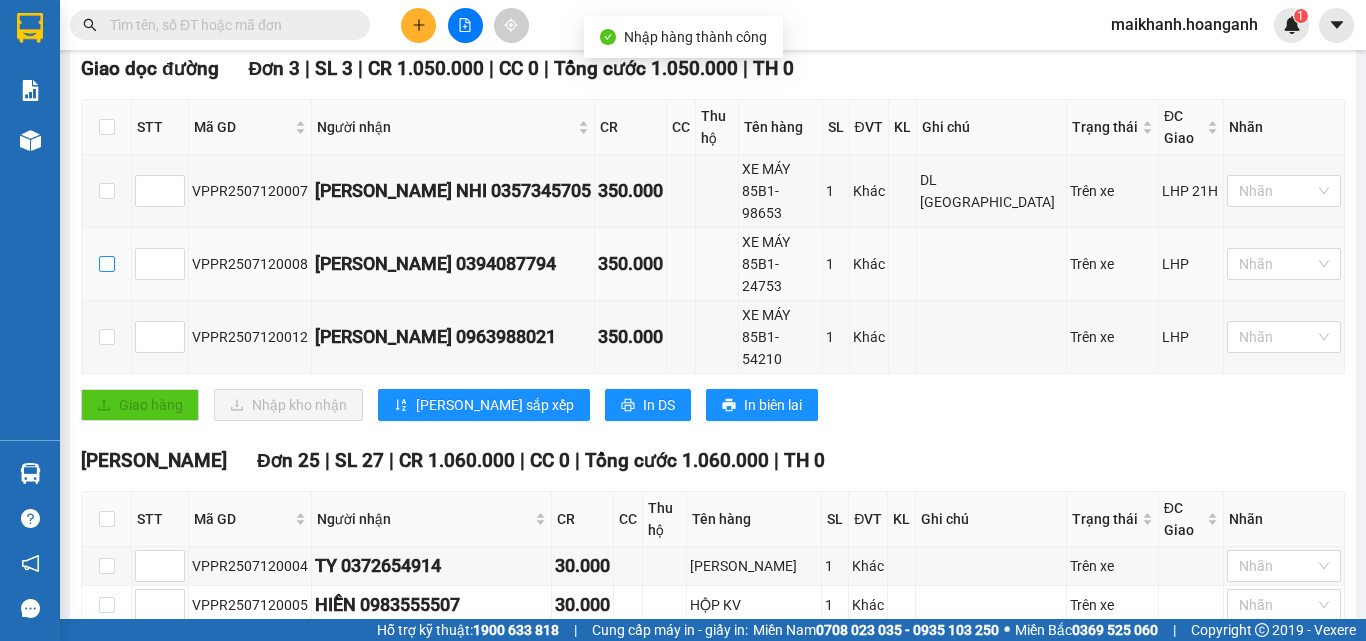 click at bounding box center [107, 264] 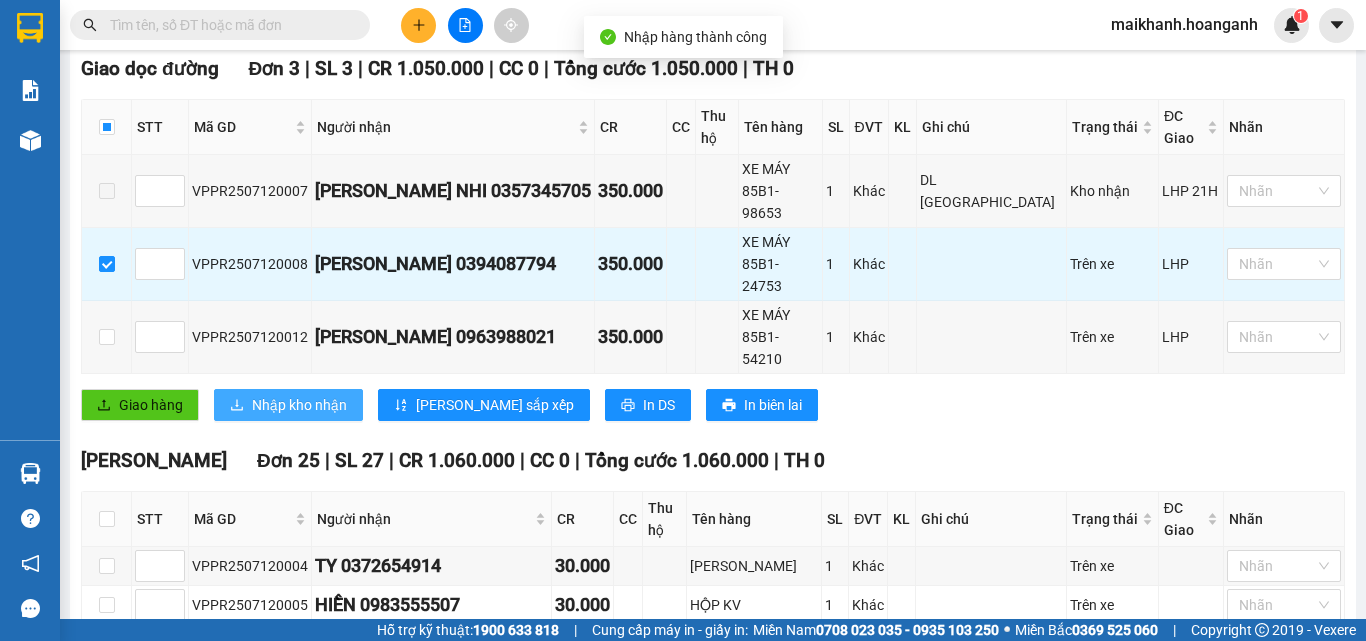 click on "Nhập kho nhận" at bounding box center [299, 405] 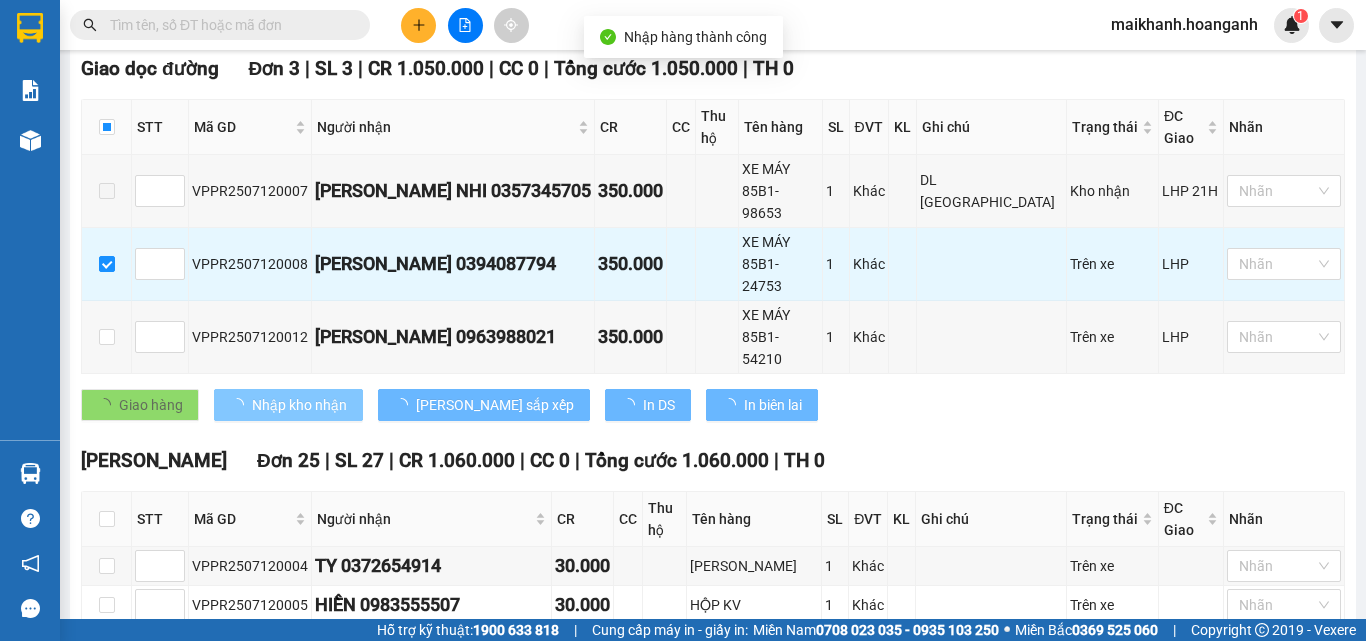 checkbox on "false" 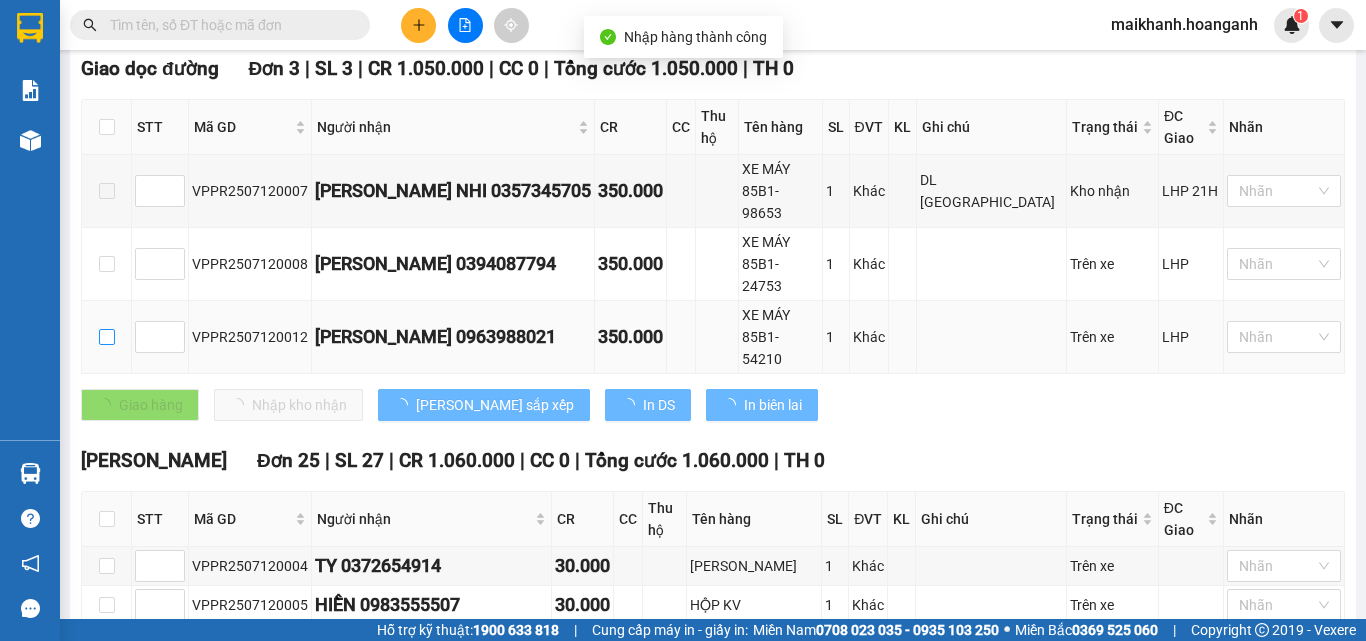 click at bounding box center (107, 337) 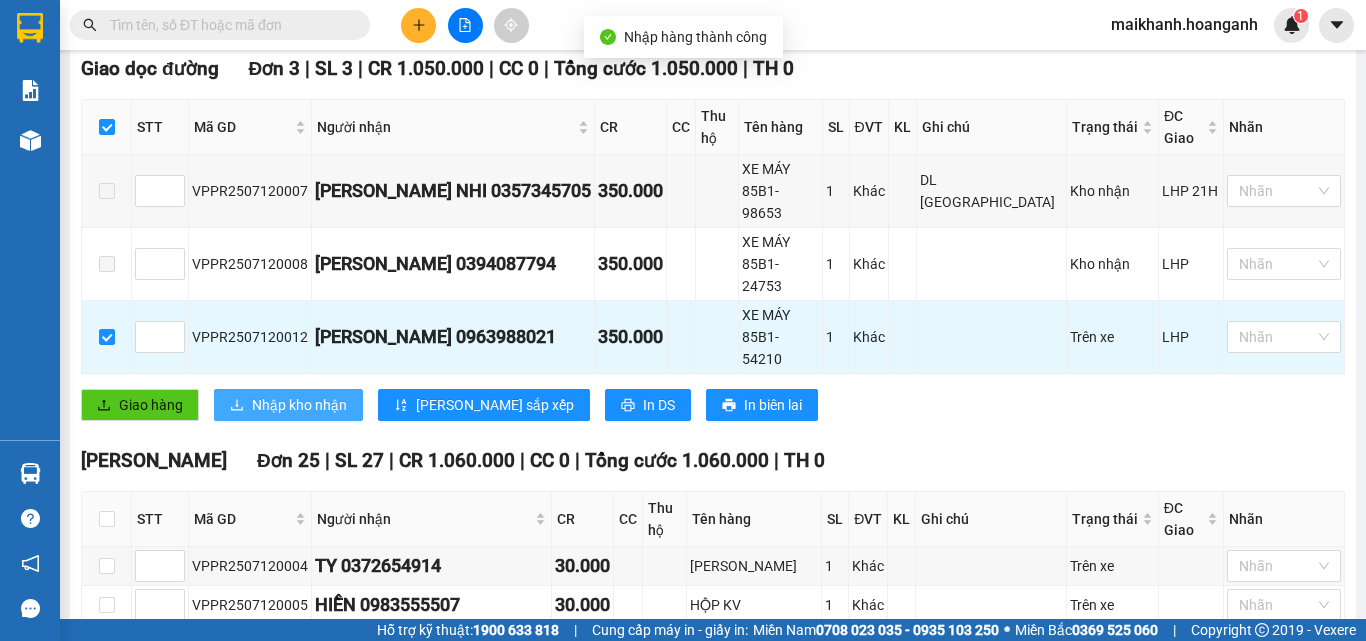 click on "Nhập kho nhận" at bounding box center (299, 405) 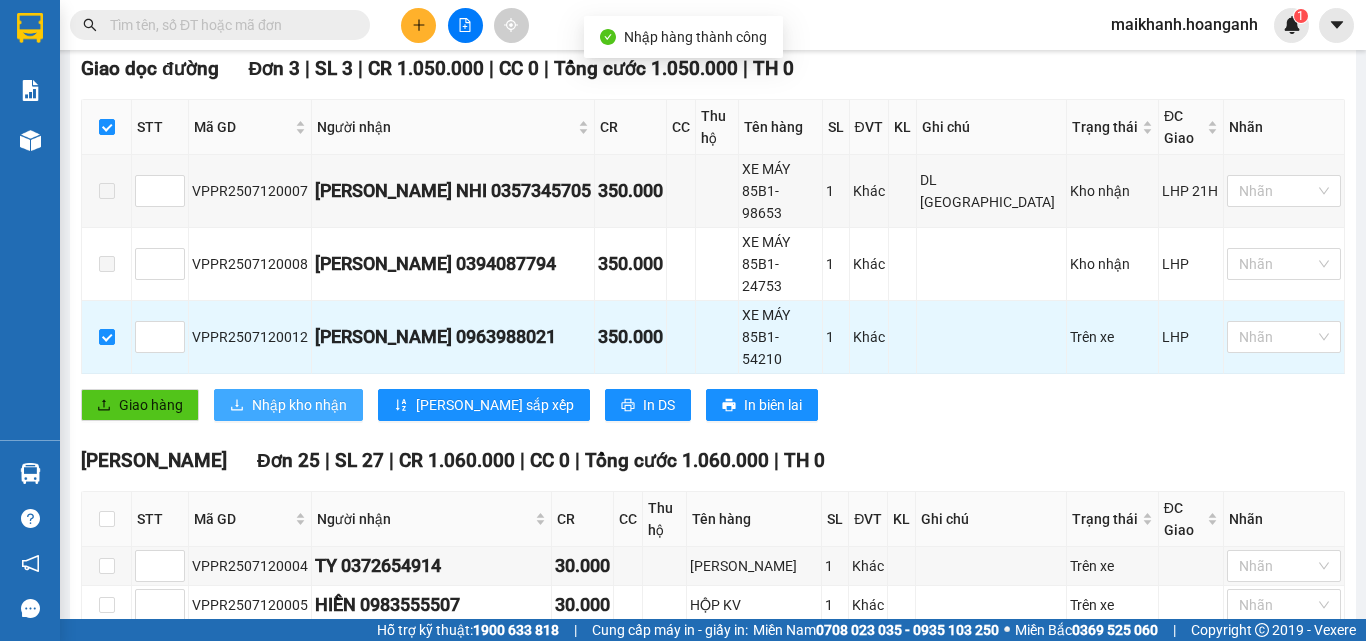 checkbox on "false" 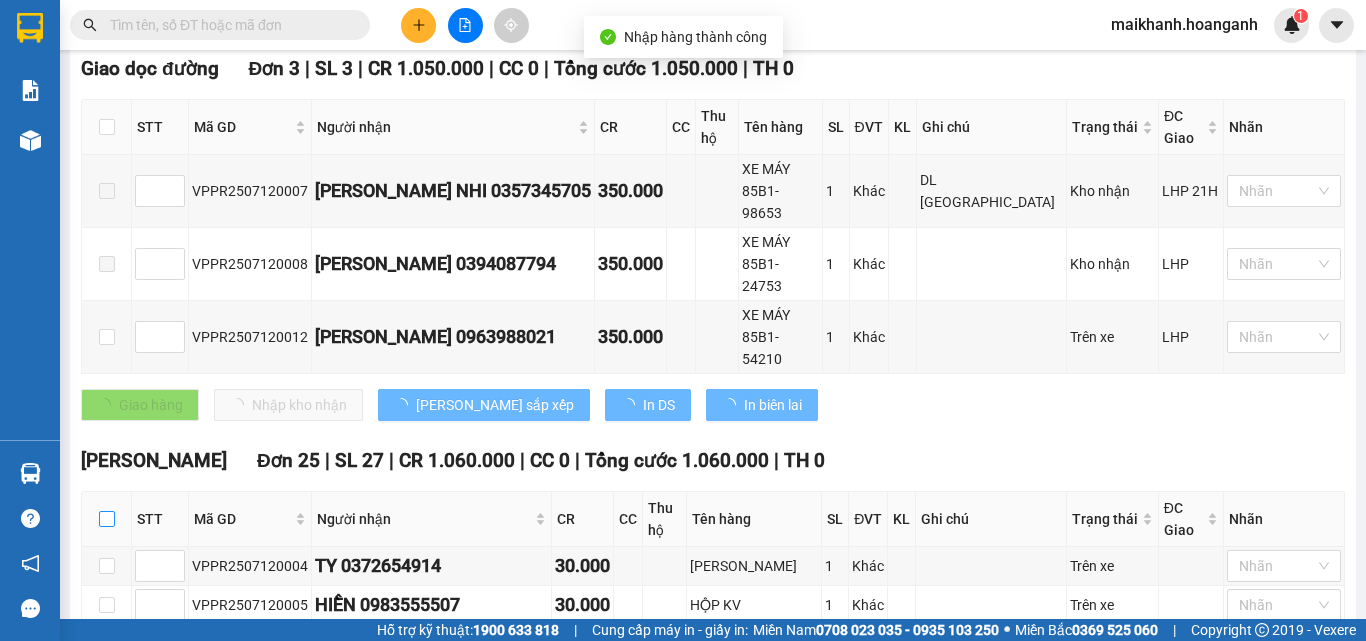 click at bounding box center (107, 519) 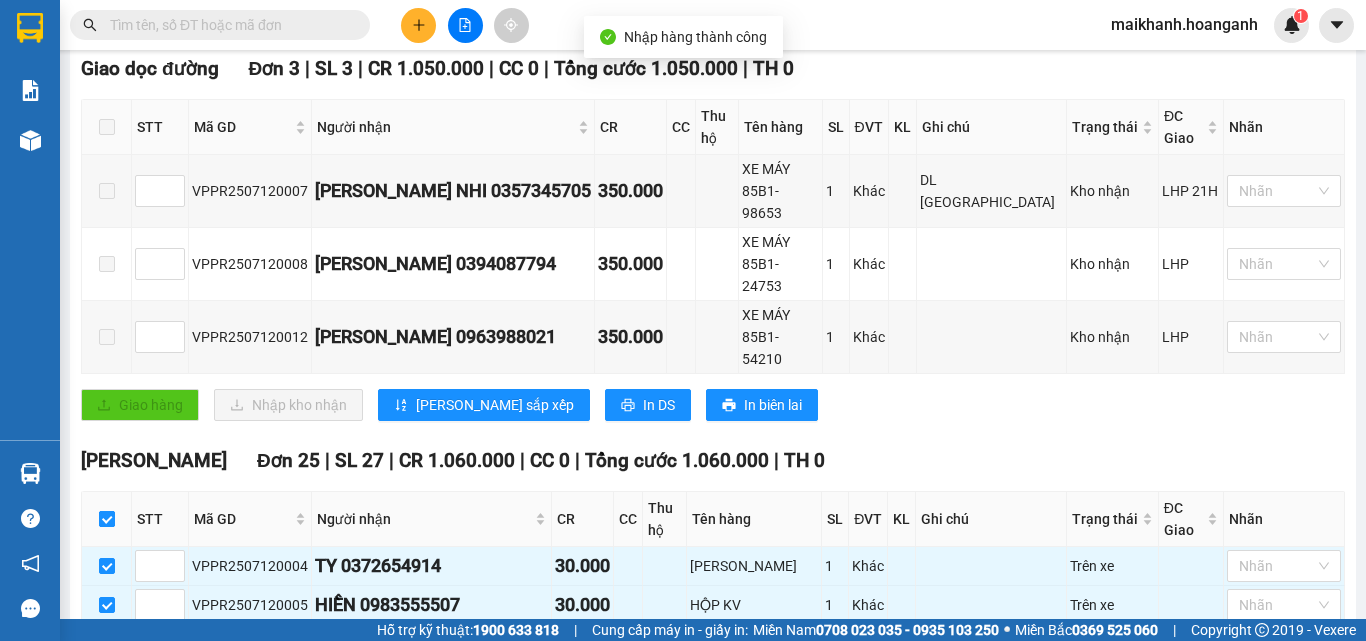 checkbox on "true" 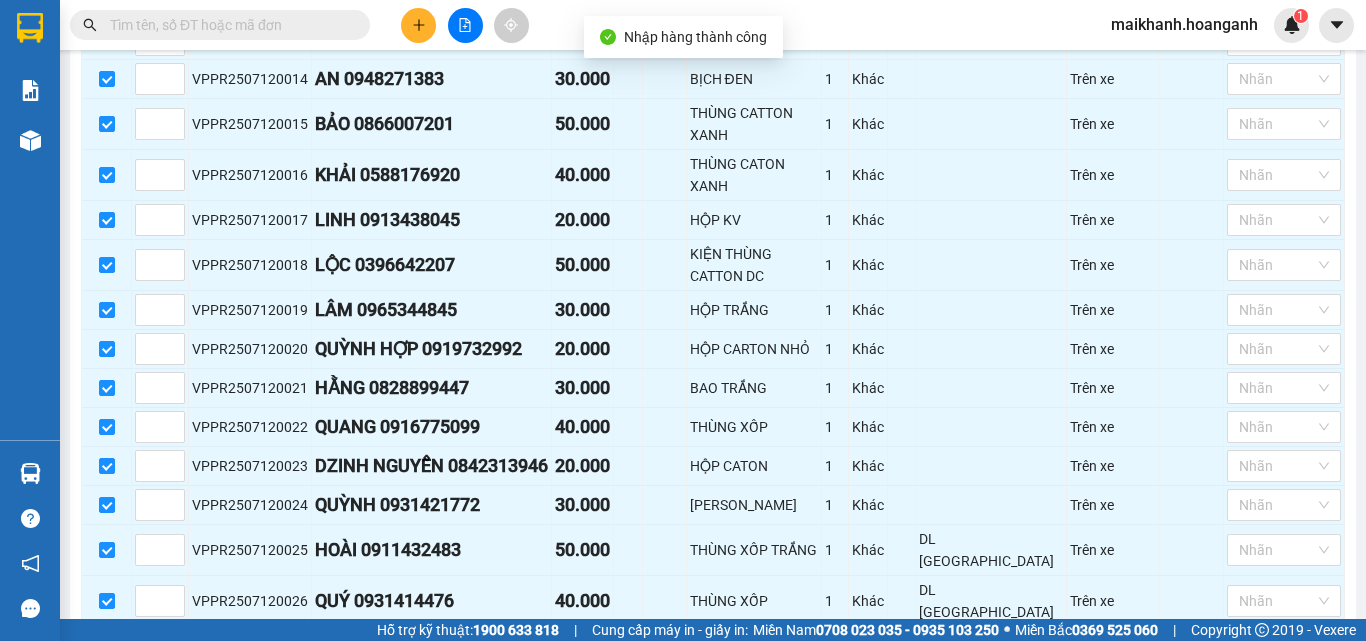 scroll, scrollTop: 1307, scrollLeft: 0, axis: vertical 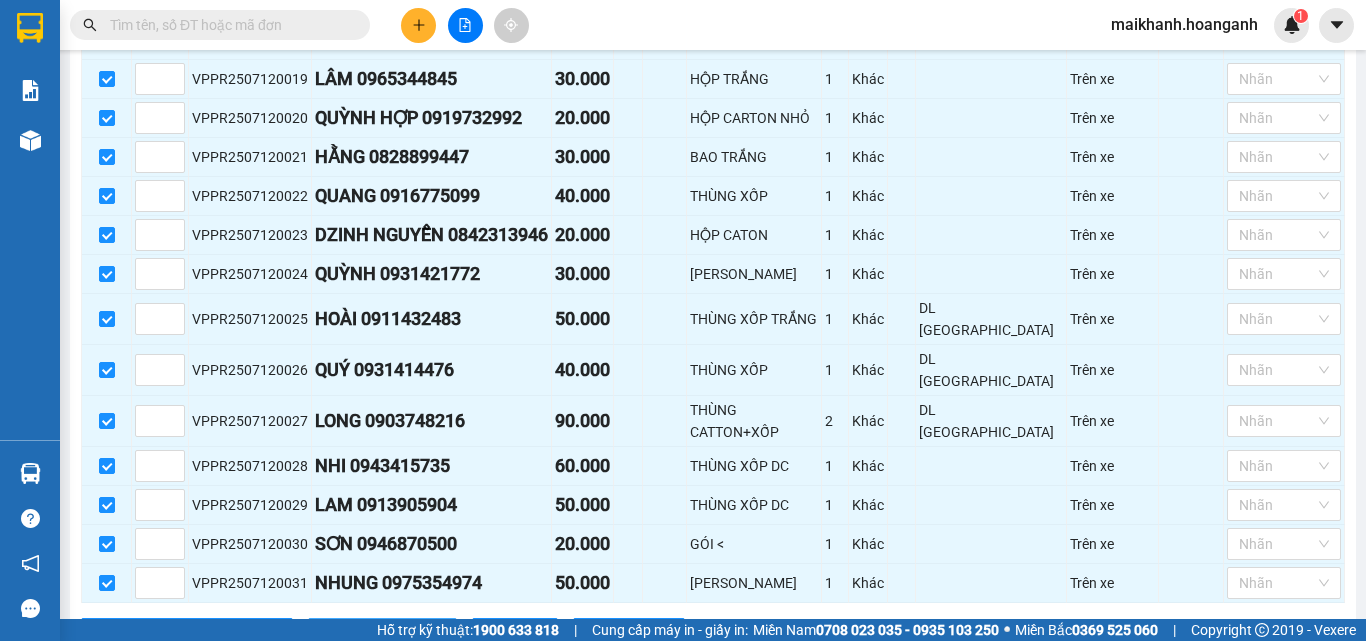 click on "Nhập kho nhận" at bounding box center [393, 634] 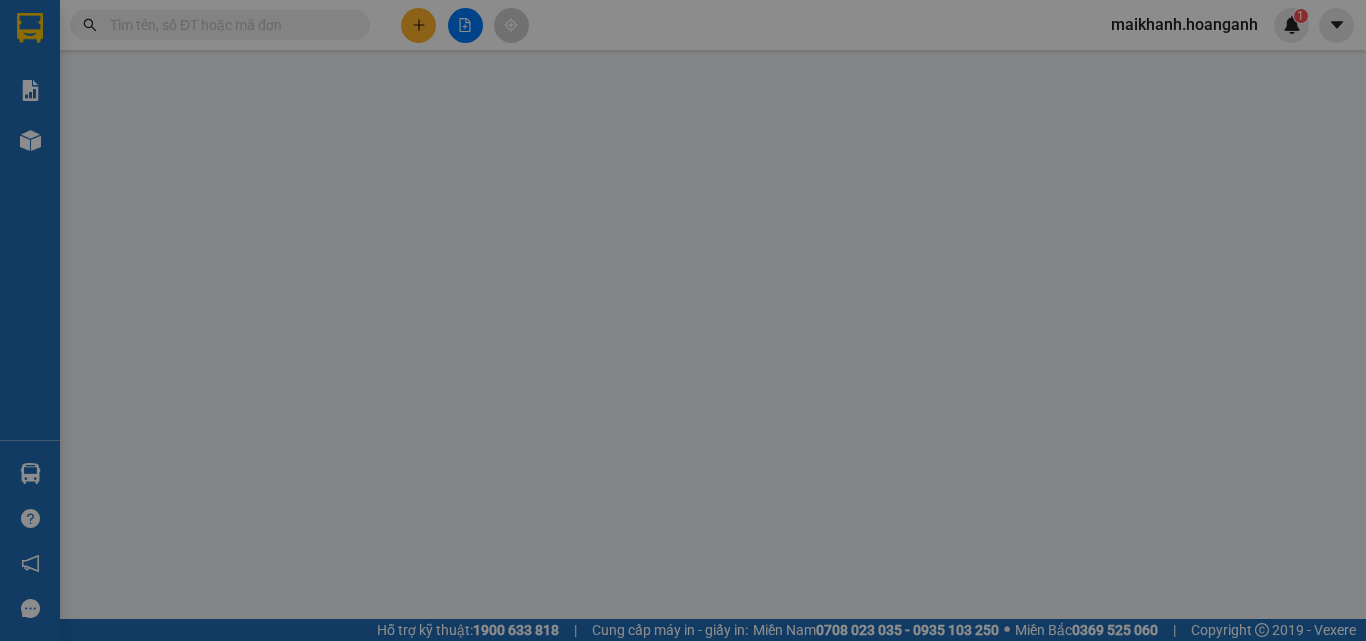 scroll, scrollTop: 0, scrollLeft: 0, axis: both 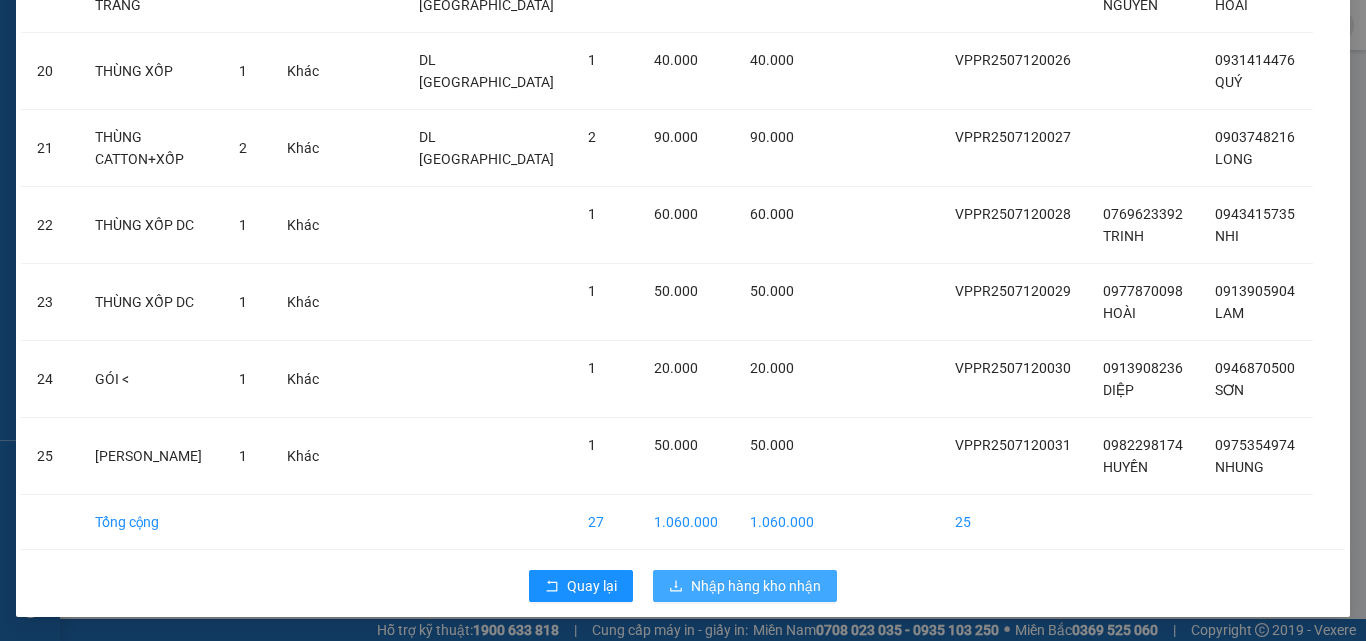 click on "Nhập hàng kho nhận" at bounding box center (756, 586) 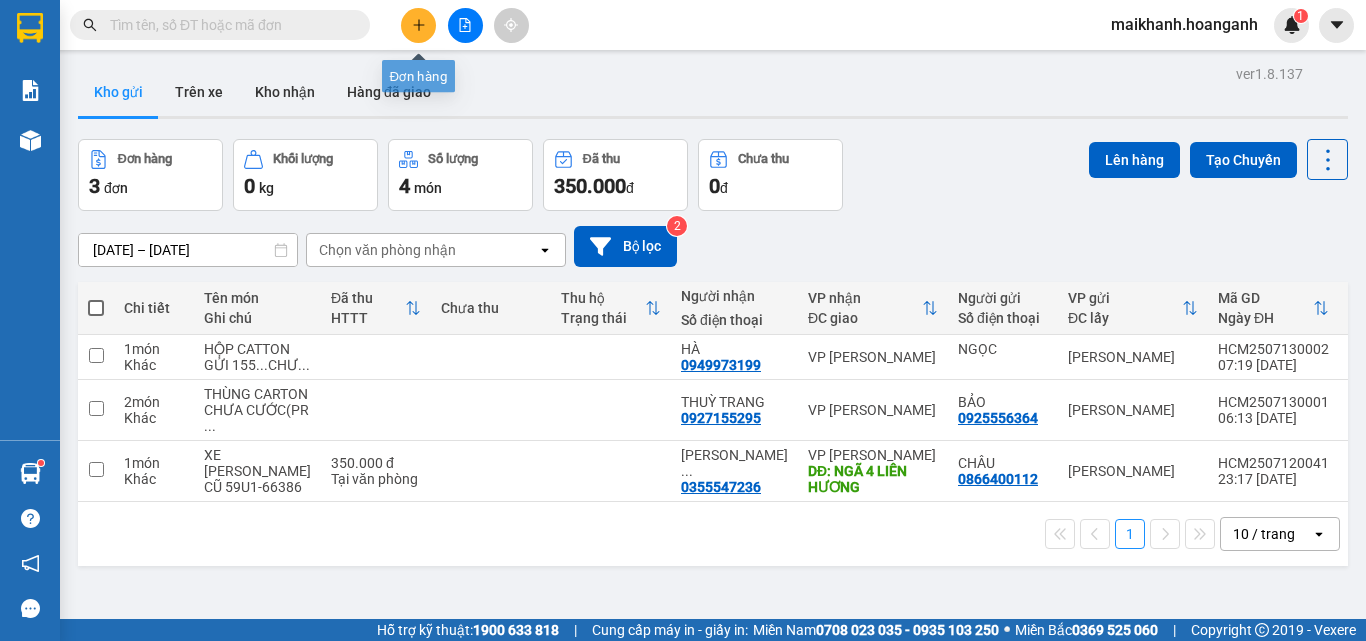 click 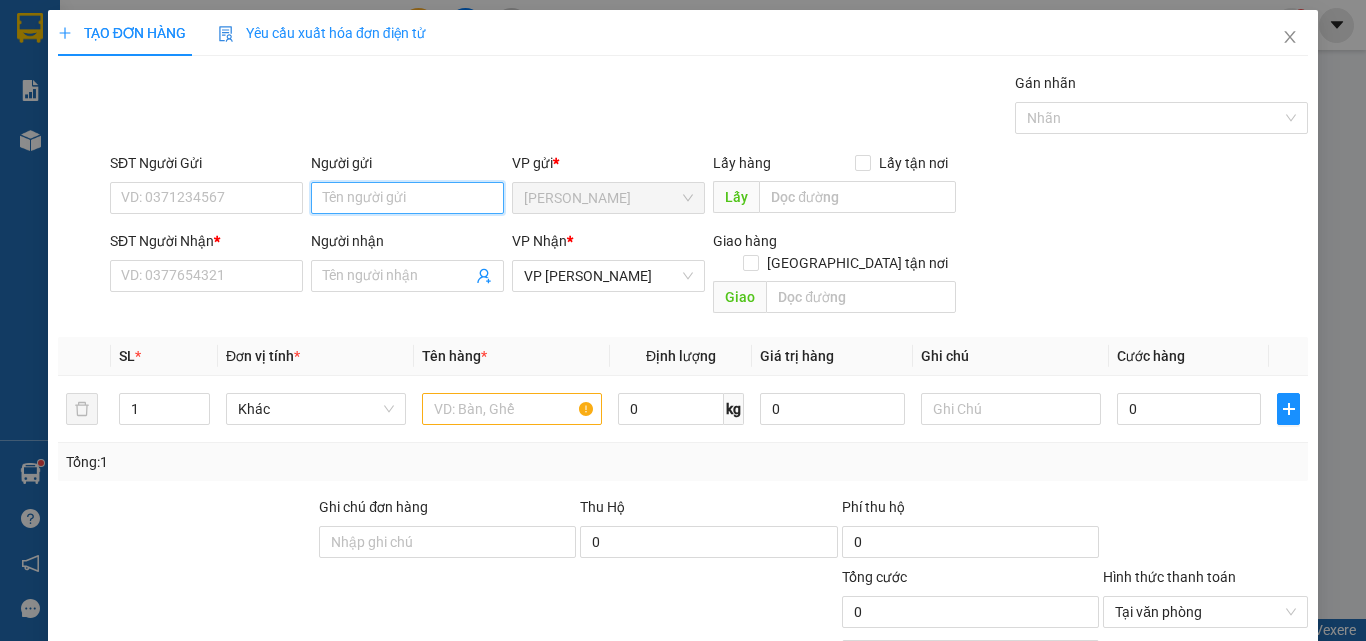 click on "Người gửi" at bounding box center (407, 198) 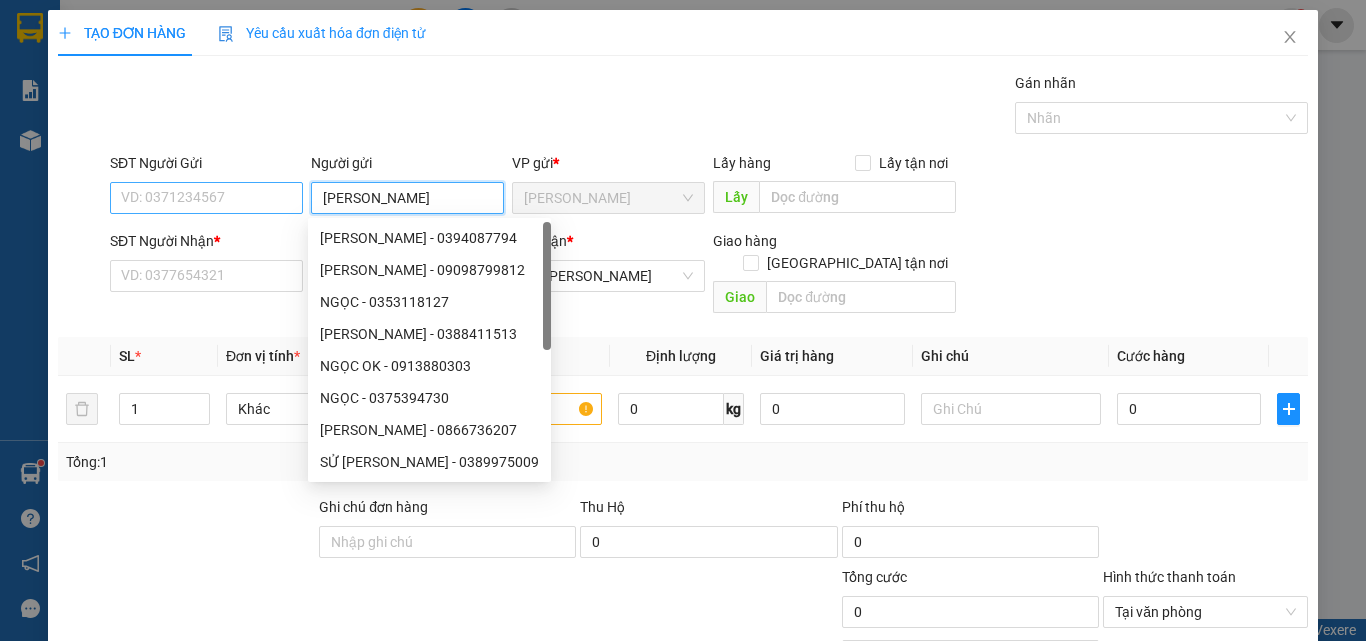 type on "[PERSON_NAME]" 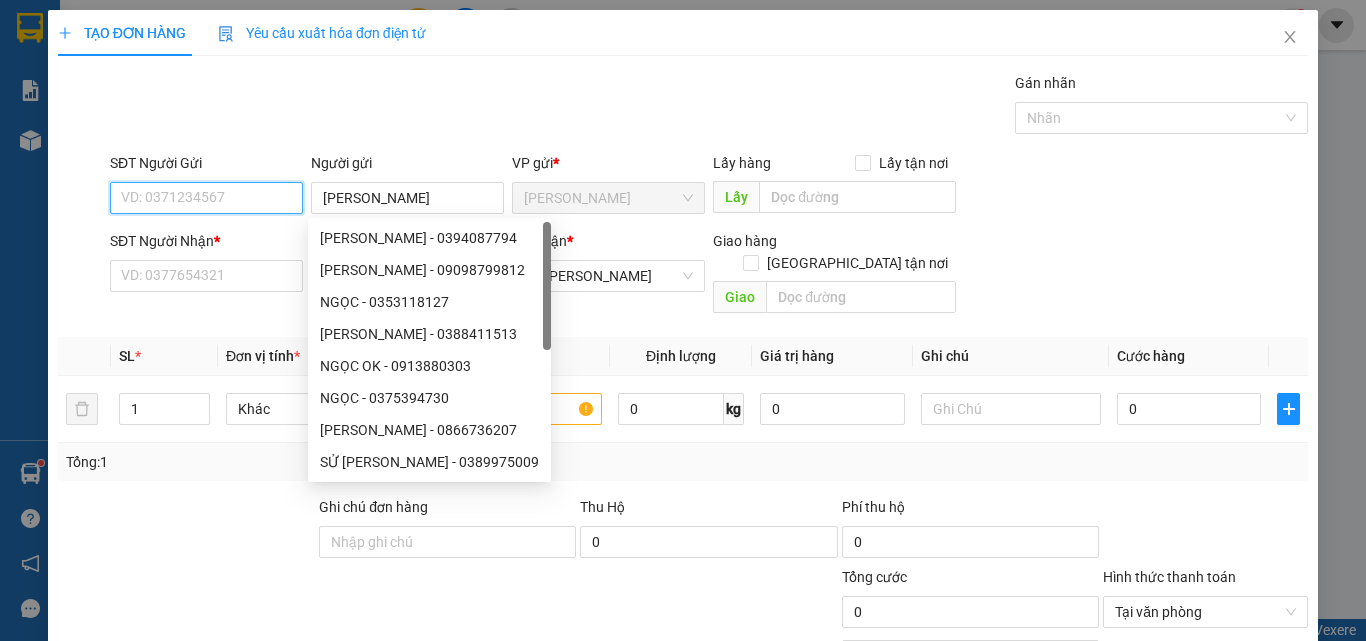 click on "SĐT Người Gửi" at bounding box center (206, 198) 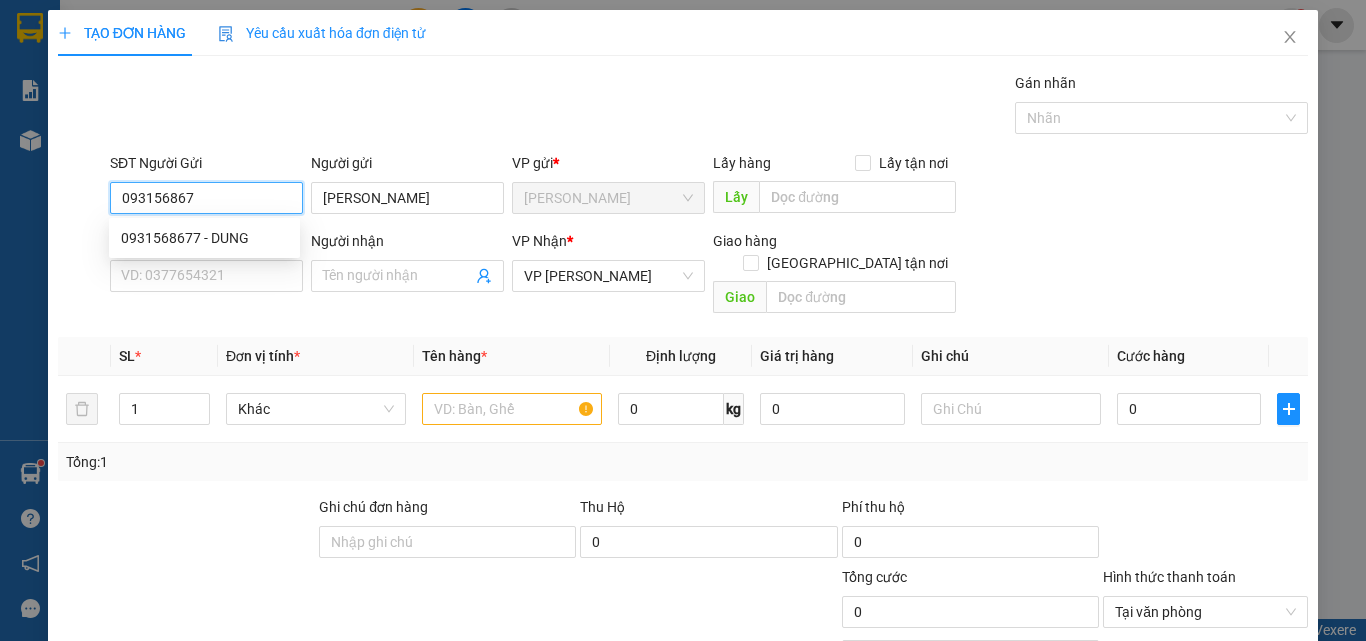 type on "0931568677" 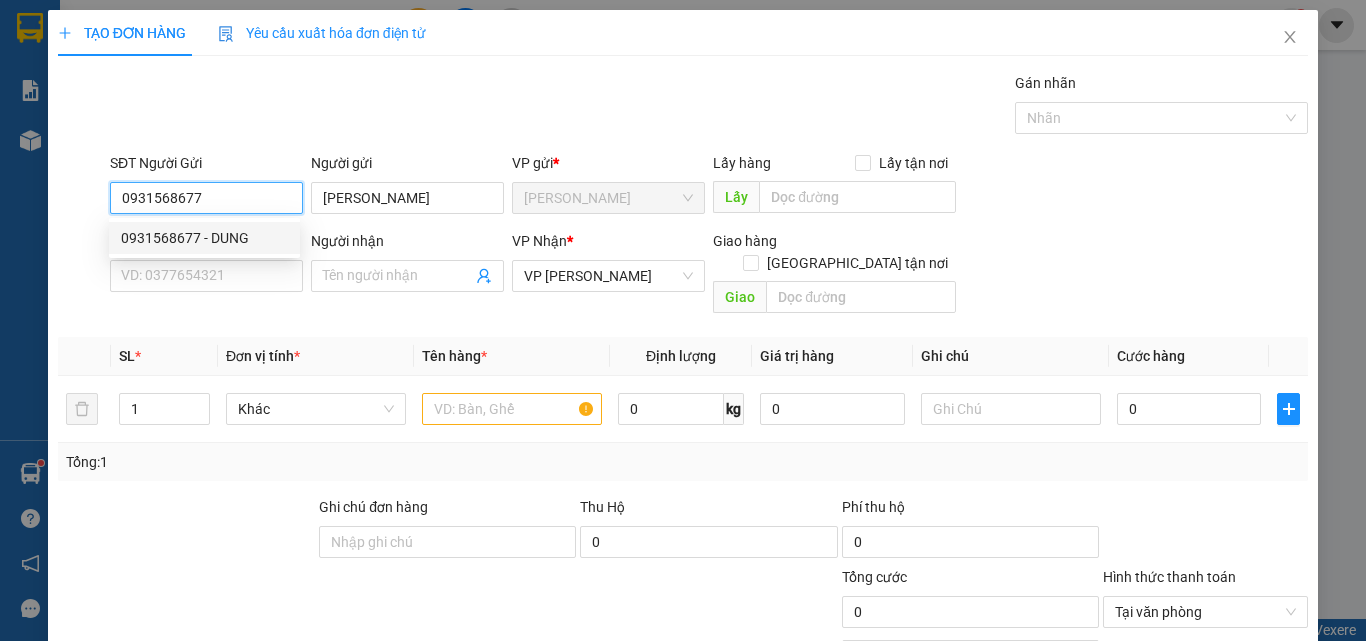 click on "0931568677 - DUNG" at bounding box center [204, 238] 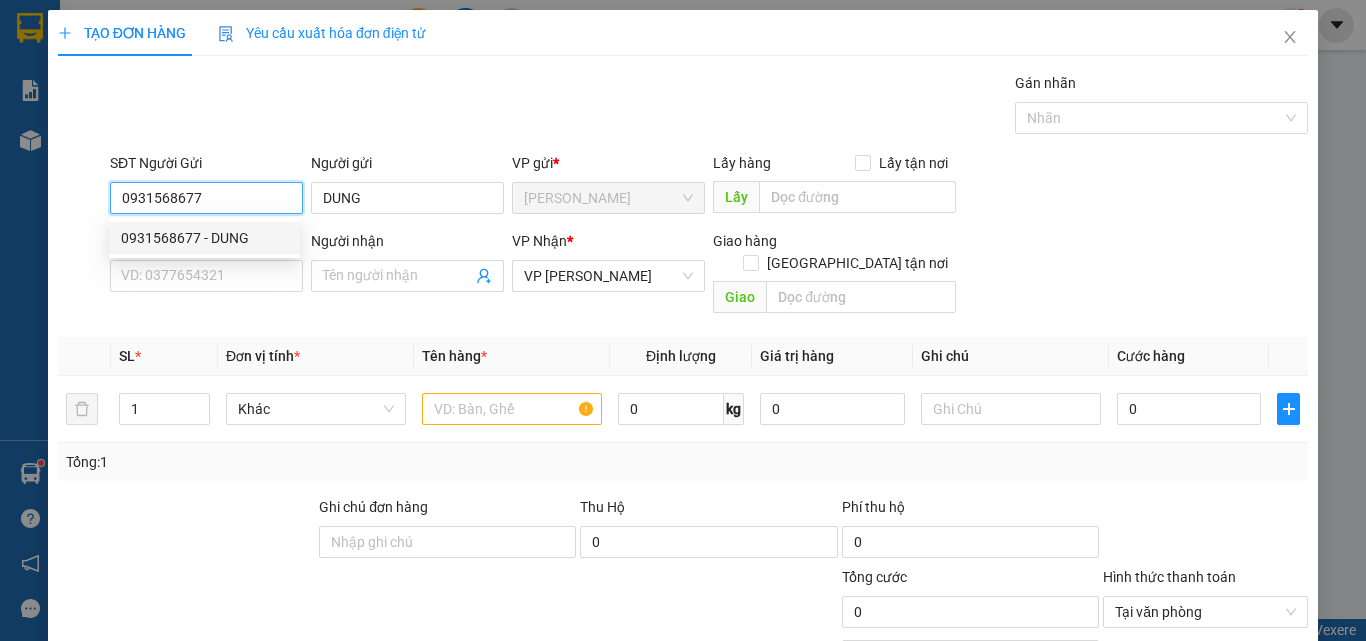 type on "30.000" 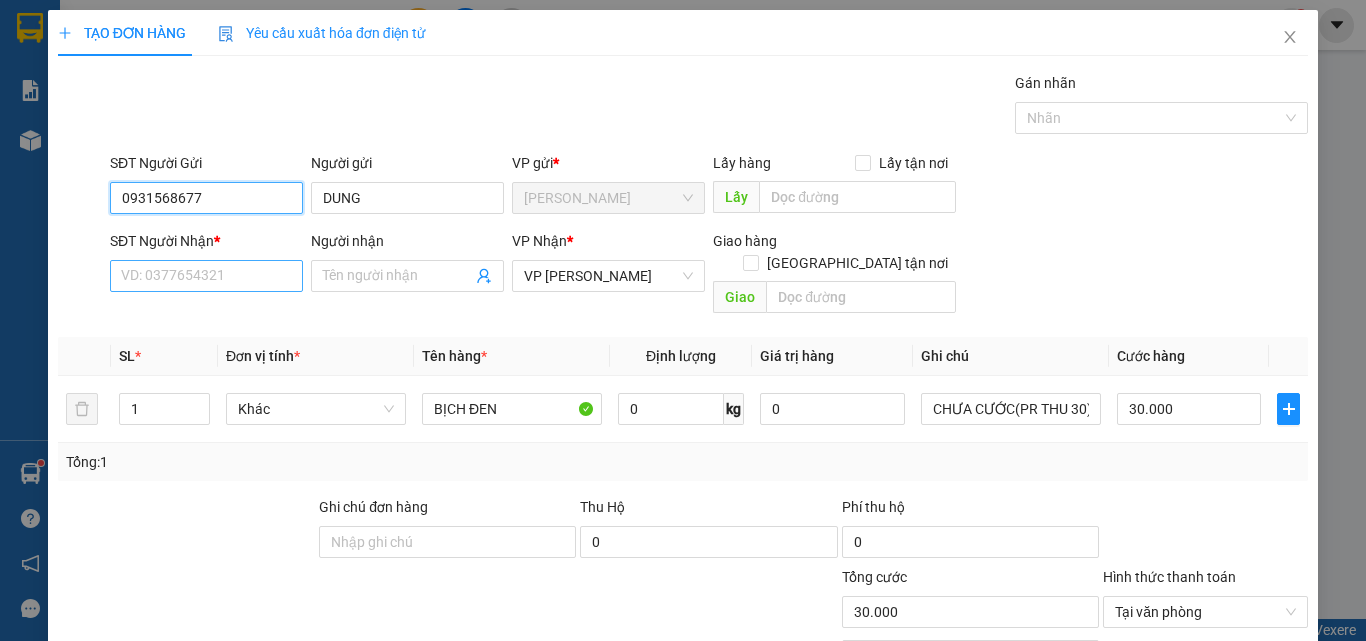 type on "0931568677" 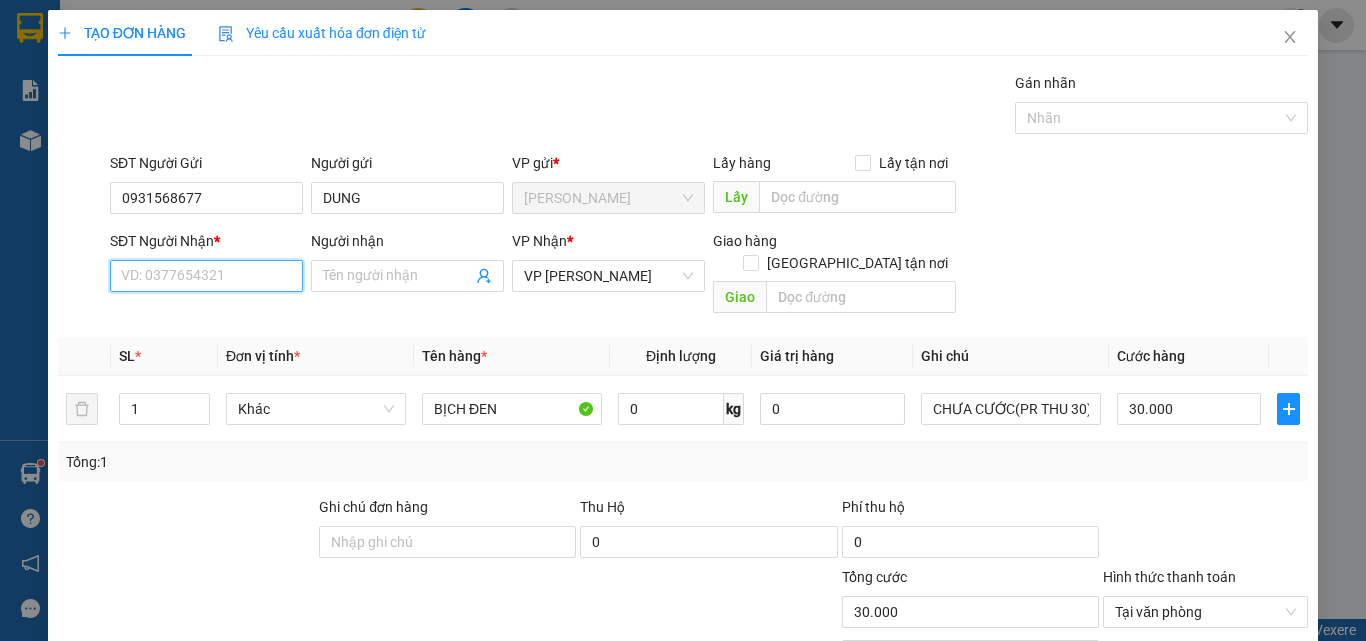 click on "SĐT Người Nhận  *" at bounding box center [206, 276] 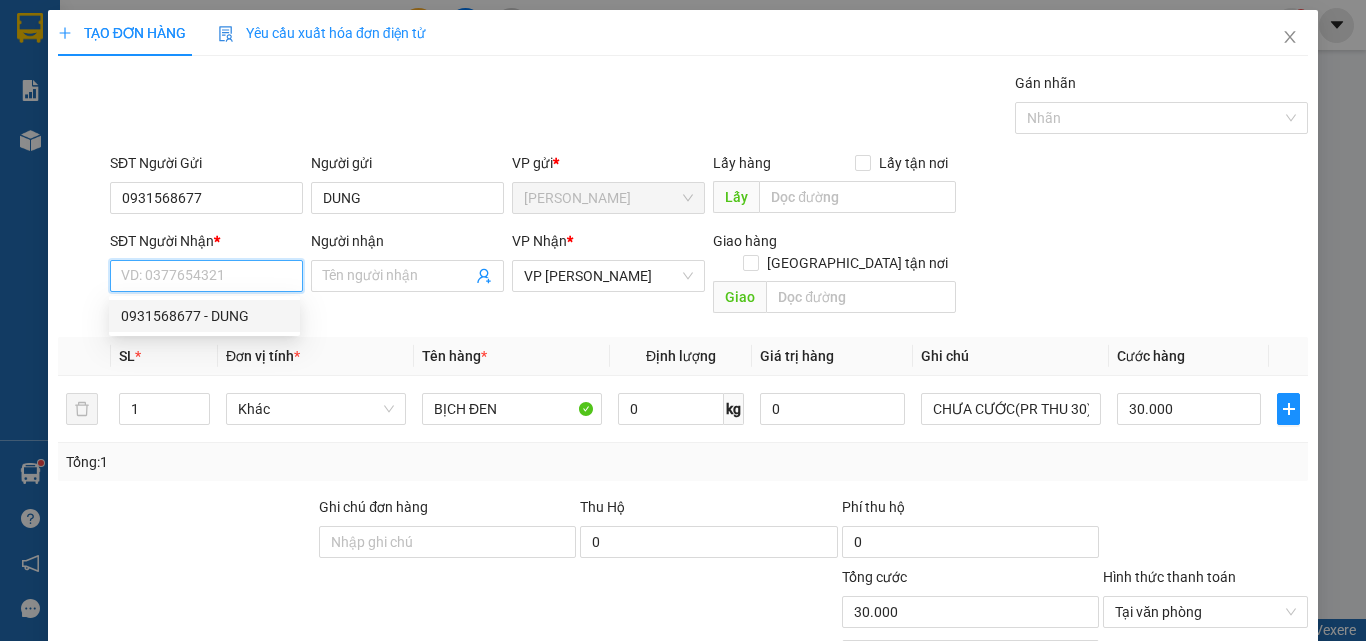 click on "0931568677 - DUNG" at bounding box center [204, 316] 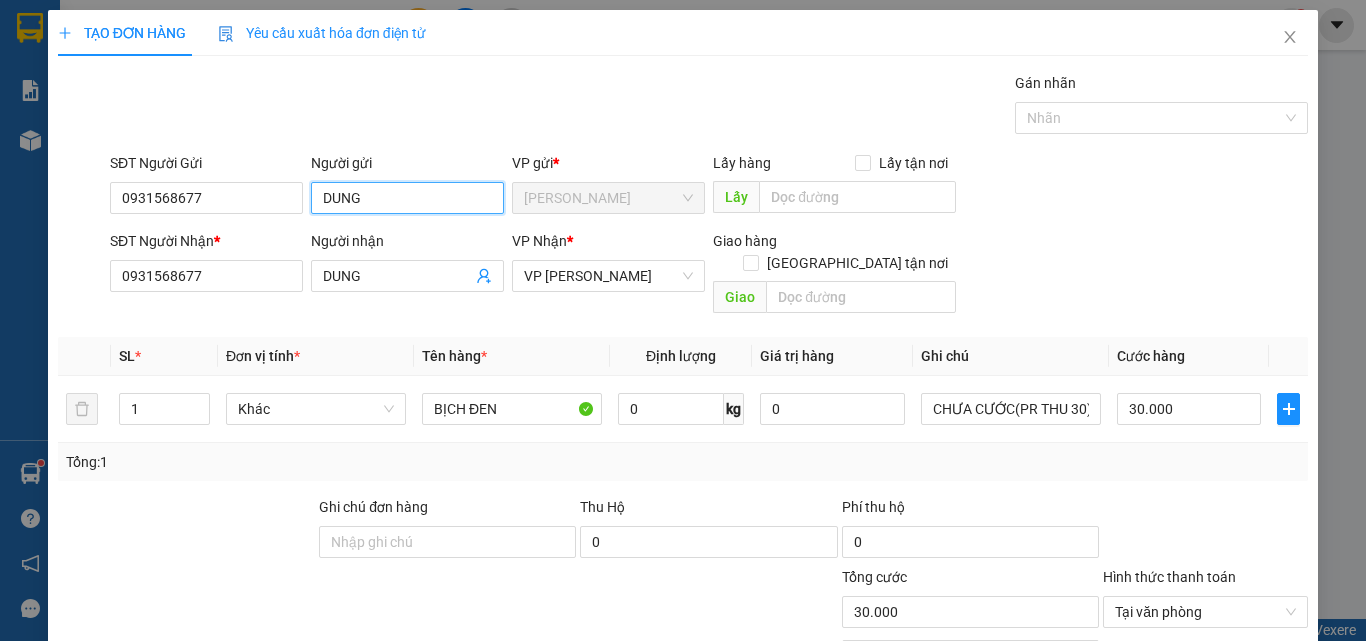 click on "DUNG" at bounding box center [407, 198] 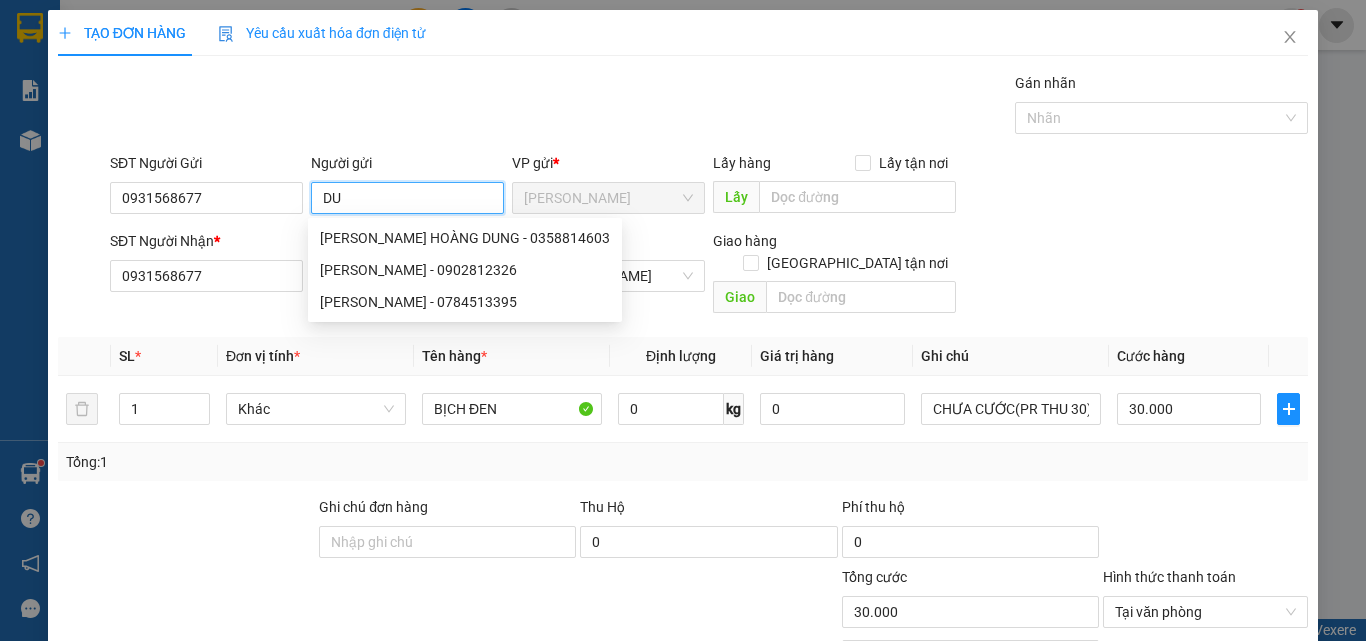 type on "D" 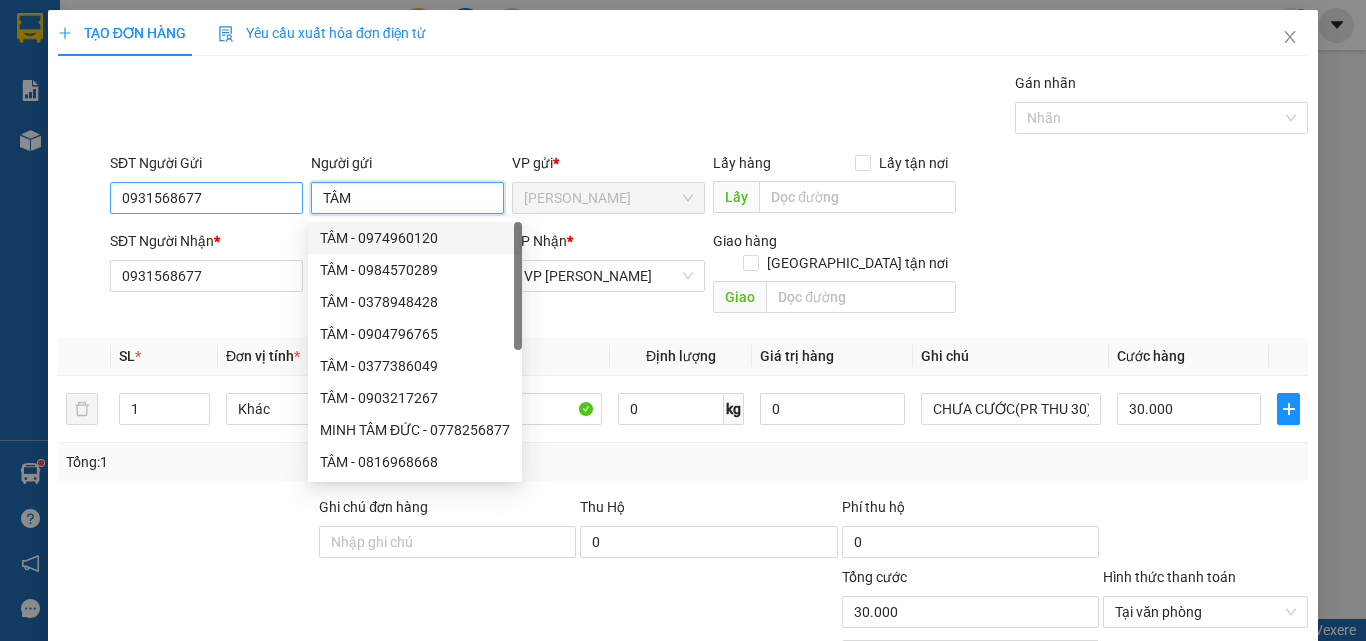 type on "TÂM" 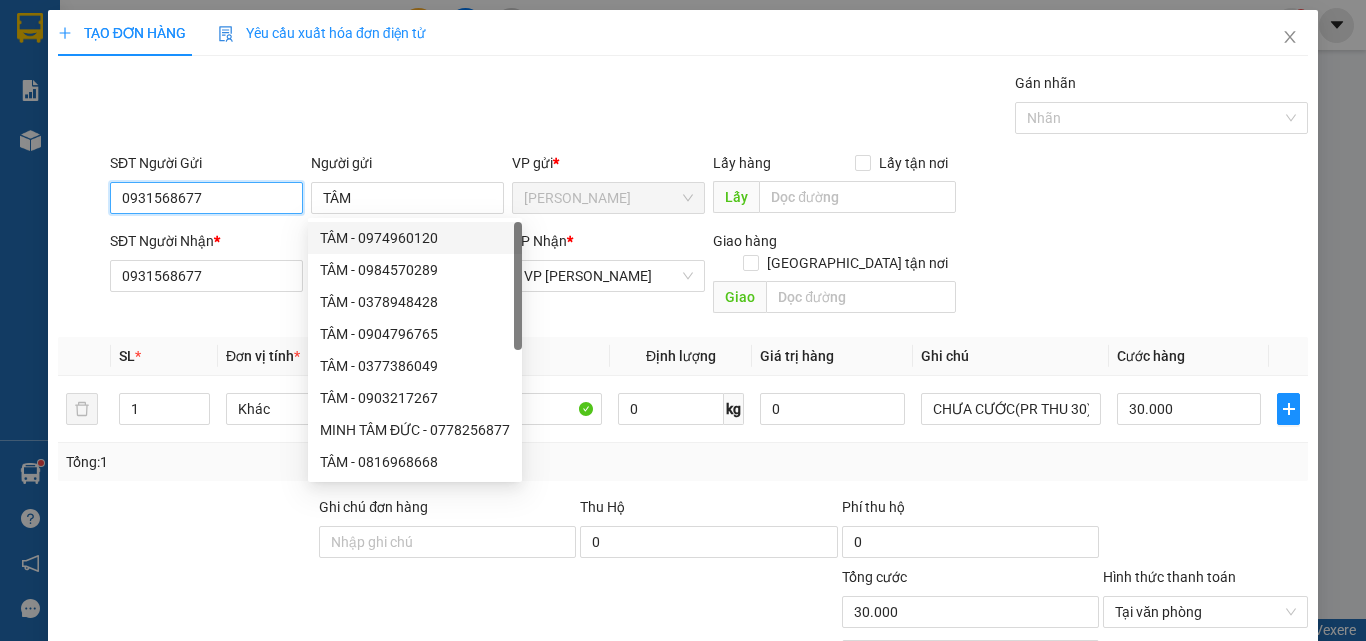 click on "0931568677" at bounding box center [206, 198] 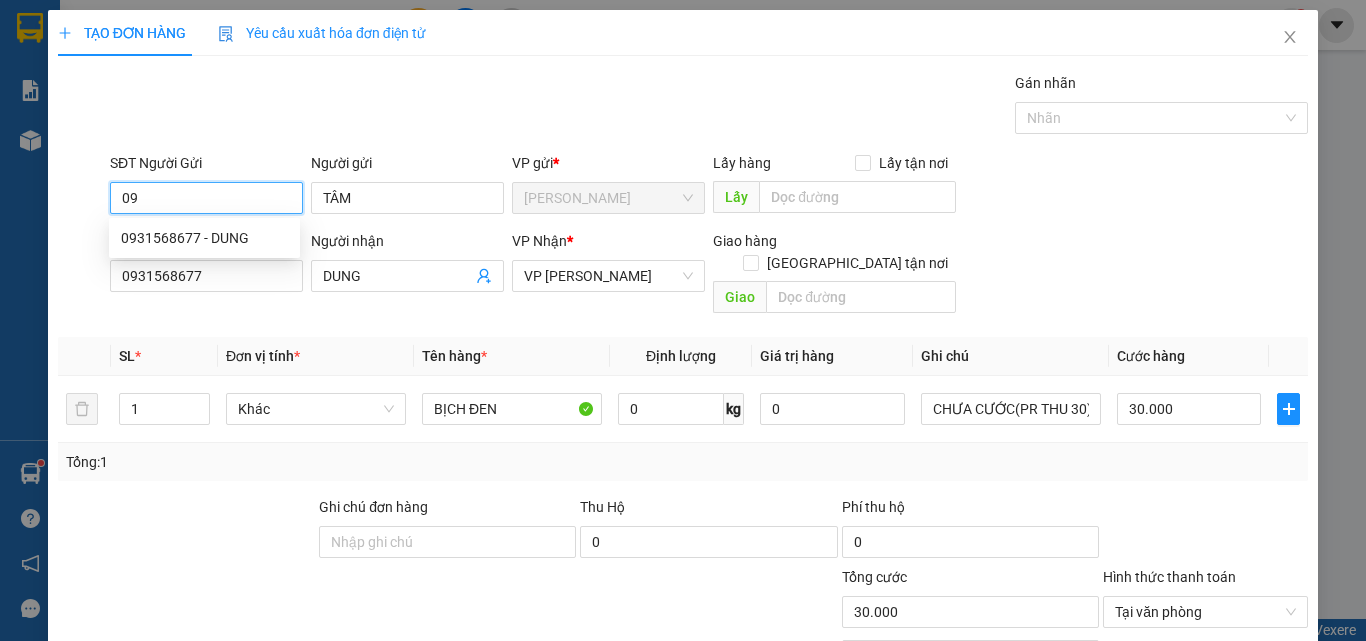type on "0" 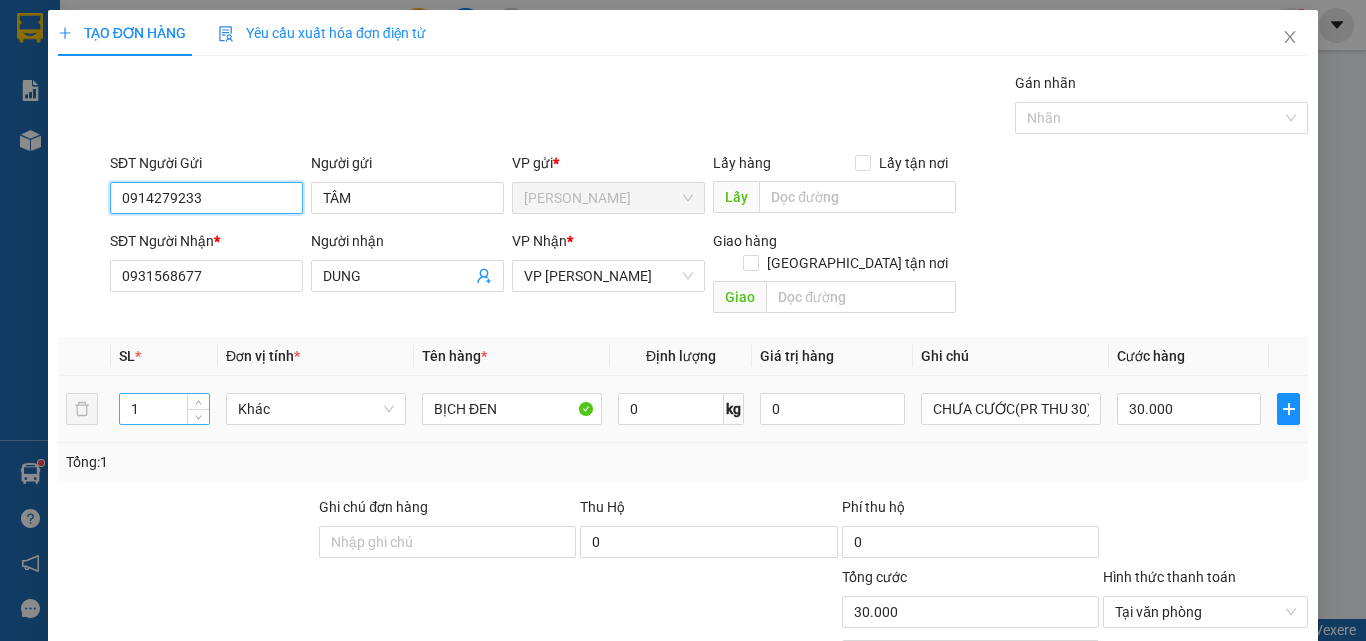 type on "0914279233" 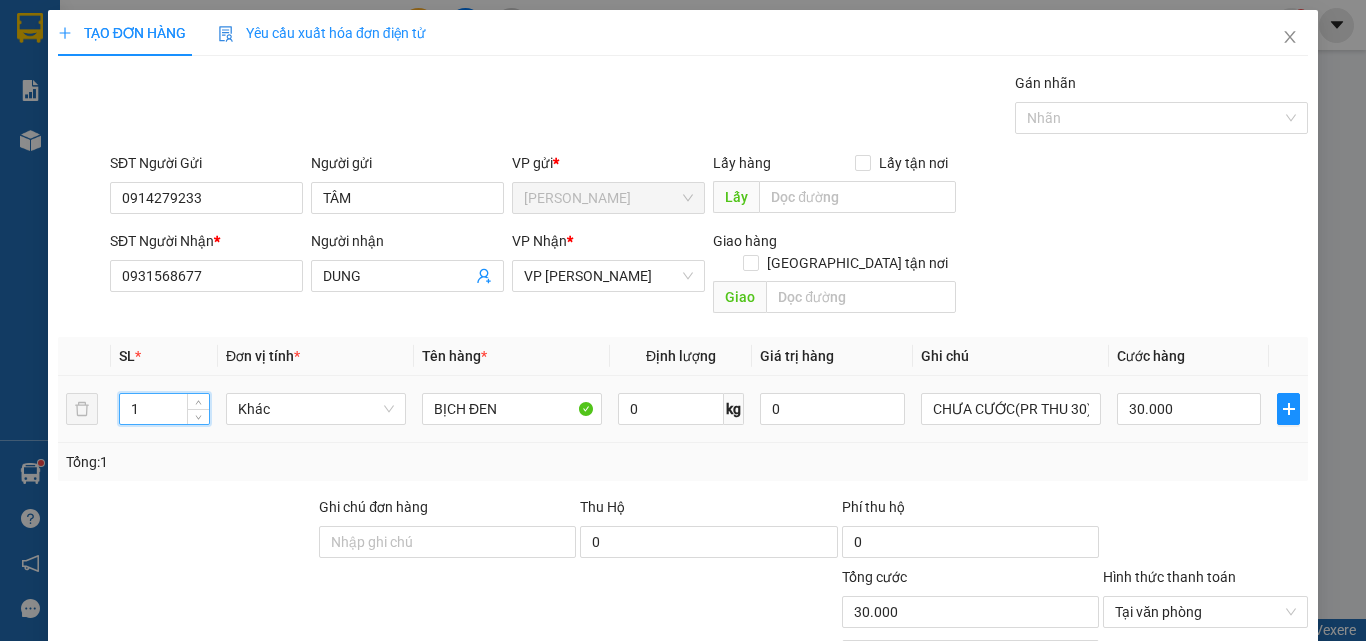 click on "1" at bounding box center [164, 409] 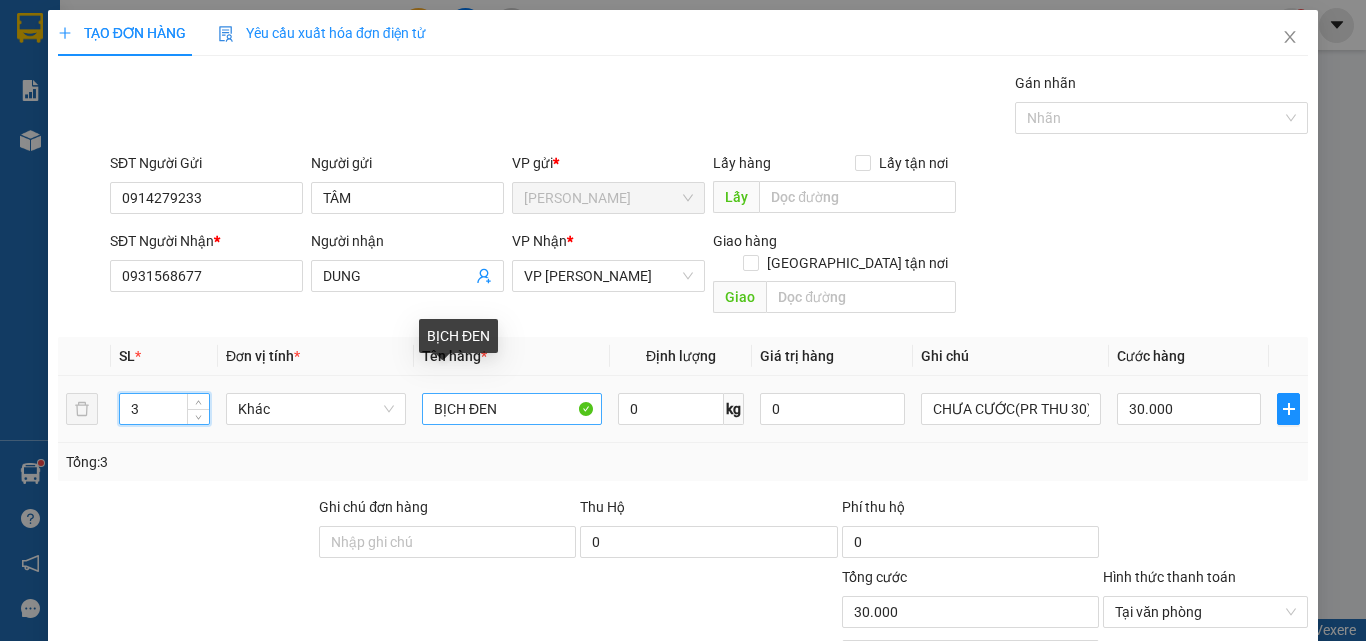 type on "3" 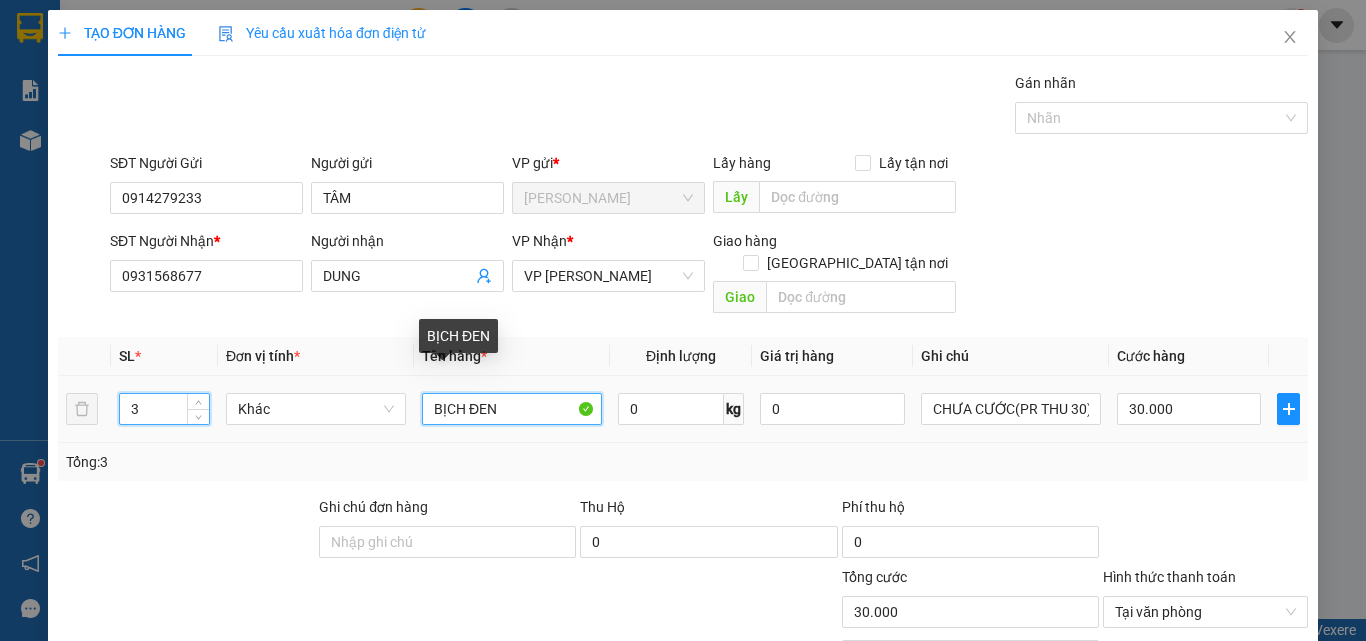 click on "BỊCH ĐEN" at bounding box center [512, 409] 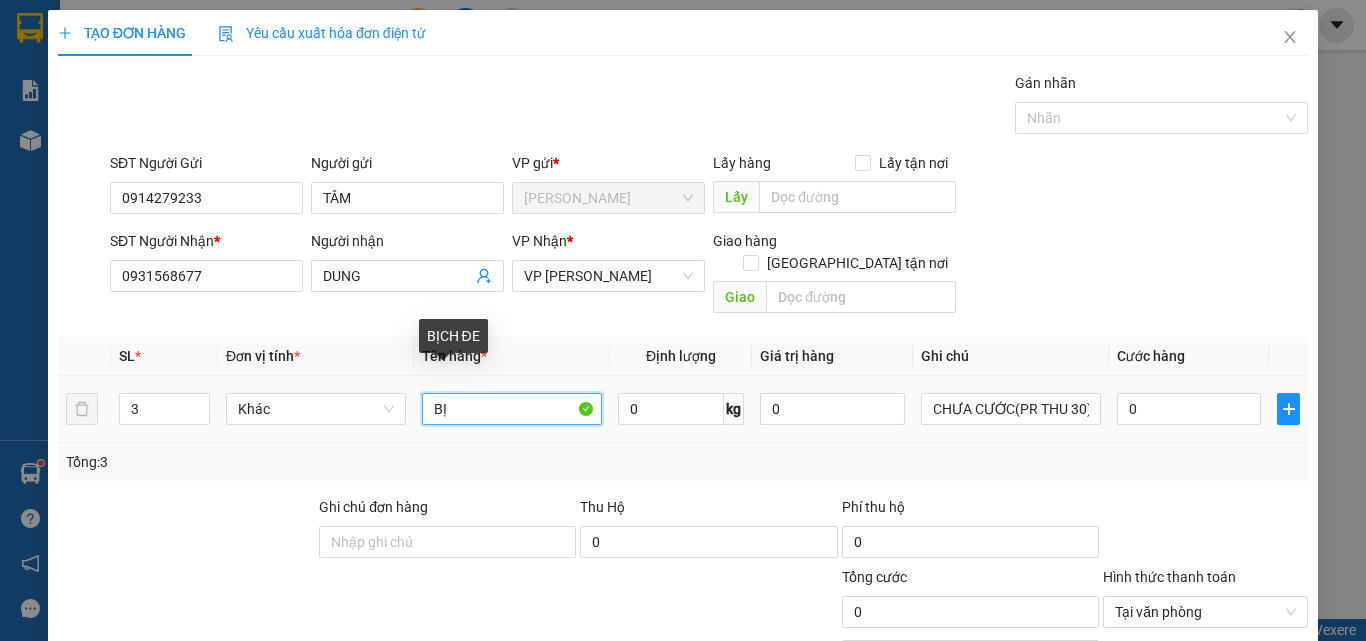 type on "B" 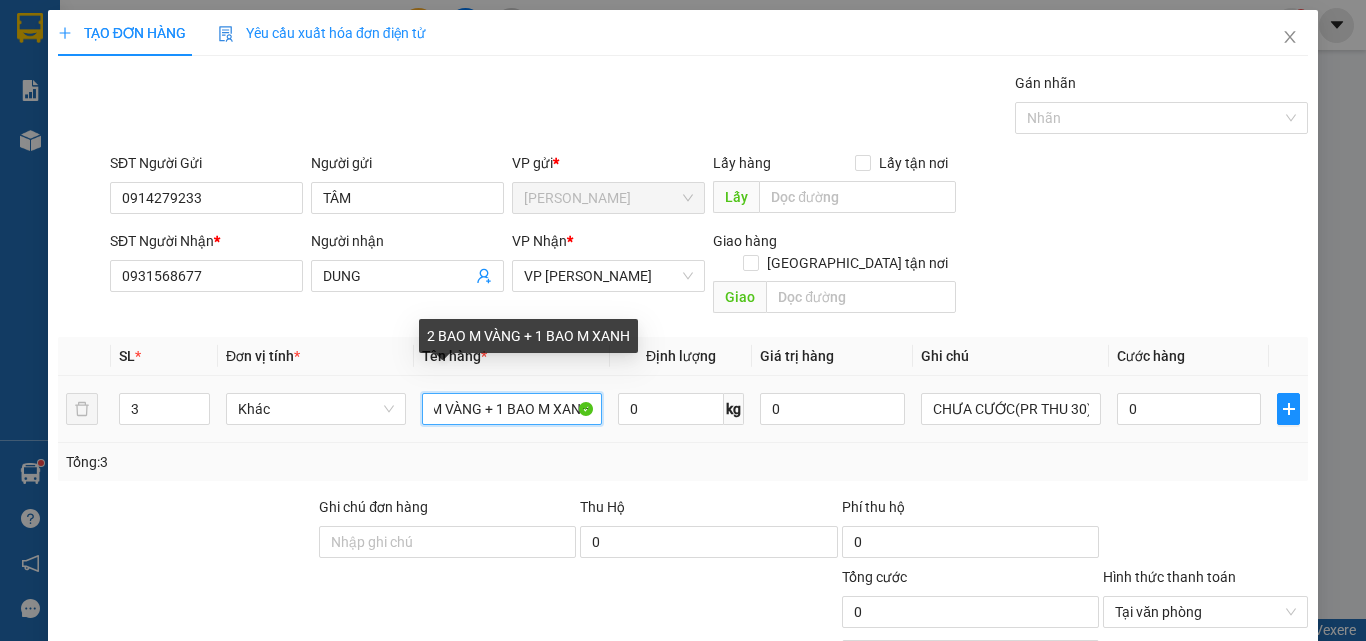 scroll, scrollTop: 0, scrollLeft: 56, axis: horizontal 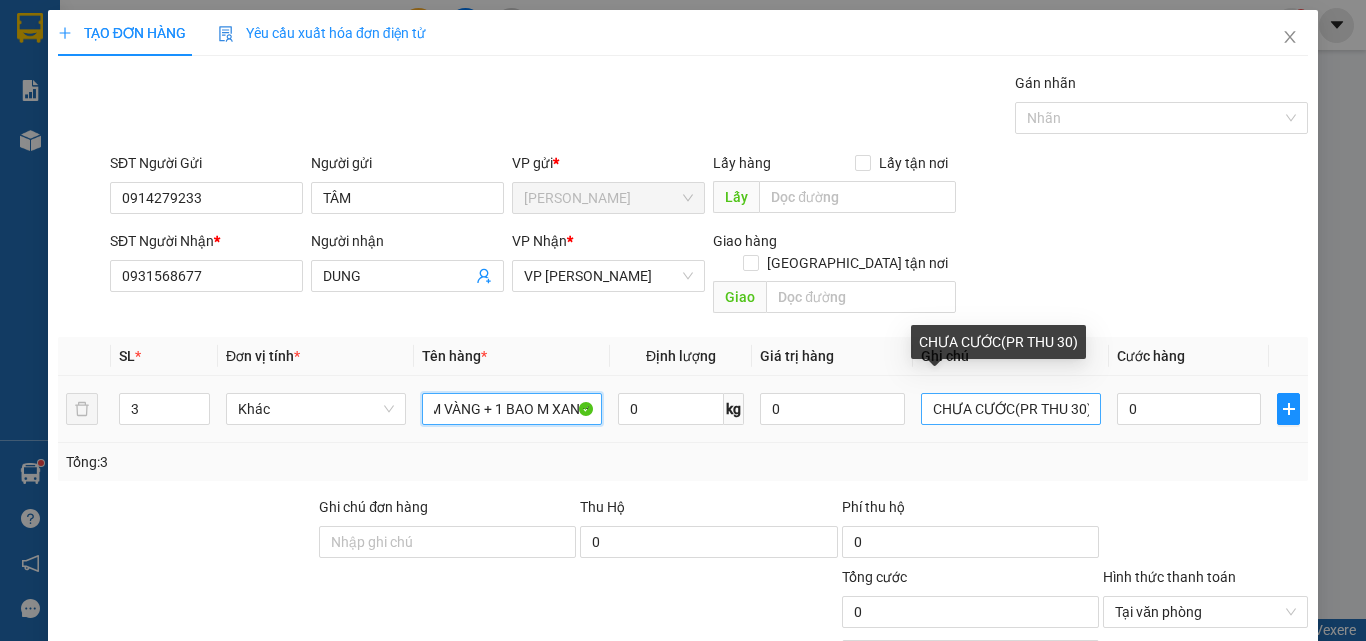 type on "2 BAO M VÀNG + 1 BAO M XANH" 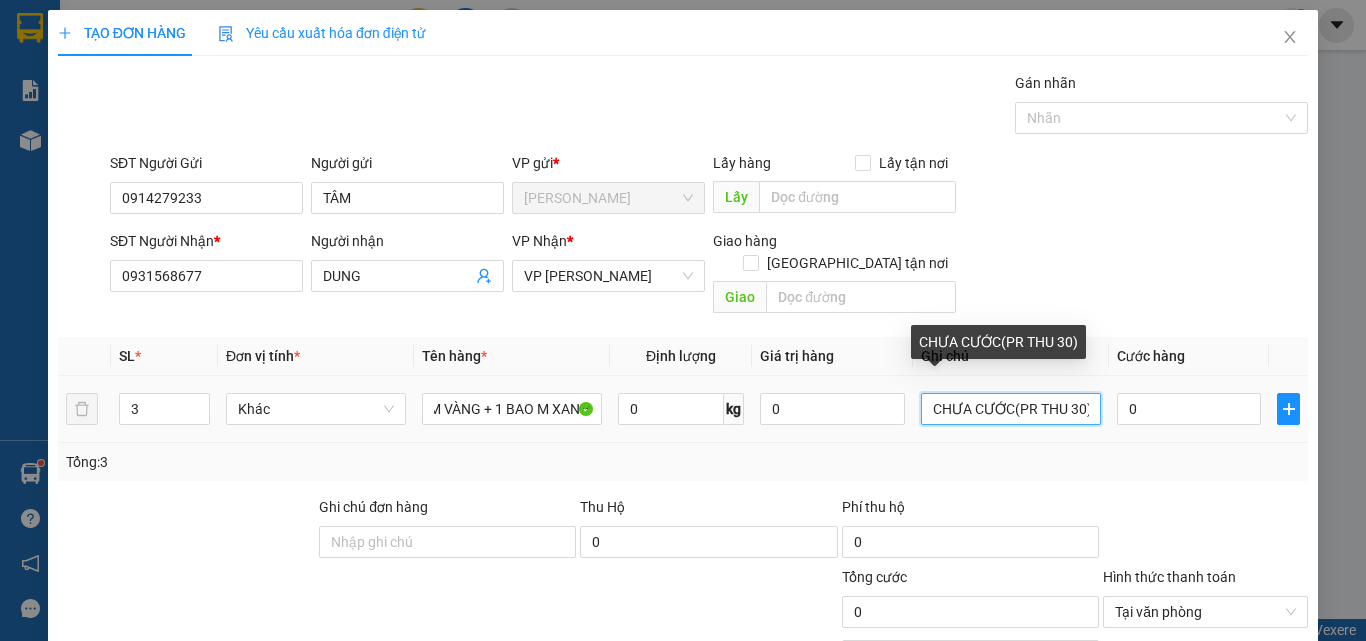 scroll, scrollTop: 0, scrollLeft: 0, axis: both 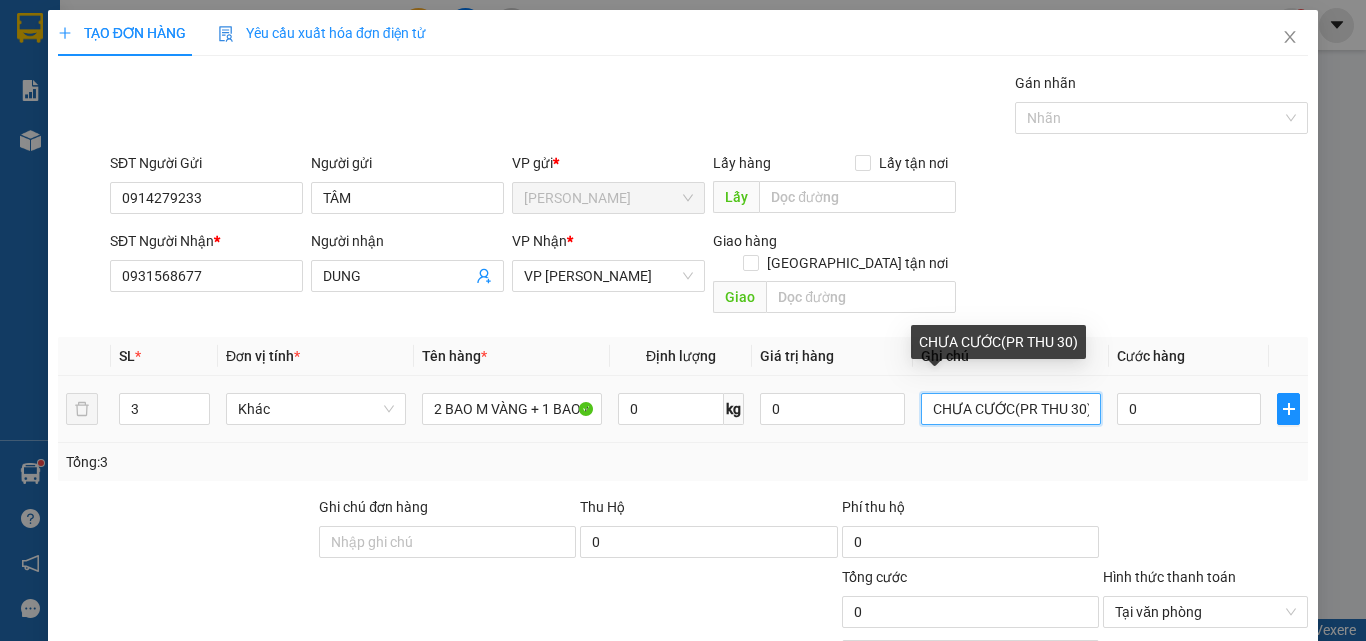 click on "CHƯA CƯỚC(PR THU 30)" at bounding box center (1011, 409) 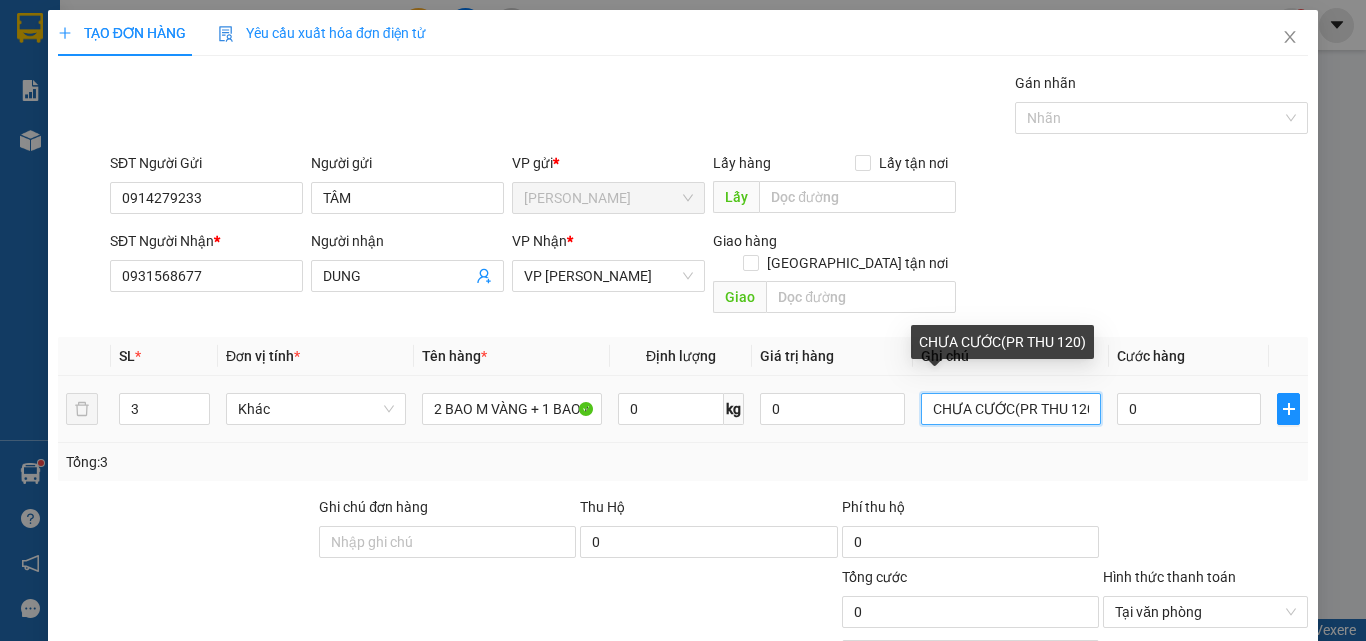 scroll, scrollTop: 0, scrollLeft: 4, axis: horizontal 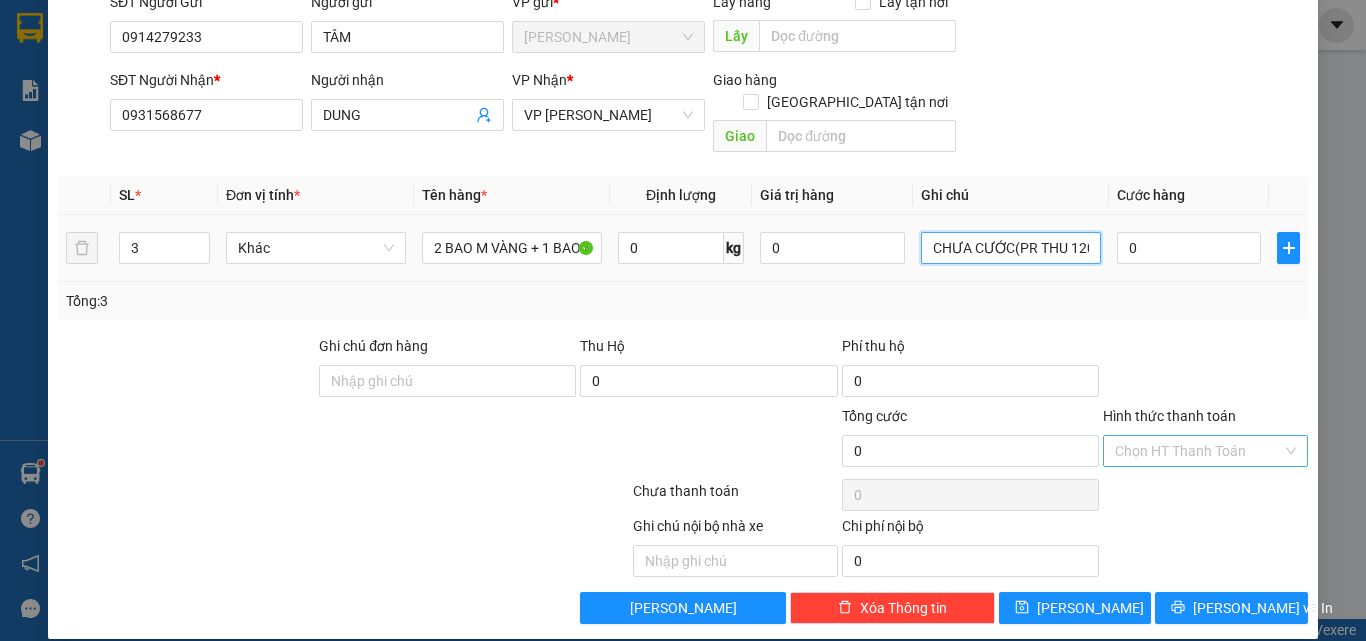 click on "CHƯA CƯỚC(PR THU 120)" at bounding box center (1011, 248) 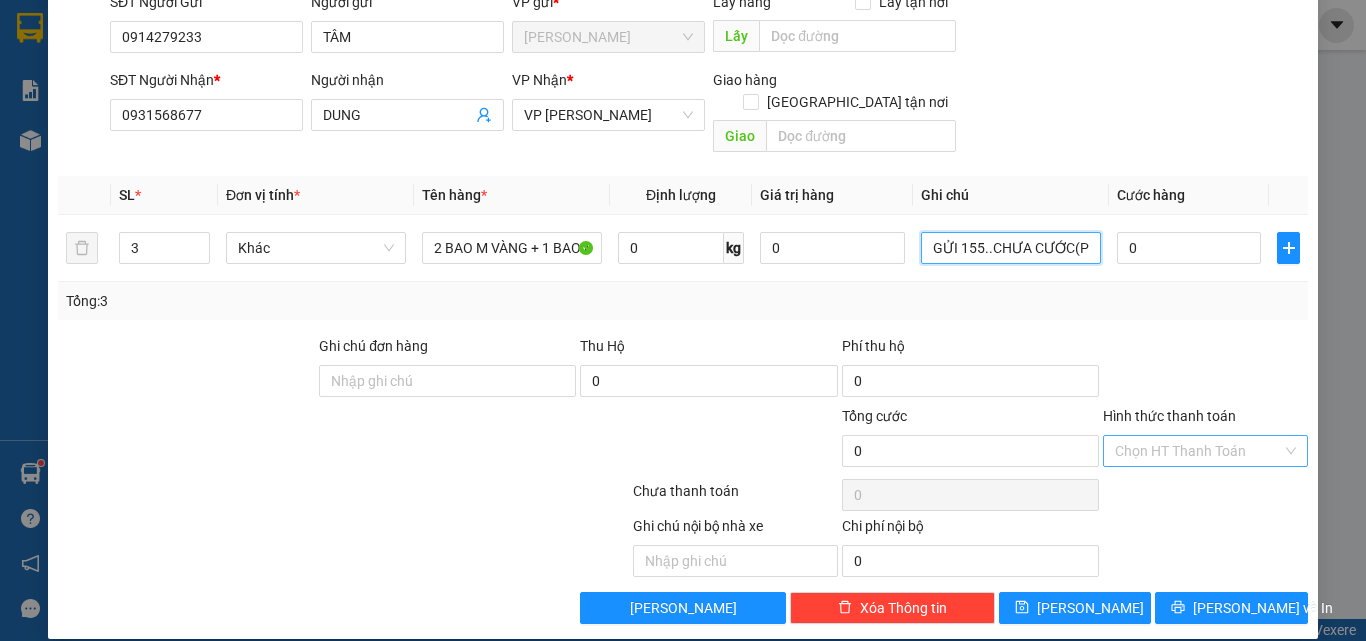 type on "GỬI 155..CHƯA CƯỚC(PR THU 120)" 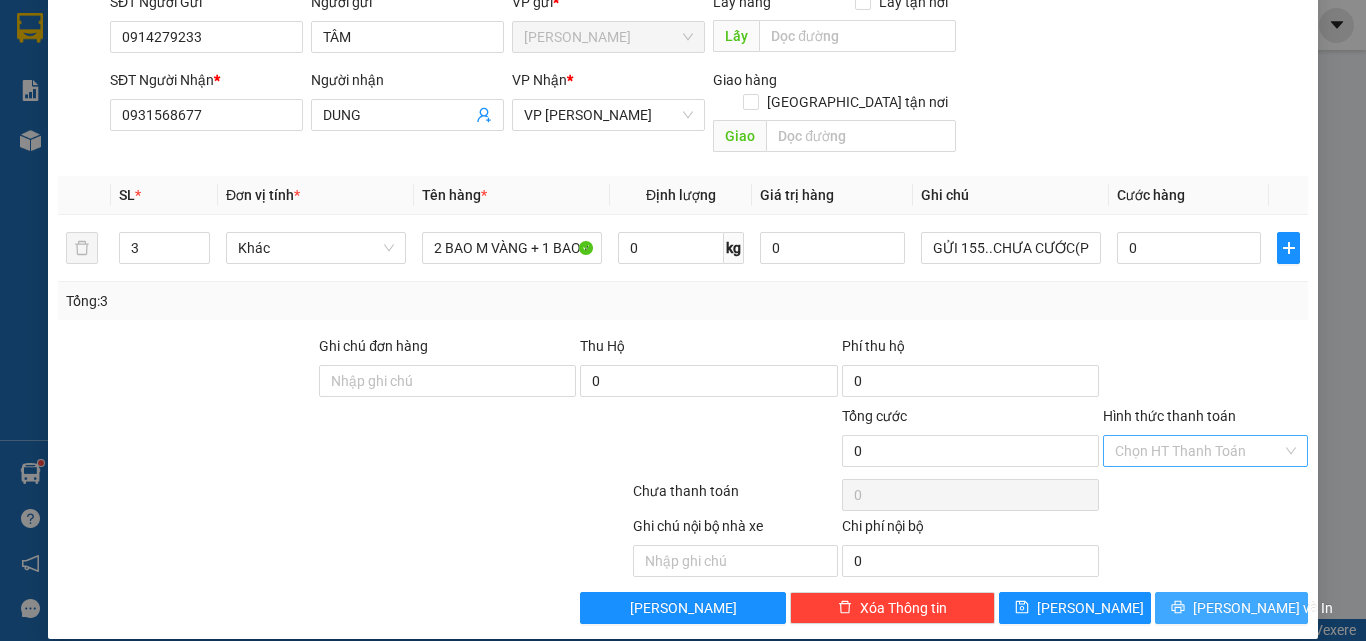 click on "[PERSON_NAME] và In" at bounding box center (1263, 608) 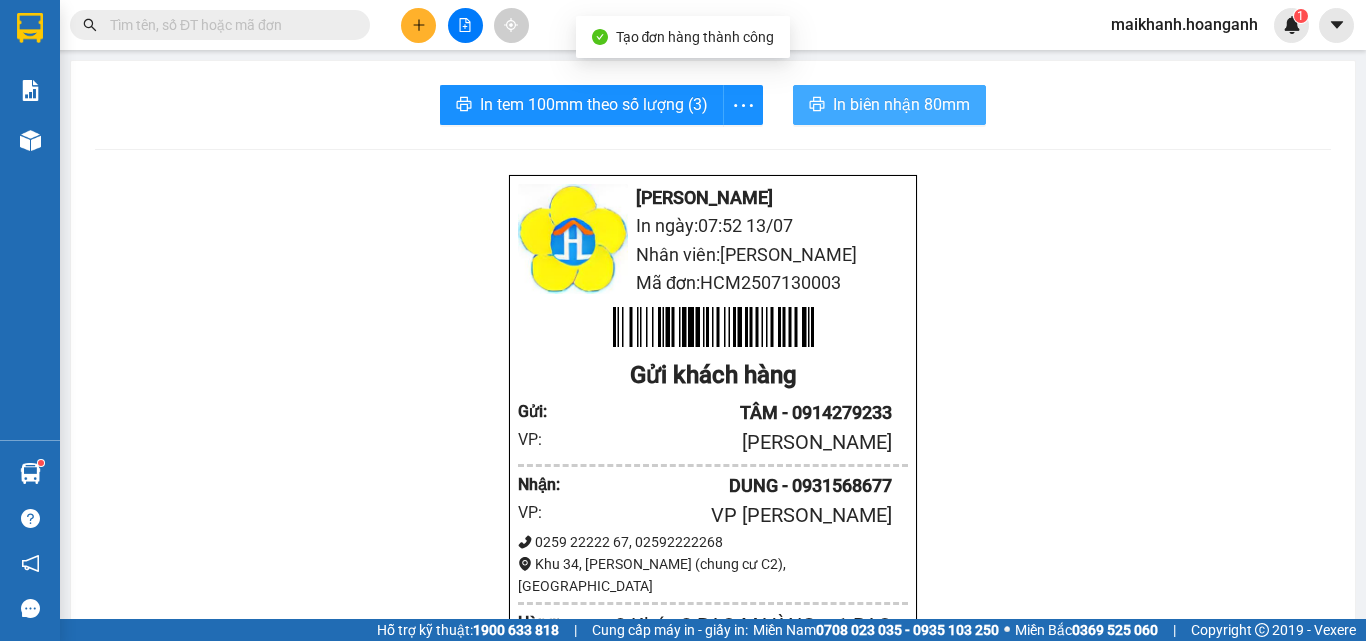 click on "In biên nhận 80mm" at bounding box center [901, 104] 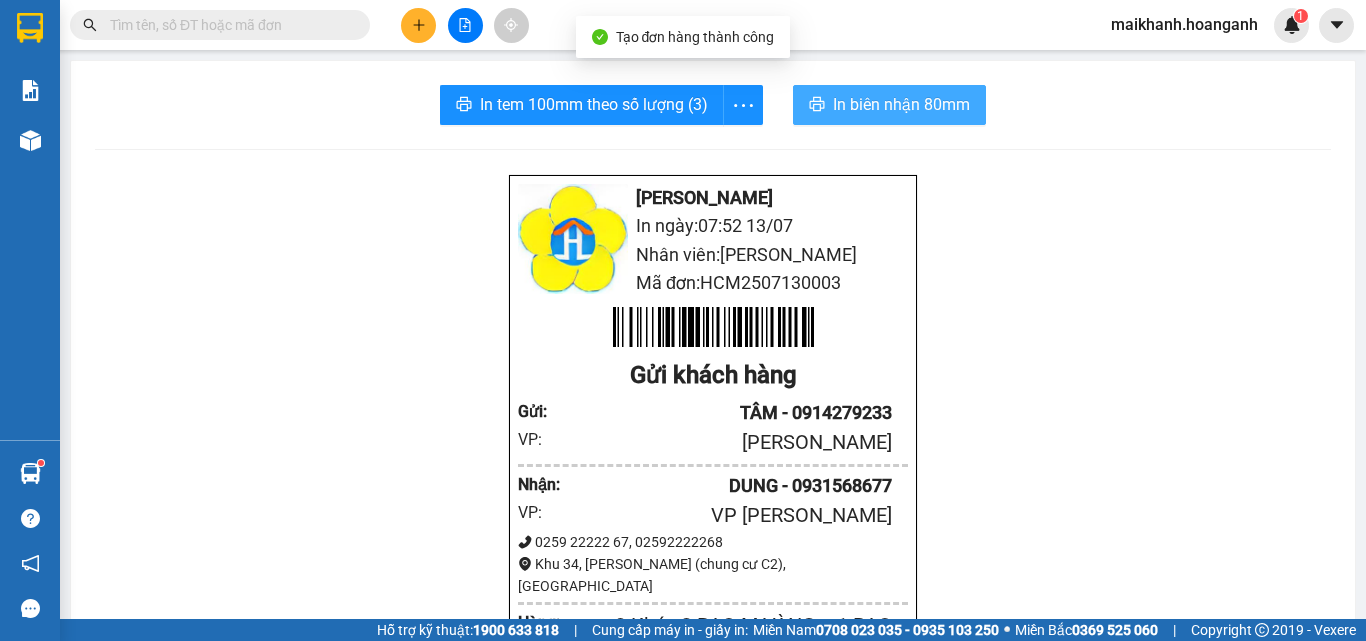 scroll, scrollTop: 0, scrollLeft: 0, axis: both 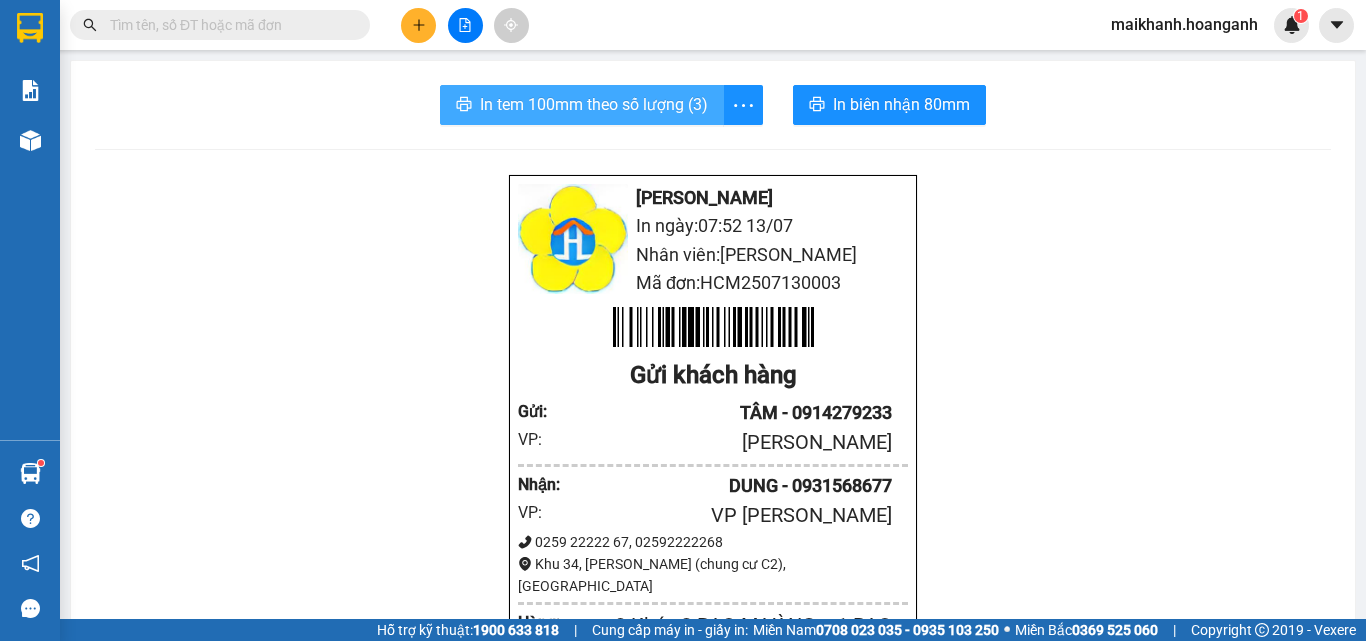 click on "In tem 100mm theo số lượng
(3)" at bounding box center (594, 104) 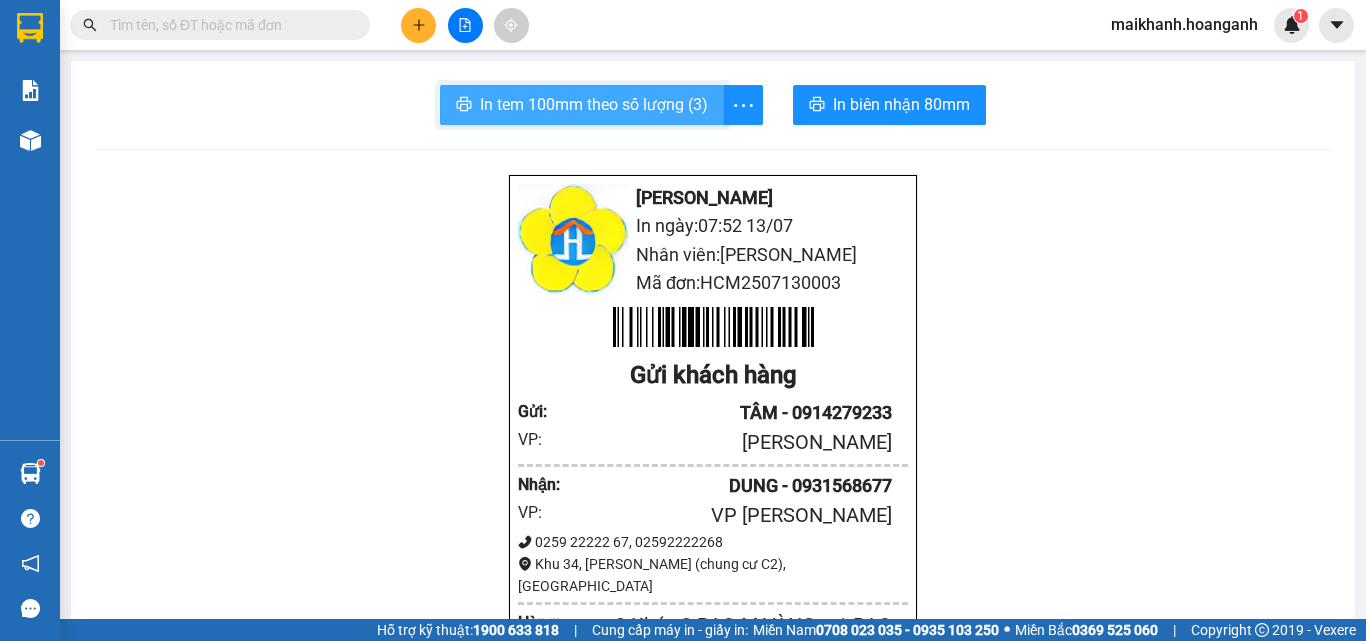 scroll, scrollTop: 0, scrollLeft: 0, axis: both 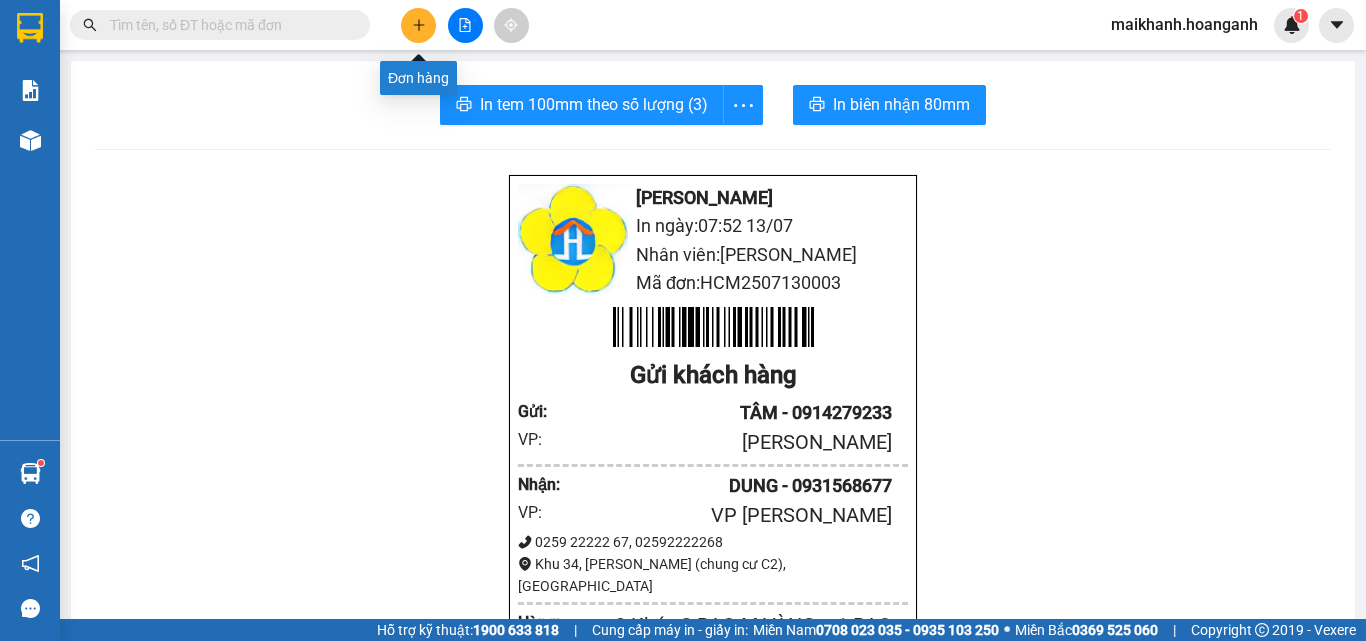 click 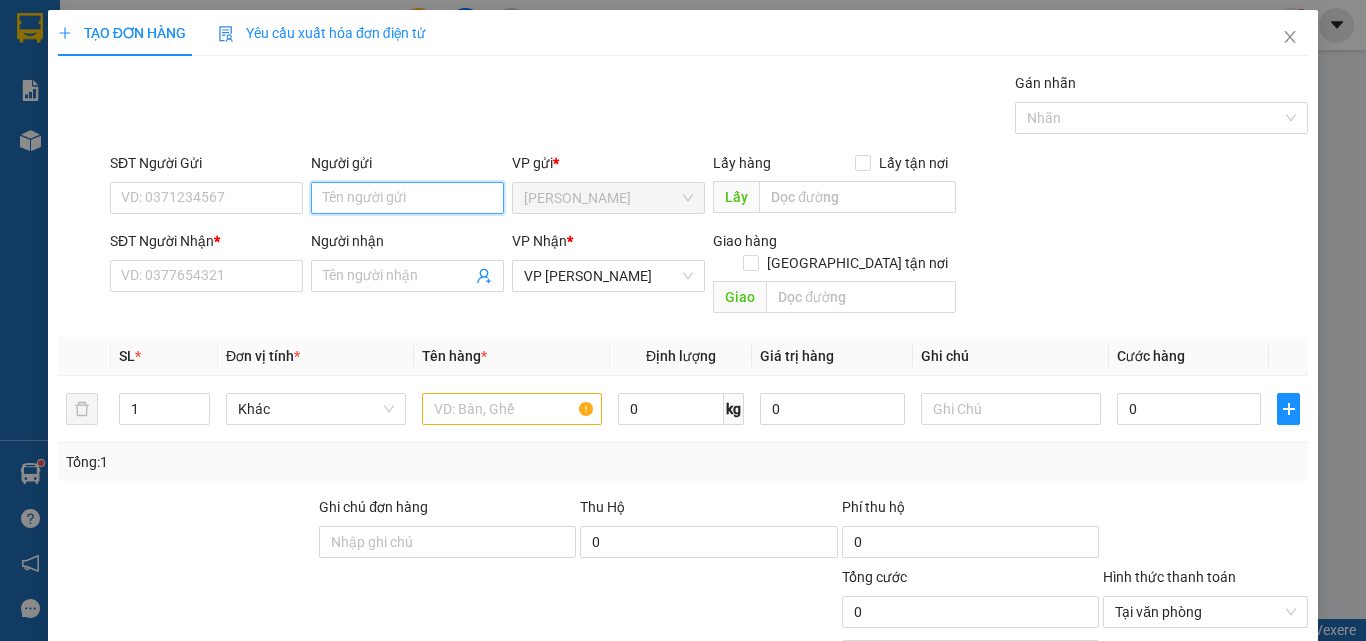 click on "Người gửi" at bounding box center (407, 198) 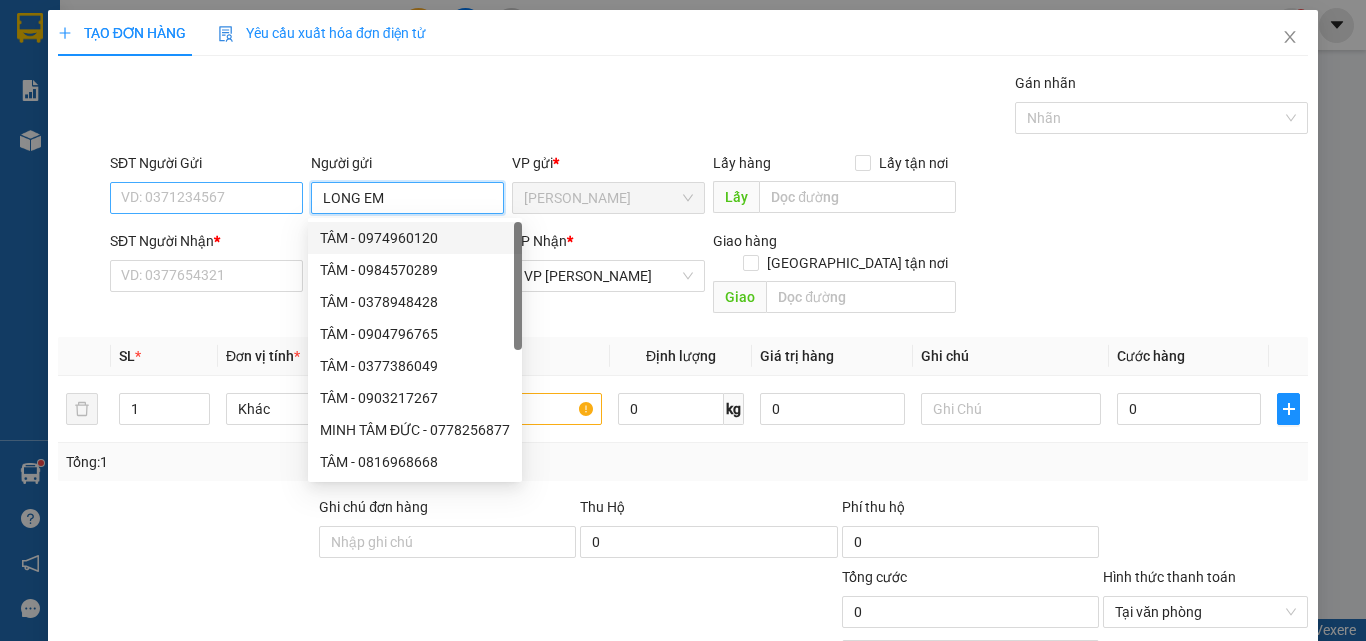 type on "LONG EM" 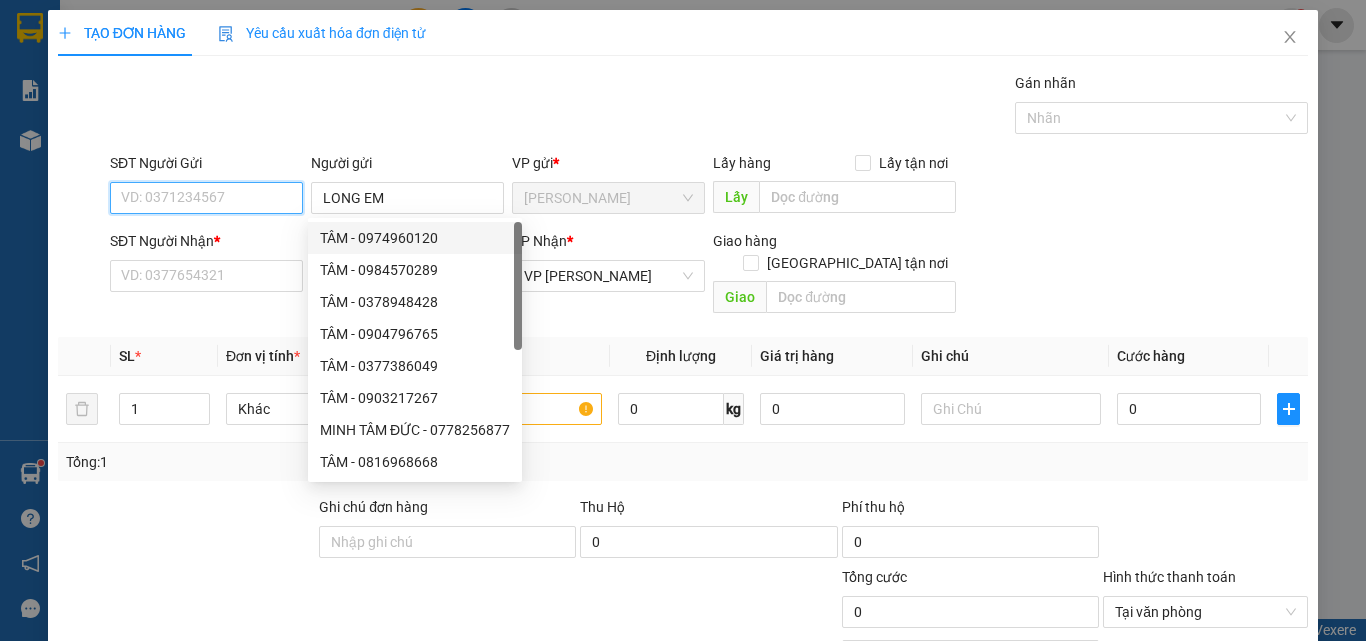 click on "SĐT Người Gửi" at bounding box center [206, 198] 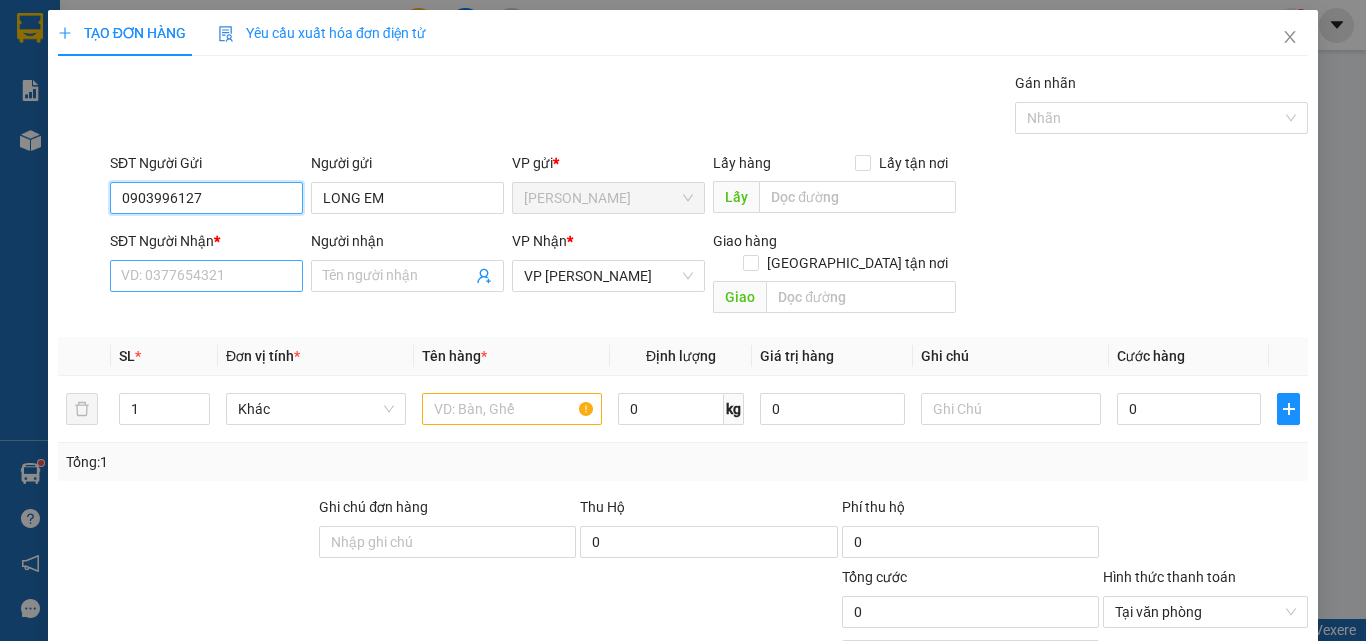 type on "0903996127" 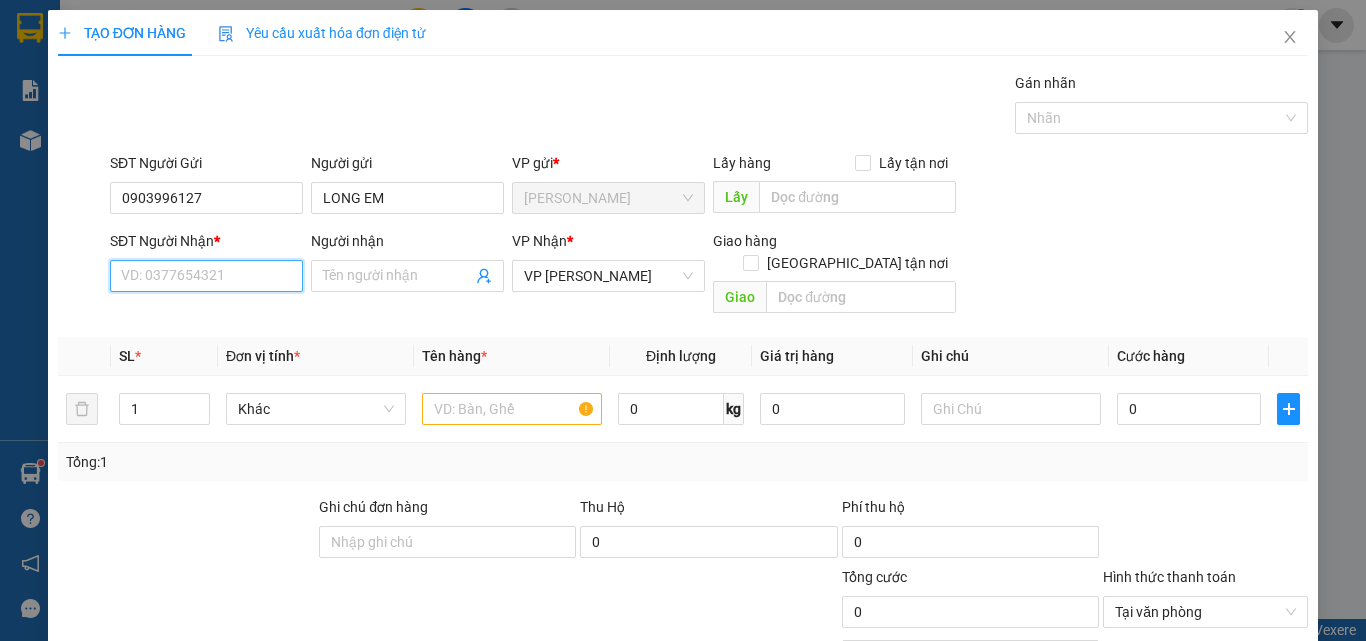 click on "SĐT Người Nhận  *" at bounding box center [206, 276] 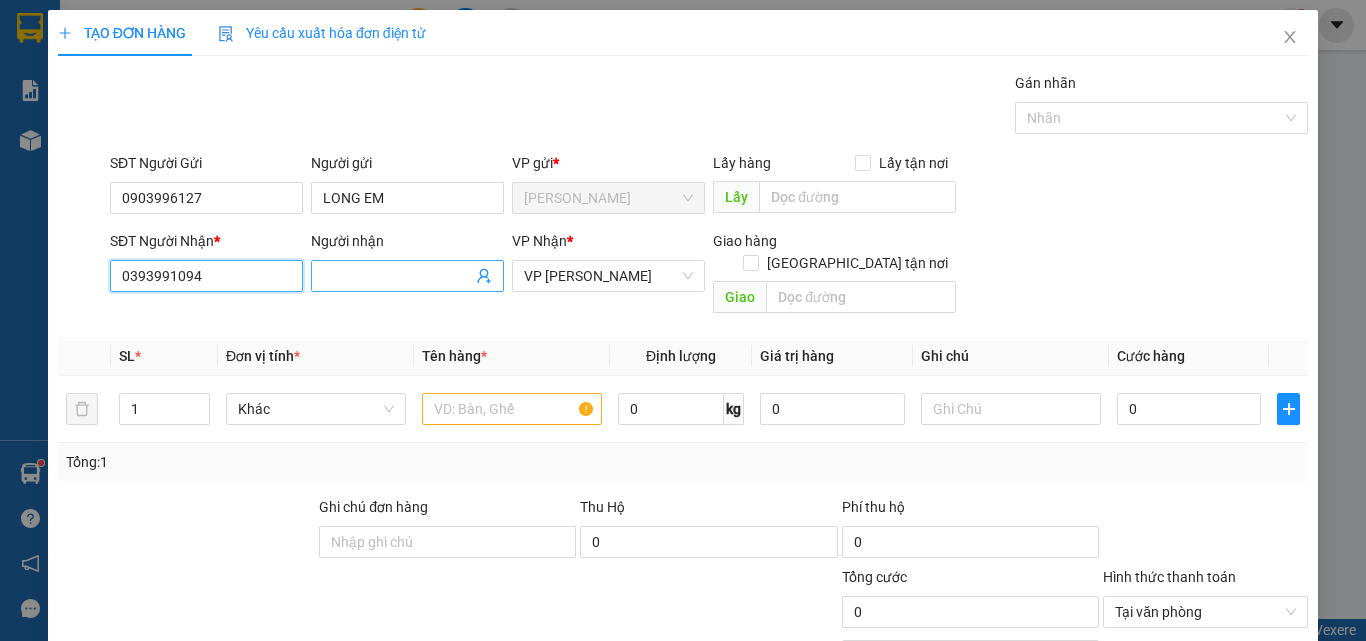 type on "0393991094" 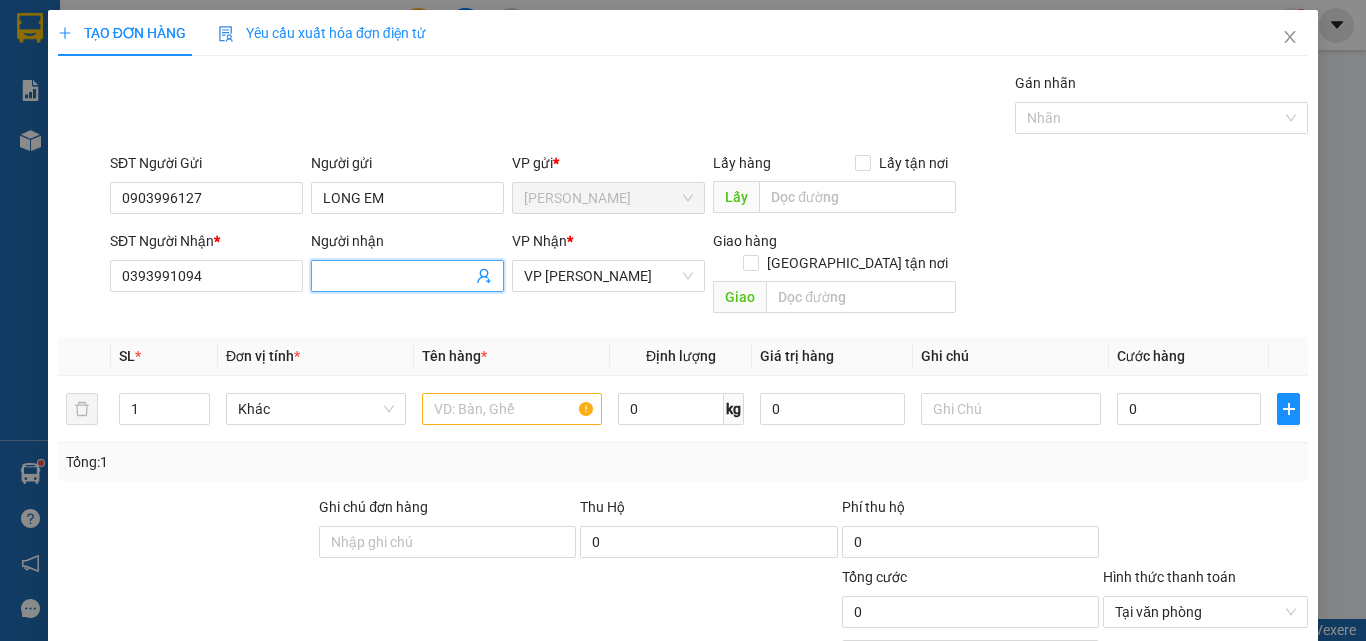 click on "Người nhận" at bounding box center [397, 276] 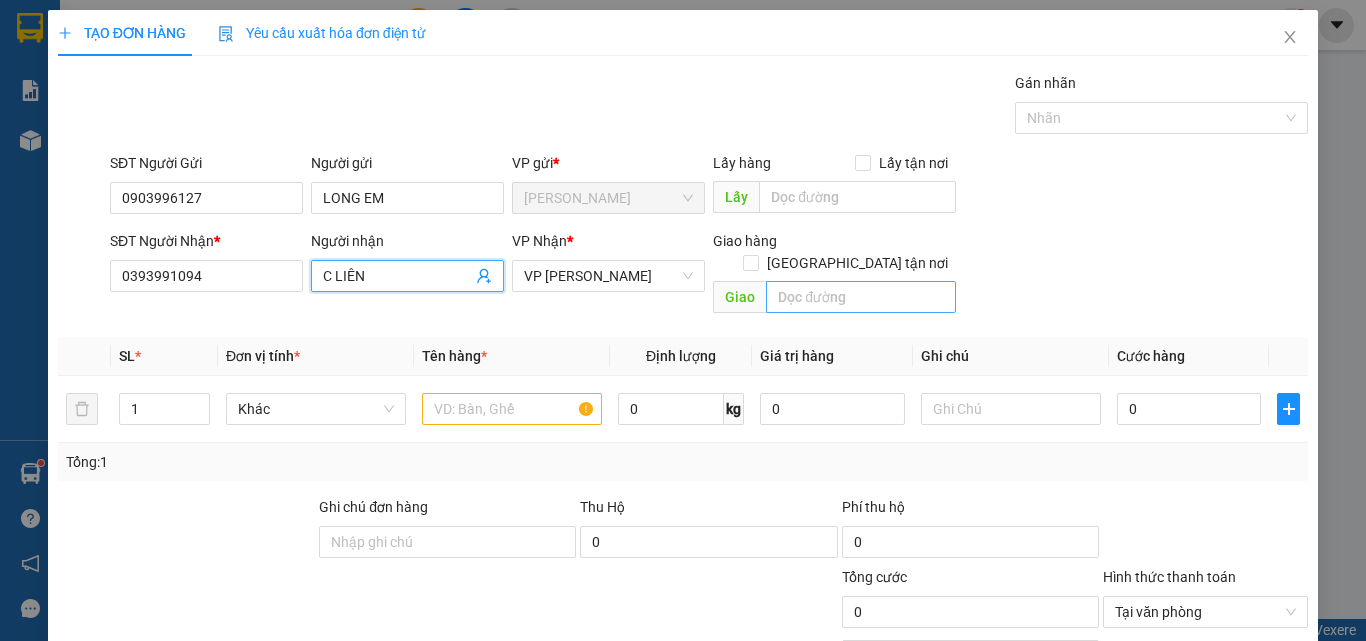 type on "C LIÊN" 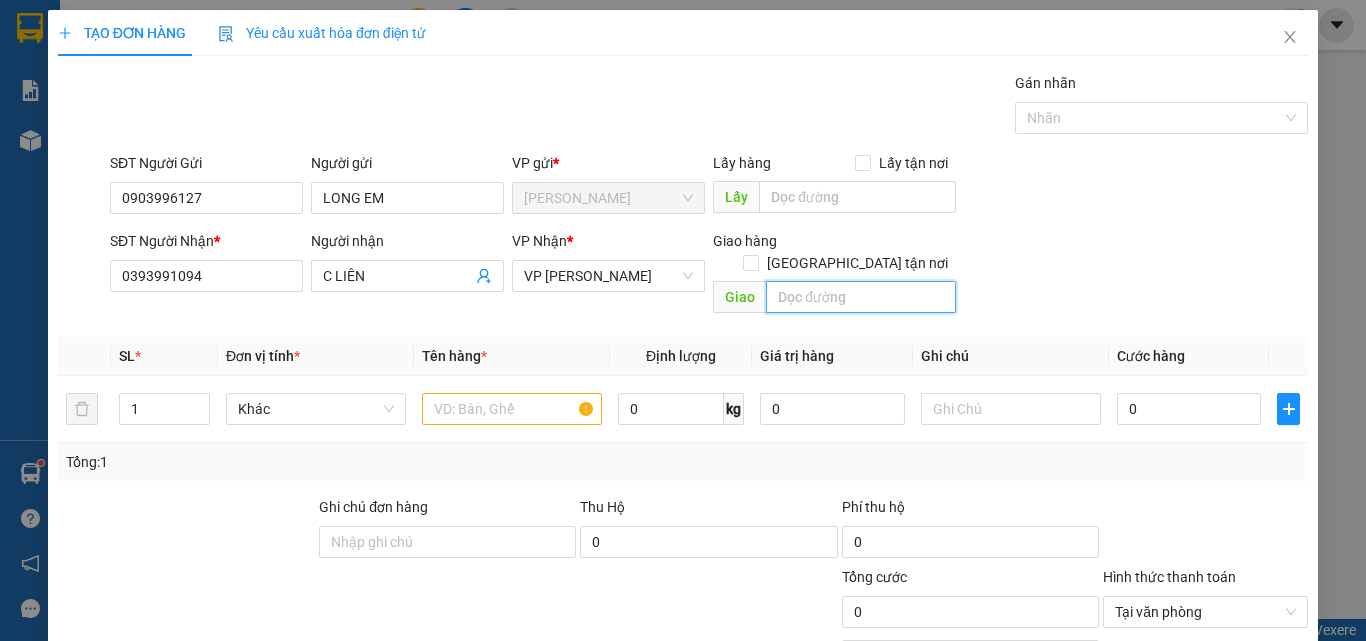 click at bounding box center (861, 297) 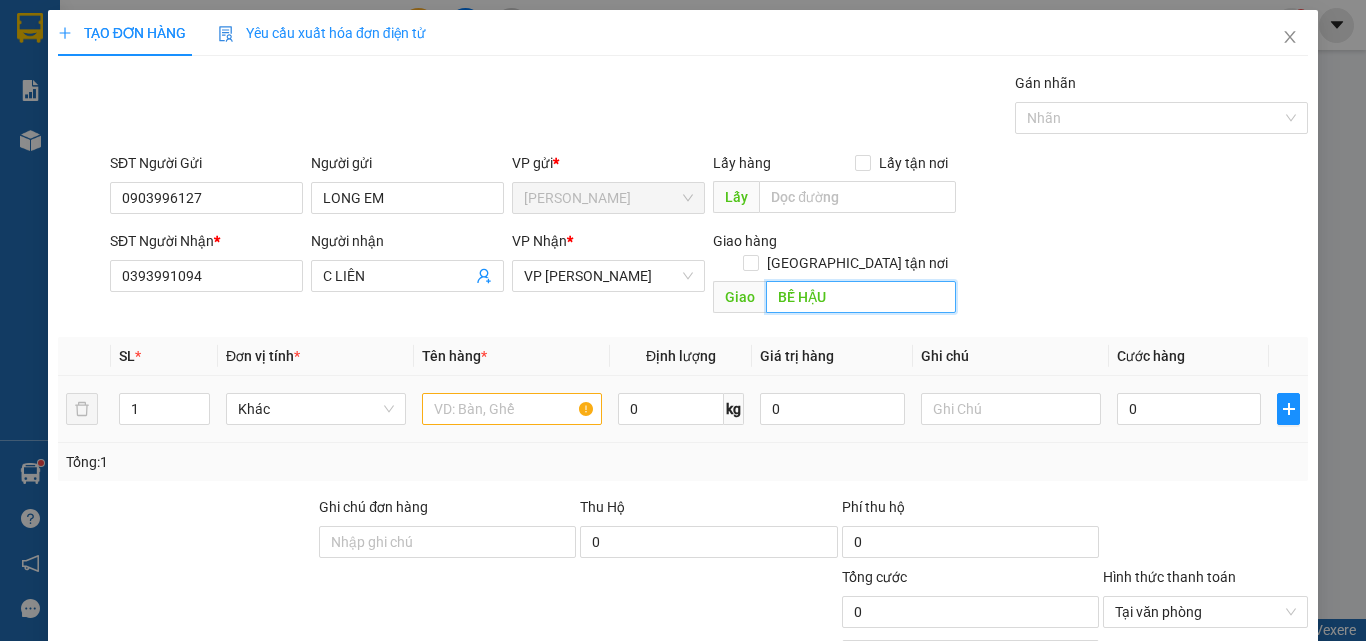 type on "BẾ HẬU" 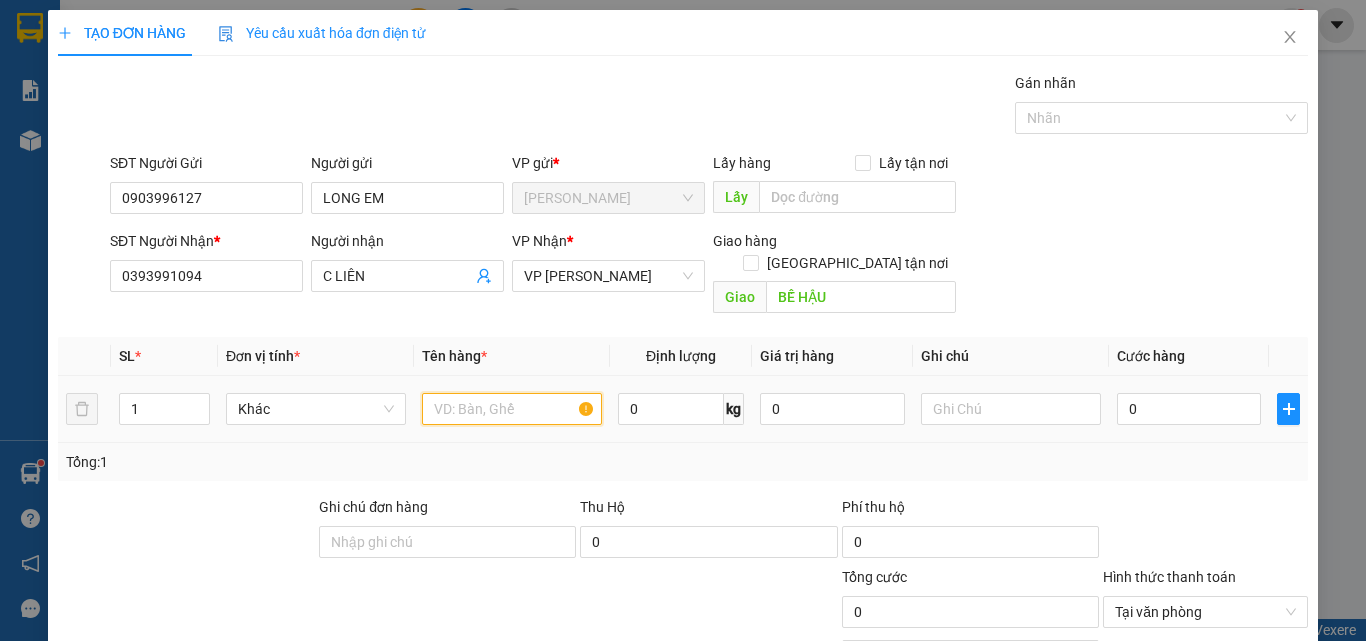 click at bounding box center (512, 409) 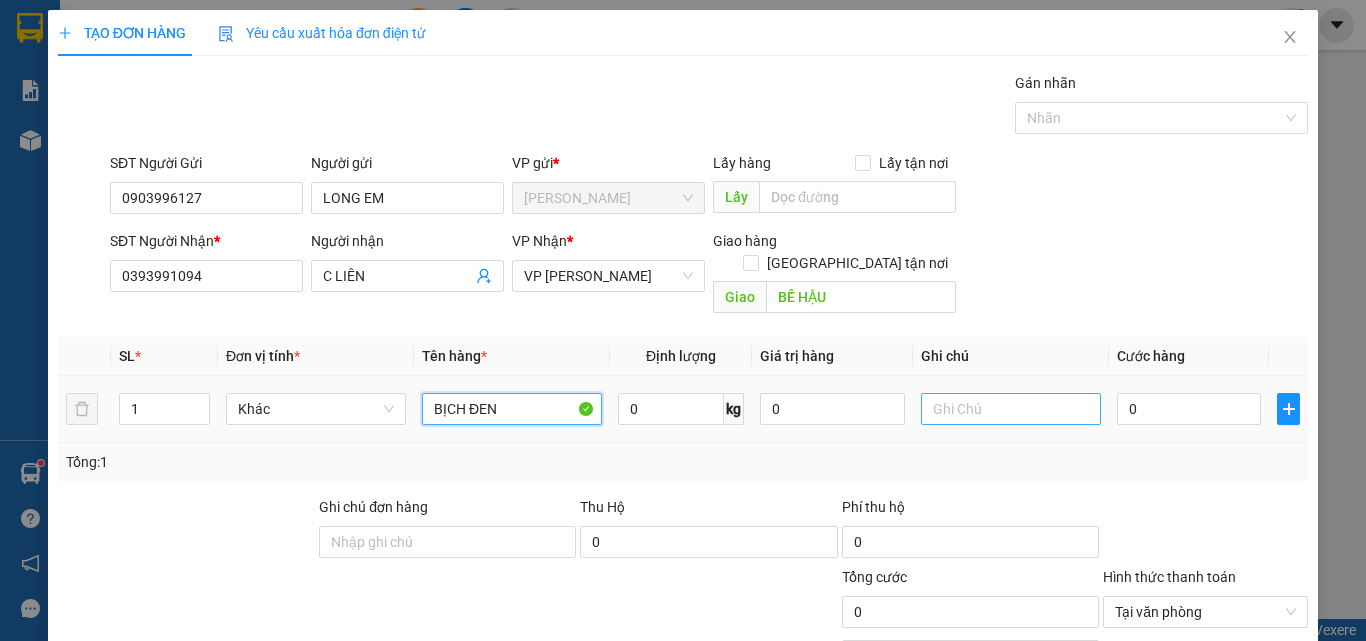 type on "BỊCH ĐEN" 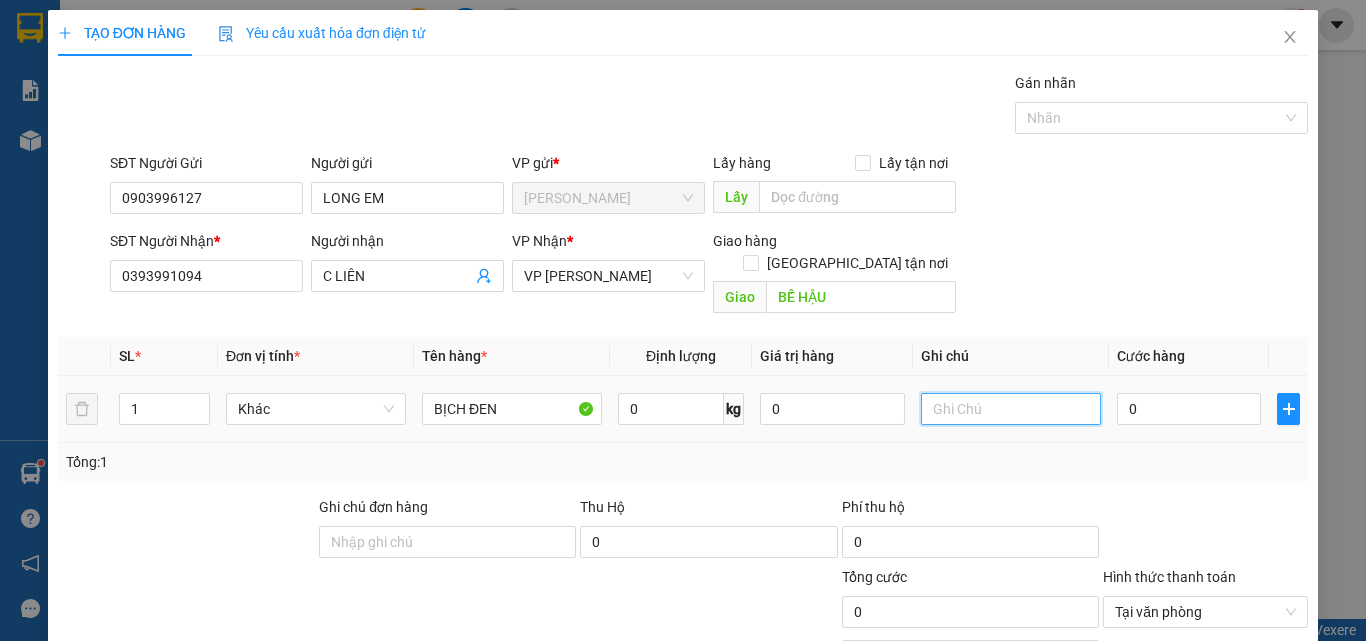 click at bounding box center [1011, 409] 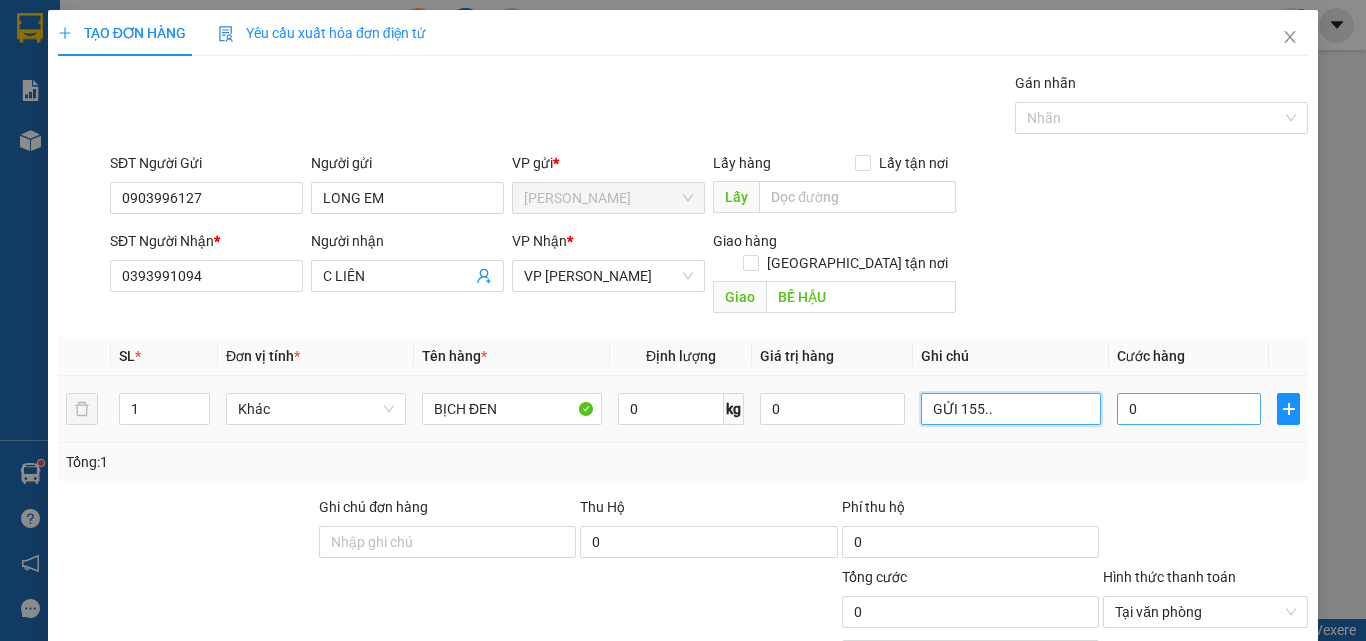 type on "GỬI 155.." 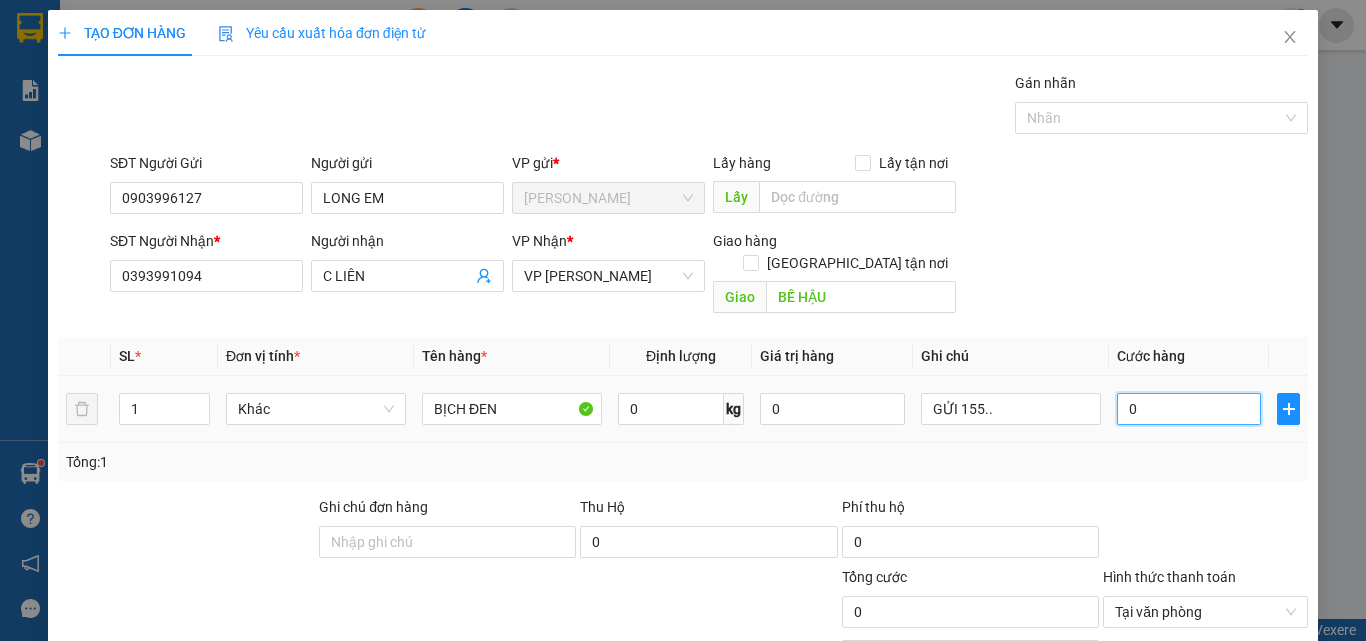 click on "0" at bounding box center (1189, 409) 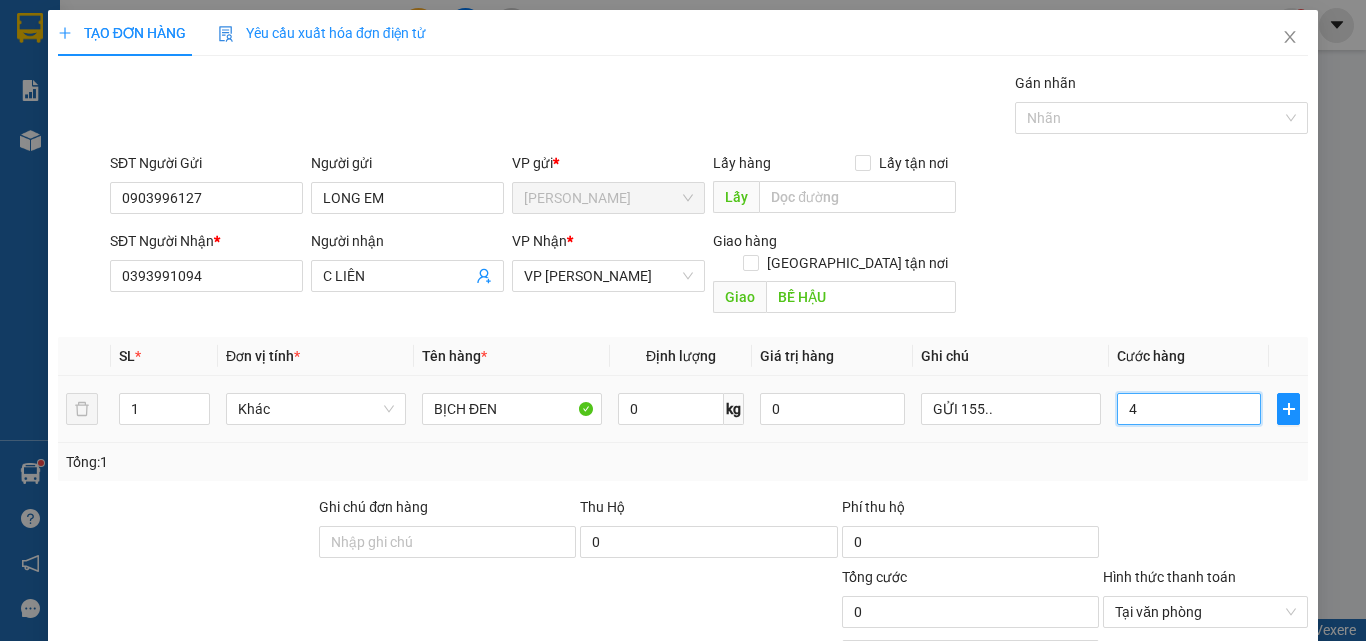 type on "4" 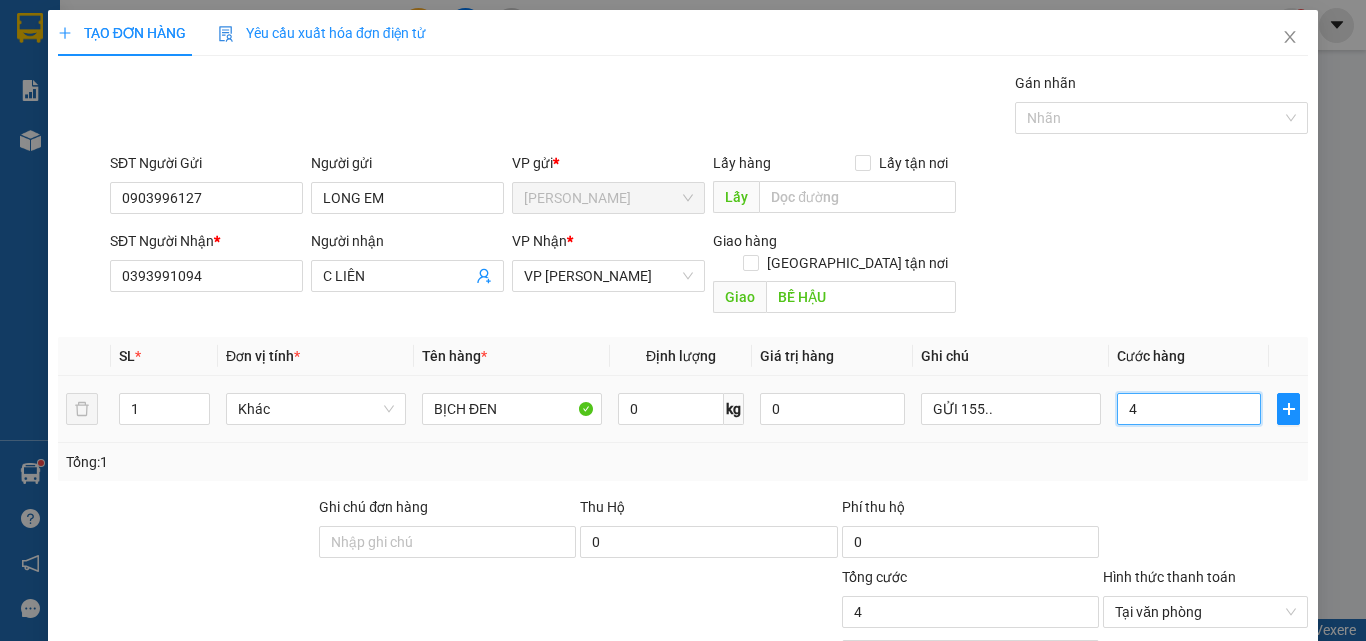 type on "40" 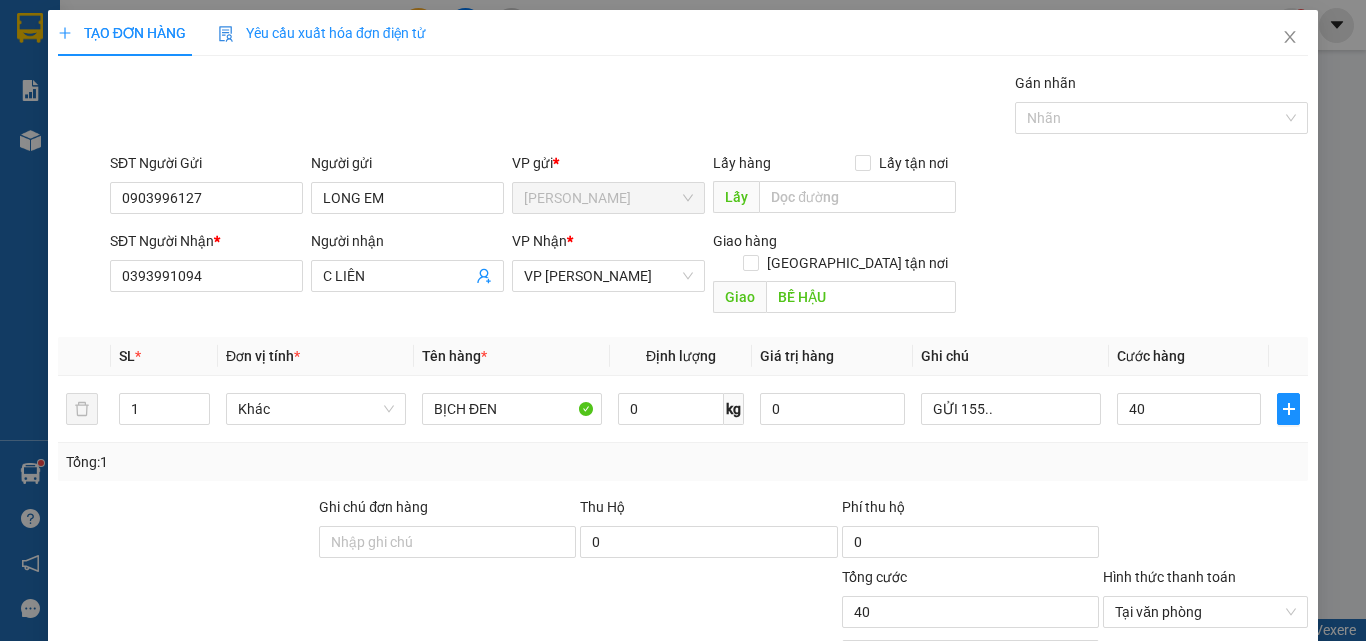 type on "40.000" 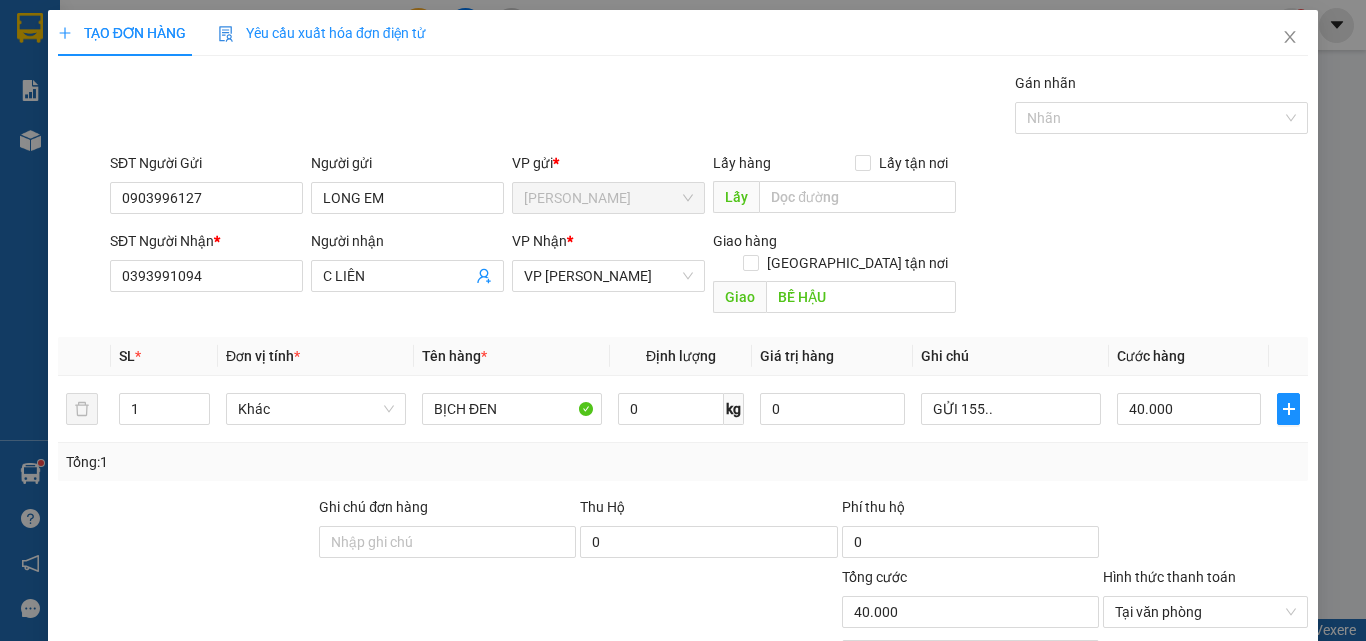 scroll, scrollTop: 161, scrollLeft: 0, axis: vertical 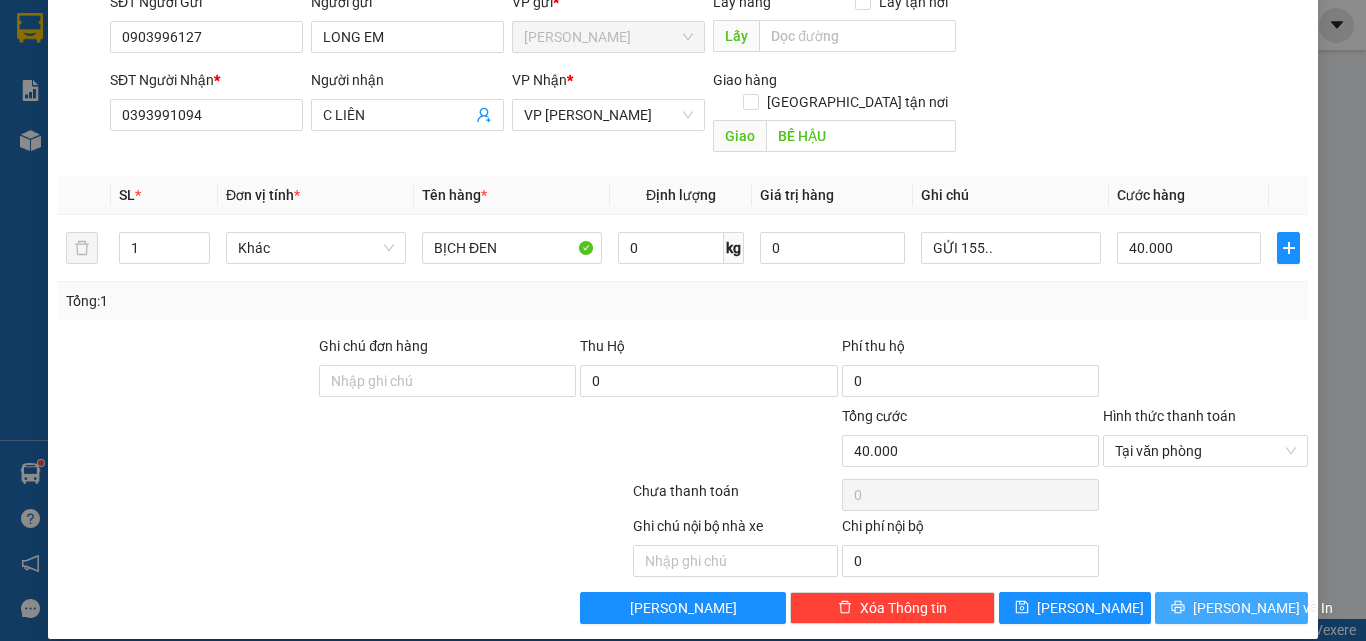 click on "[PERSON_NAME] và In" at bounding box center (1263, 608) 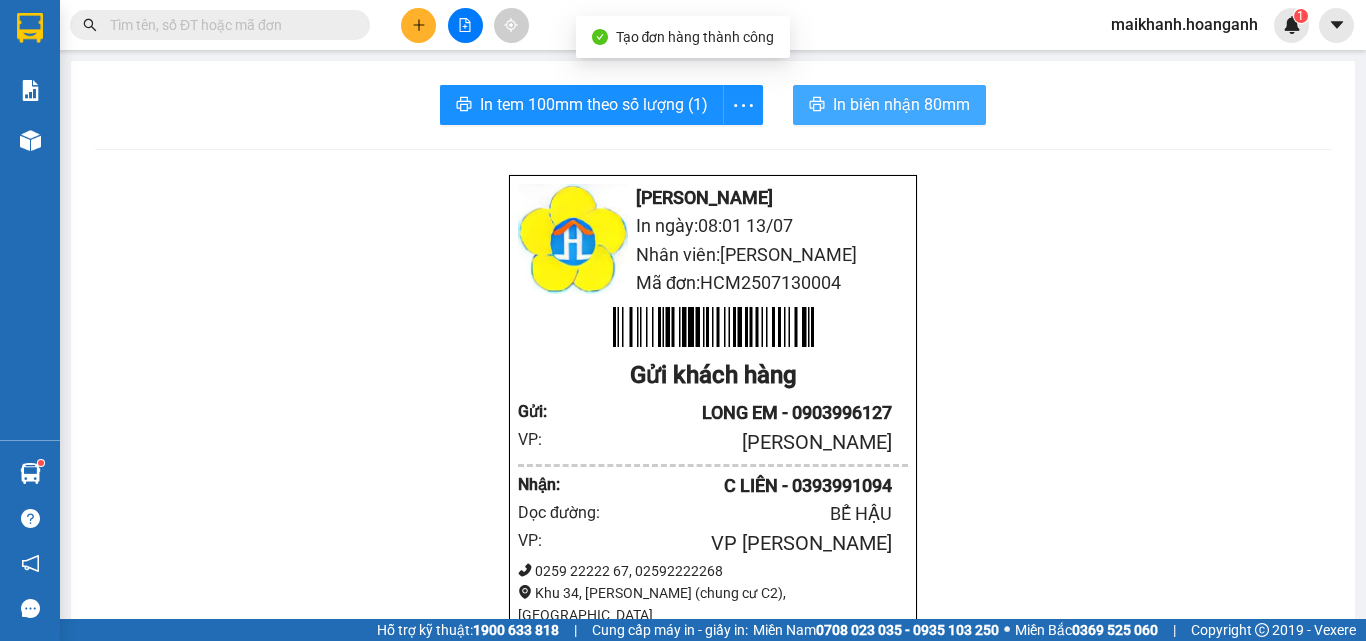 click on "In biên nhận 80mm" at bounding box center (901, 104) 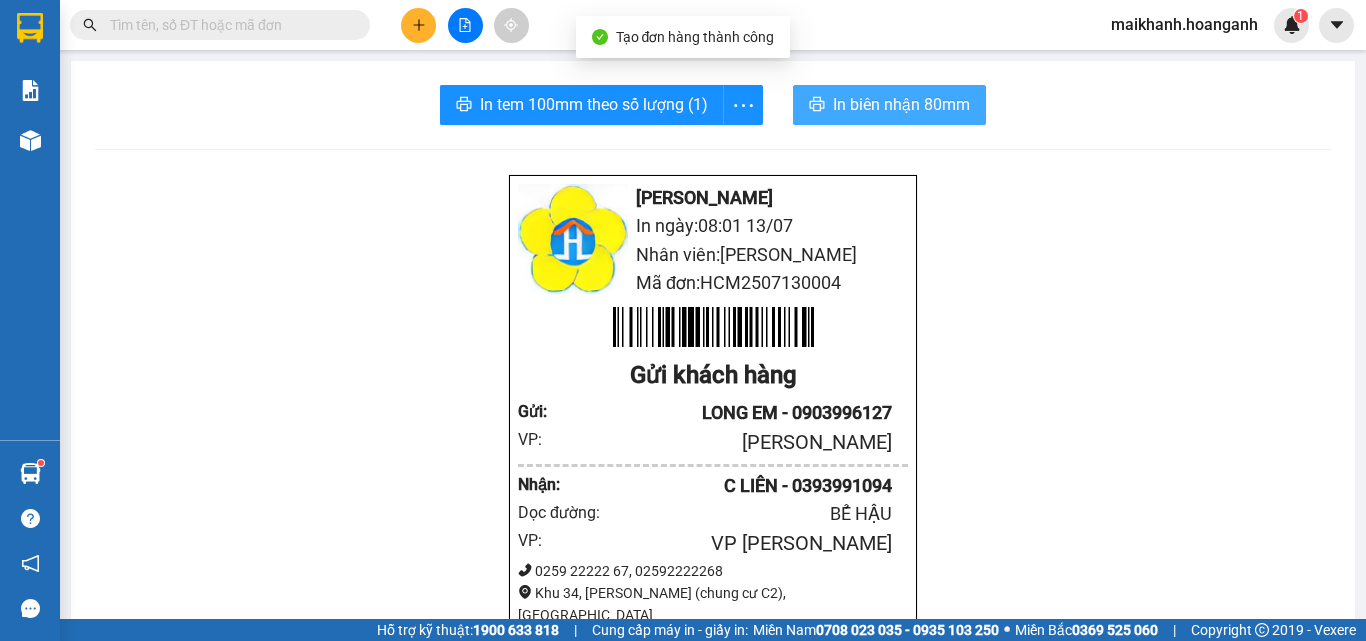 scroll, scrollTop: 0, scrollLeft: 0, axis: both 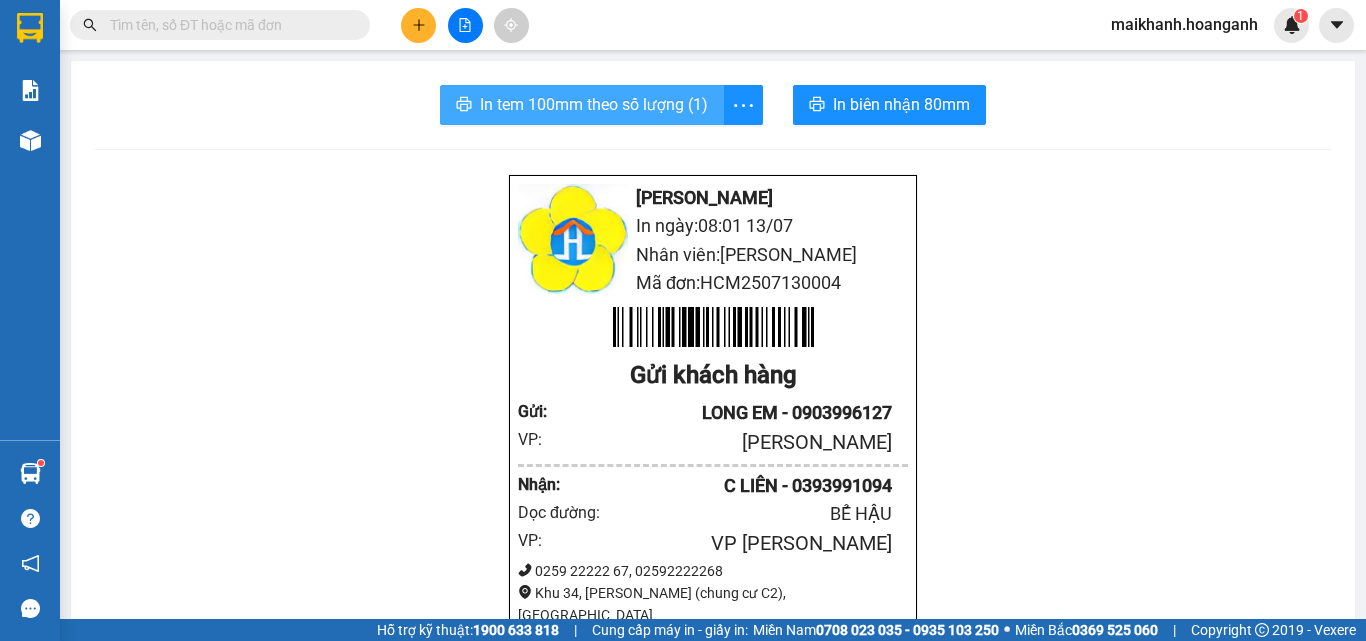 click on "In tem 100mm theo số lượng
(1)" at bounding box center (594, 104) 